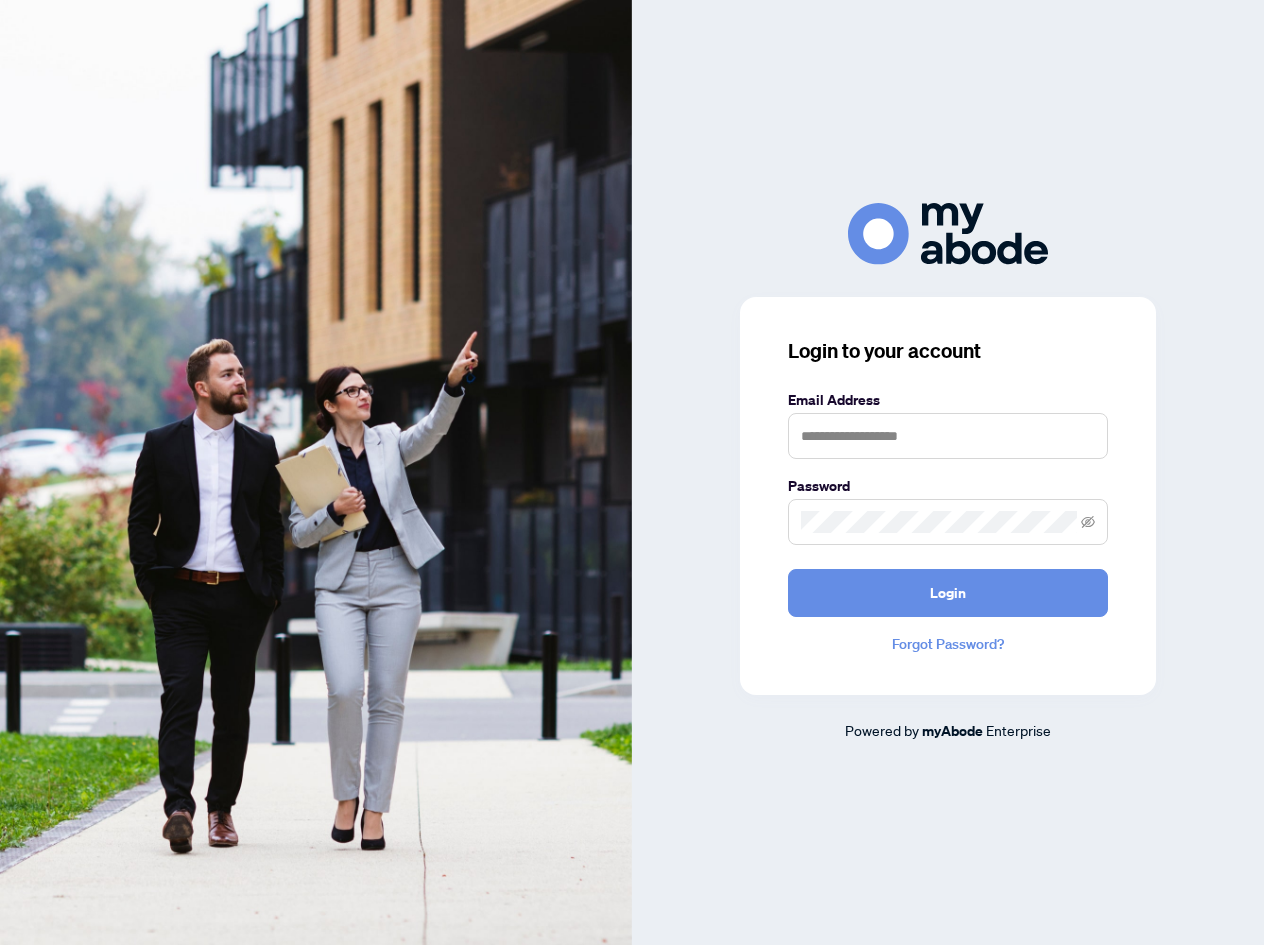 scroll, scrollTop: 0, scrollLeft: 0, axis: both 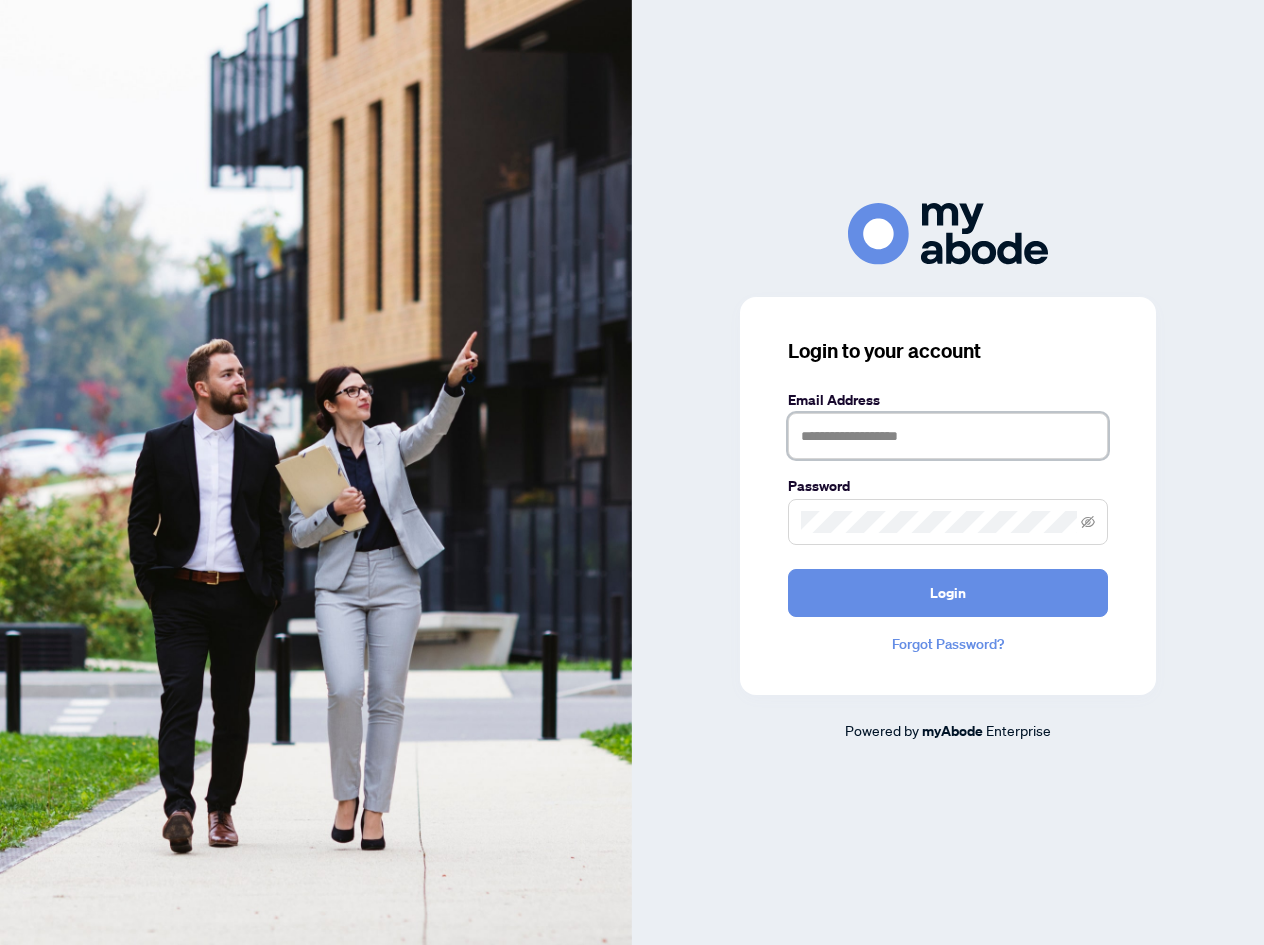 click at bounding box center (948, 436) 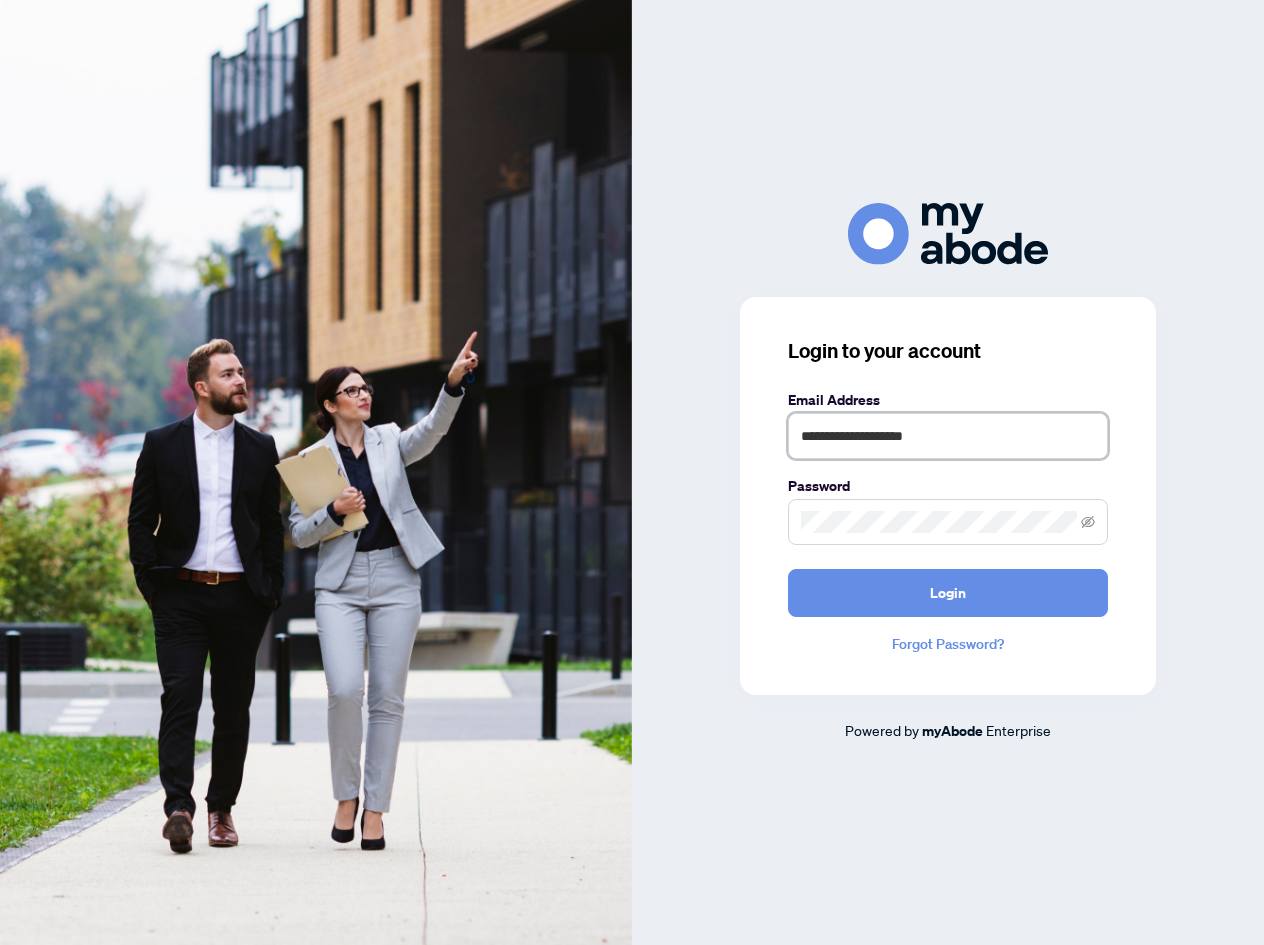 type on "**********" 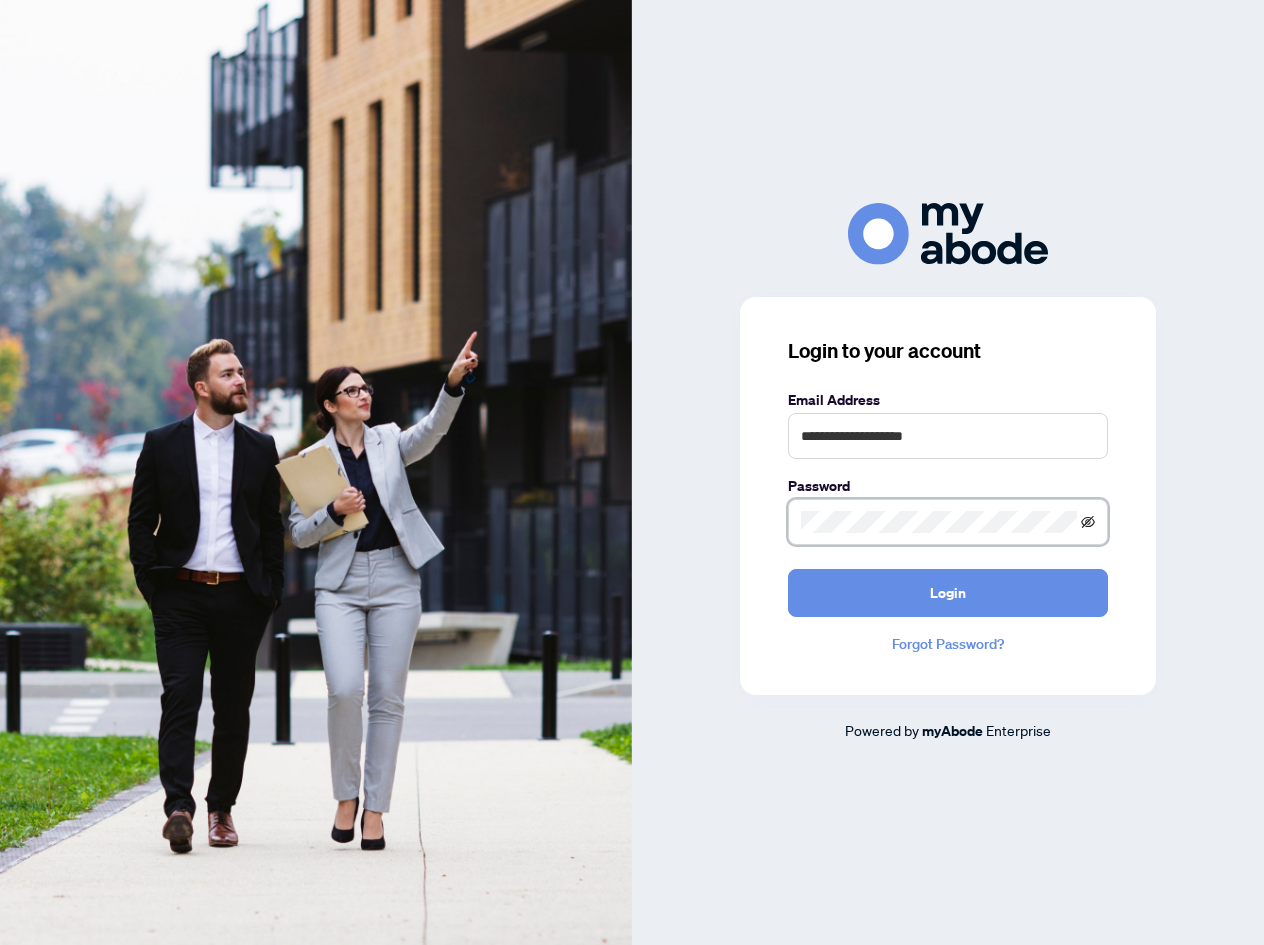 click 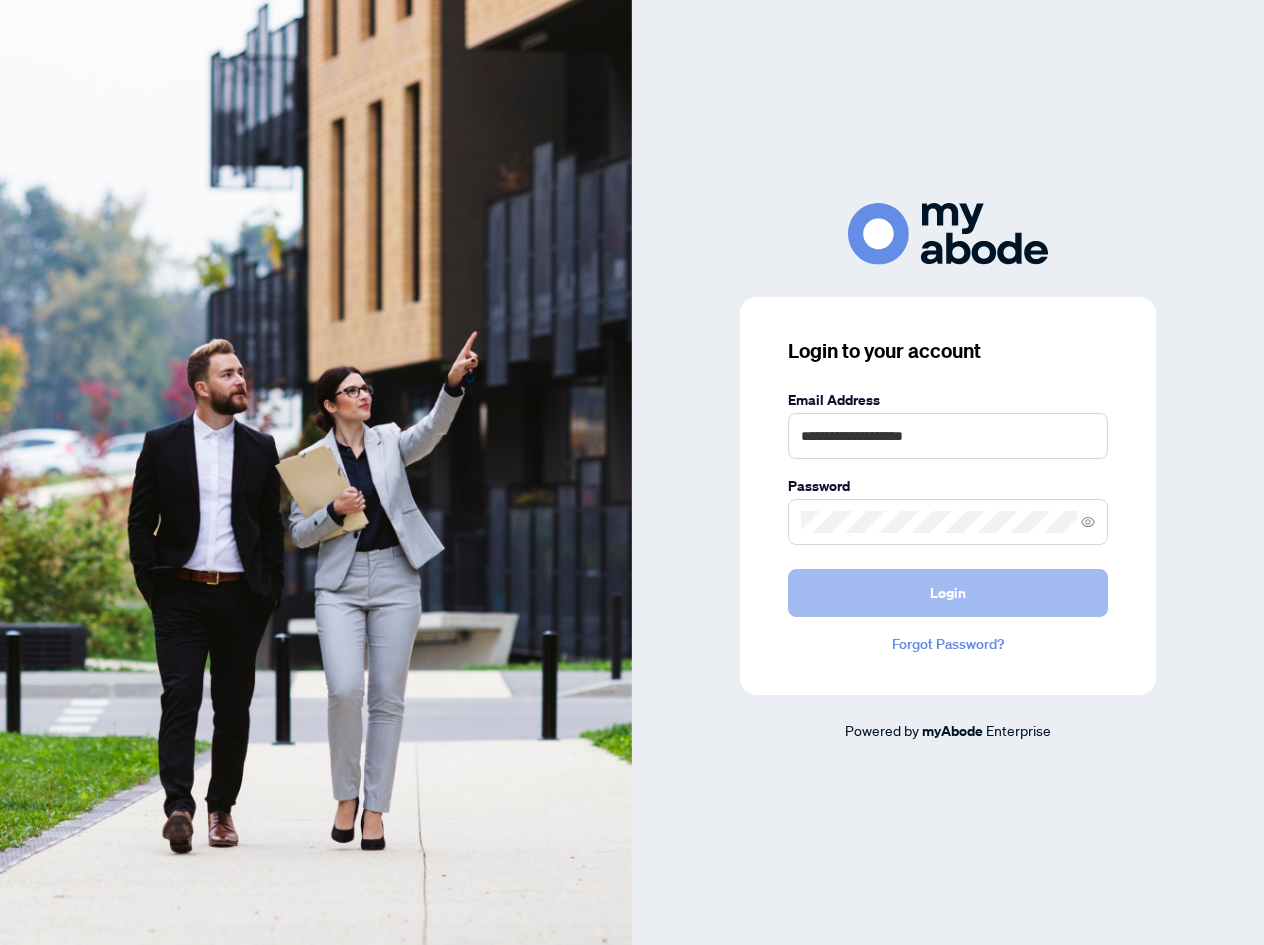 click on "Login" at bounding box center [948, 593] 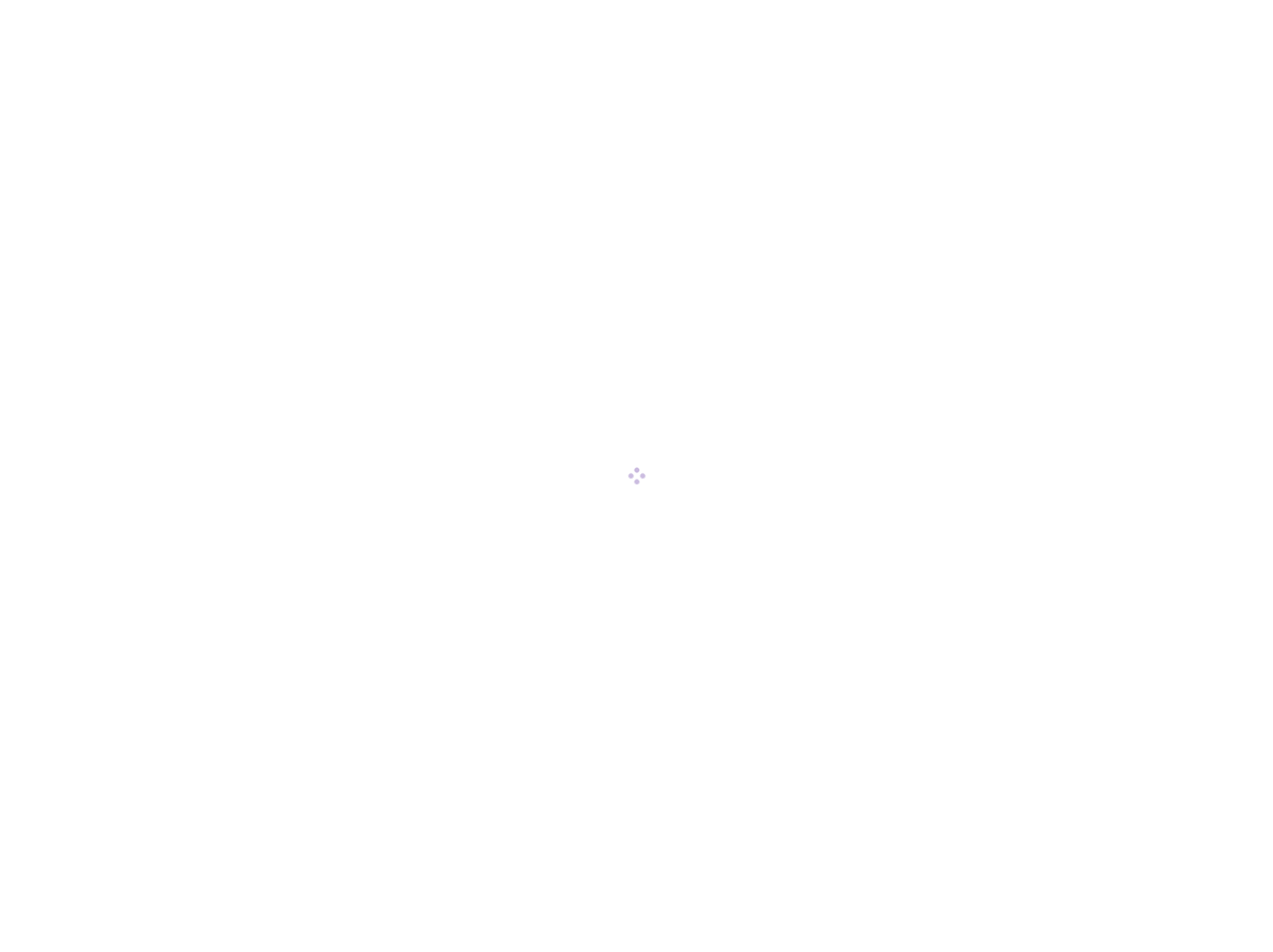 scroll, scrollTop: 0, scrollLeft: 0, axis: both 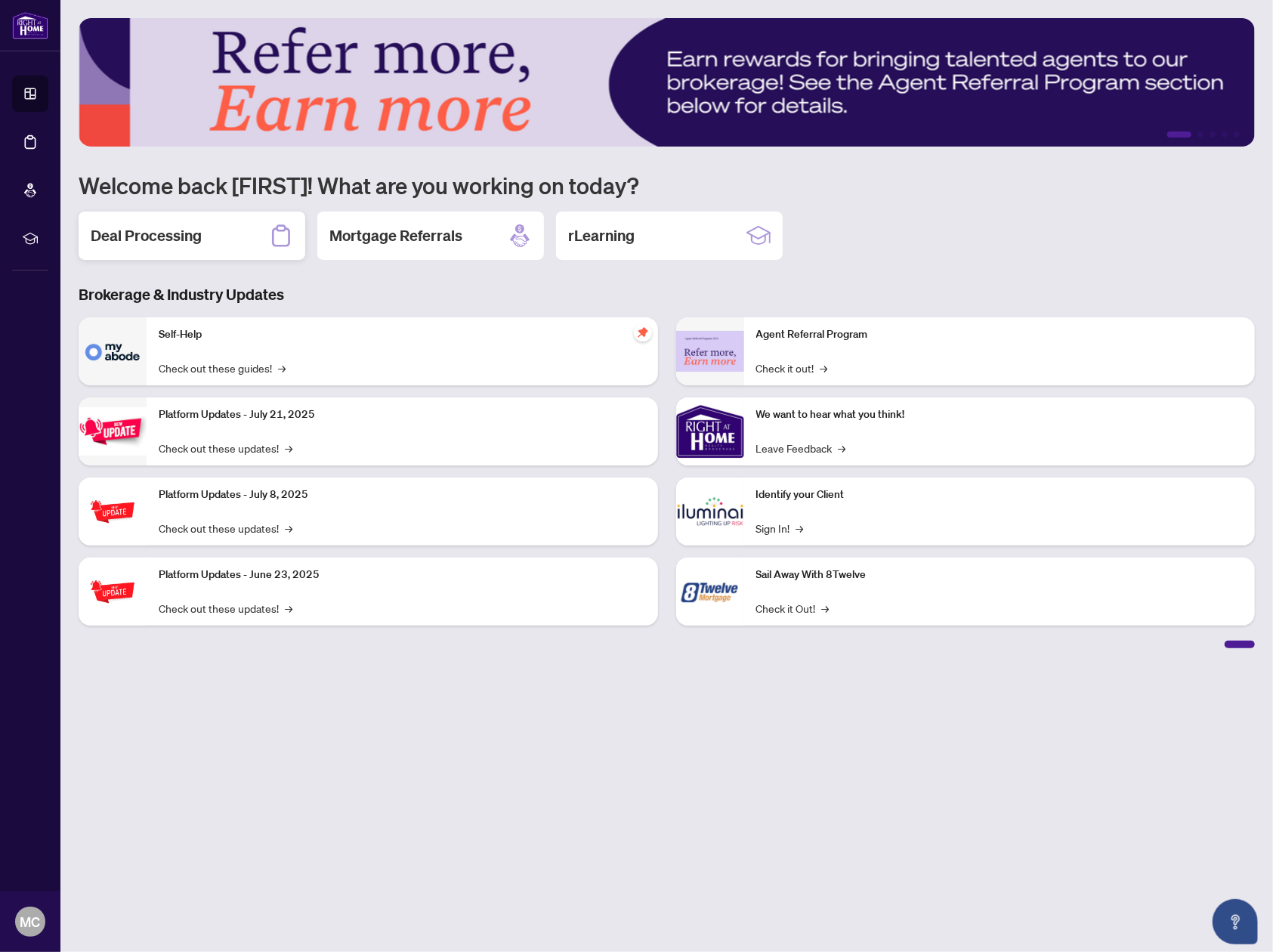 click on "Deal Processing" at bounding box center (192, 236) 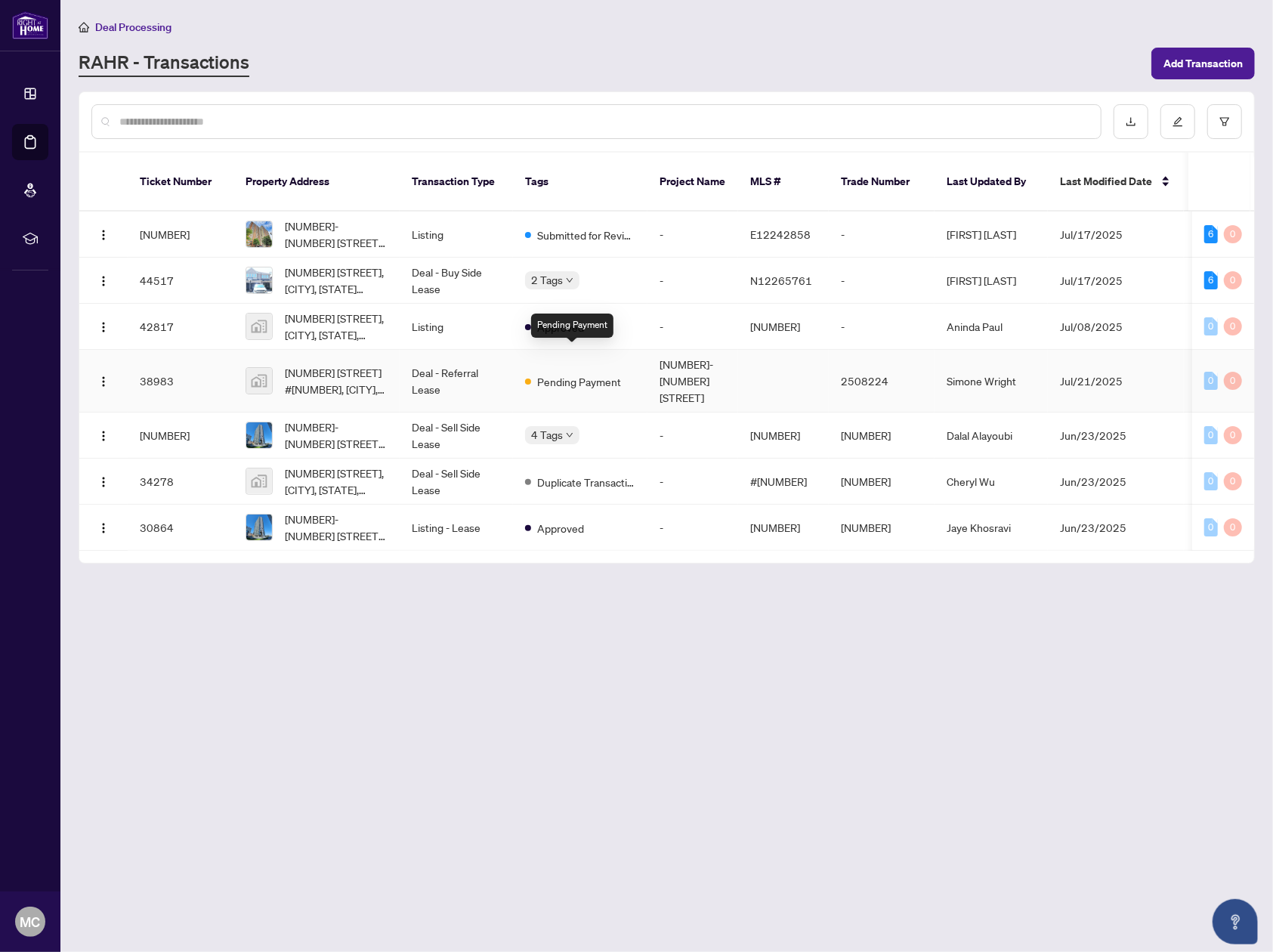 click on "Pending Payment" at bounding box center [579, 382] 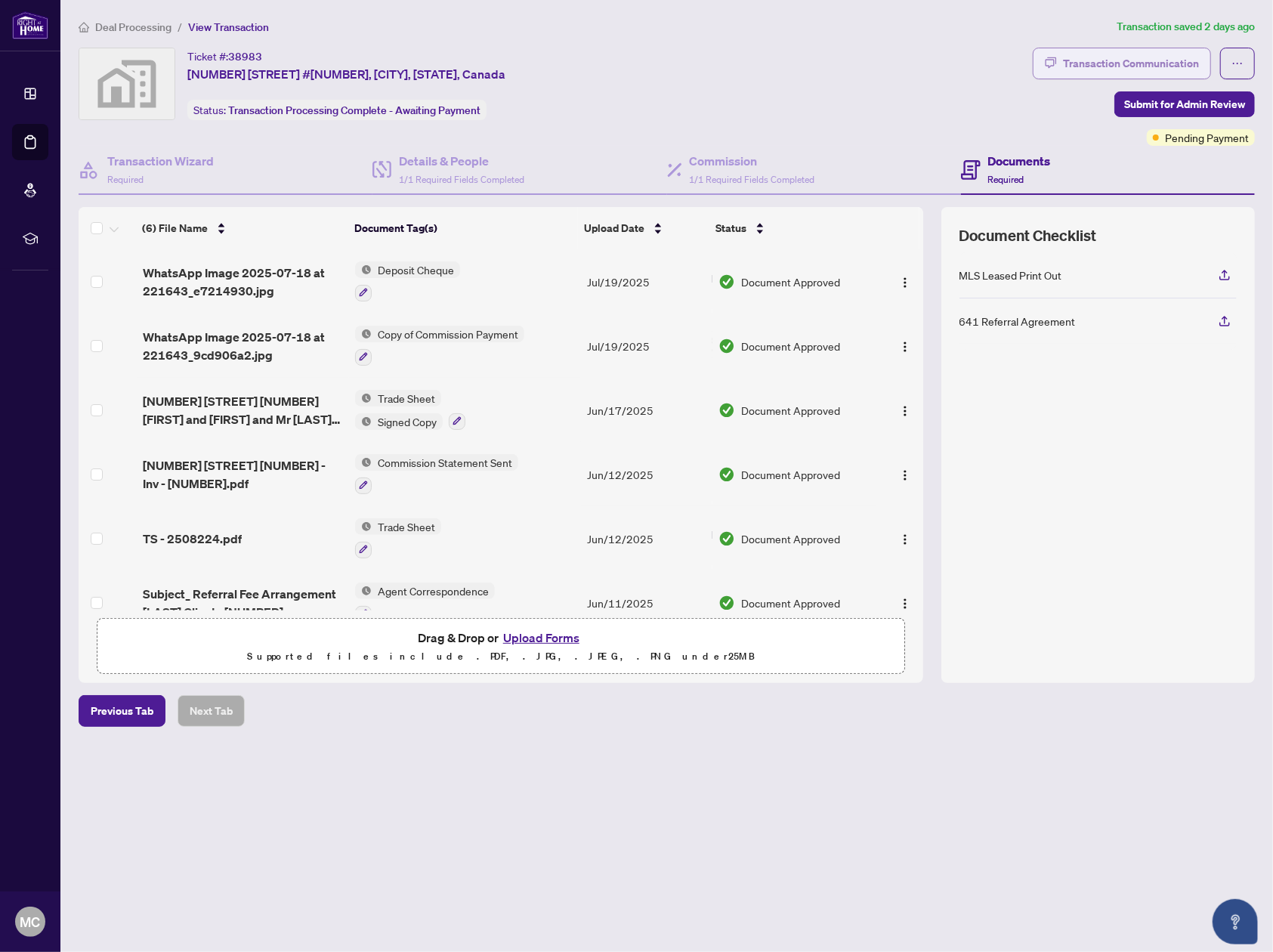 click on "Transaction Communication" at bounding box center (1131, 63) 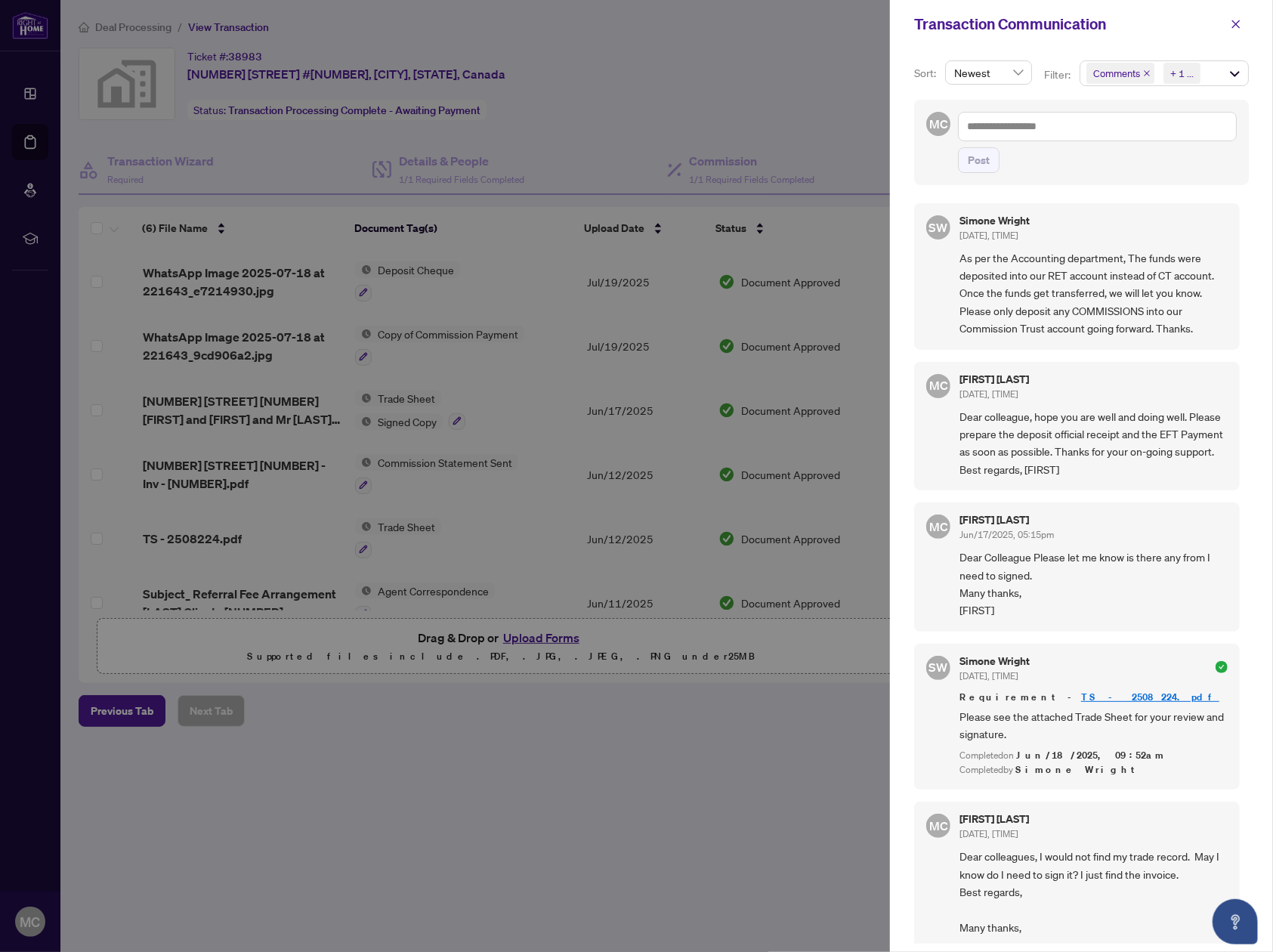 click on "As per the Accounting department, The funds were deposited into our RET account instead of CT account. Once the funds get transferred, we will let you know. Please only deposit any COMMISSIONS into our Commission Trust account going forward. Thanks." at bounding box center (1093, 293) 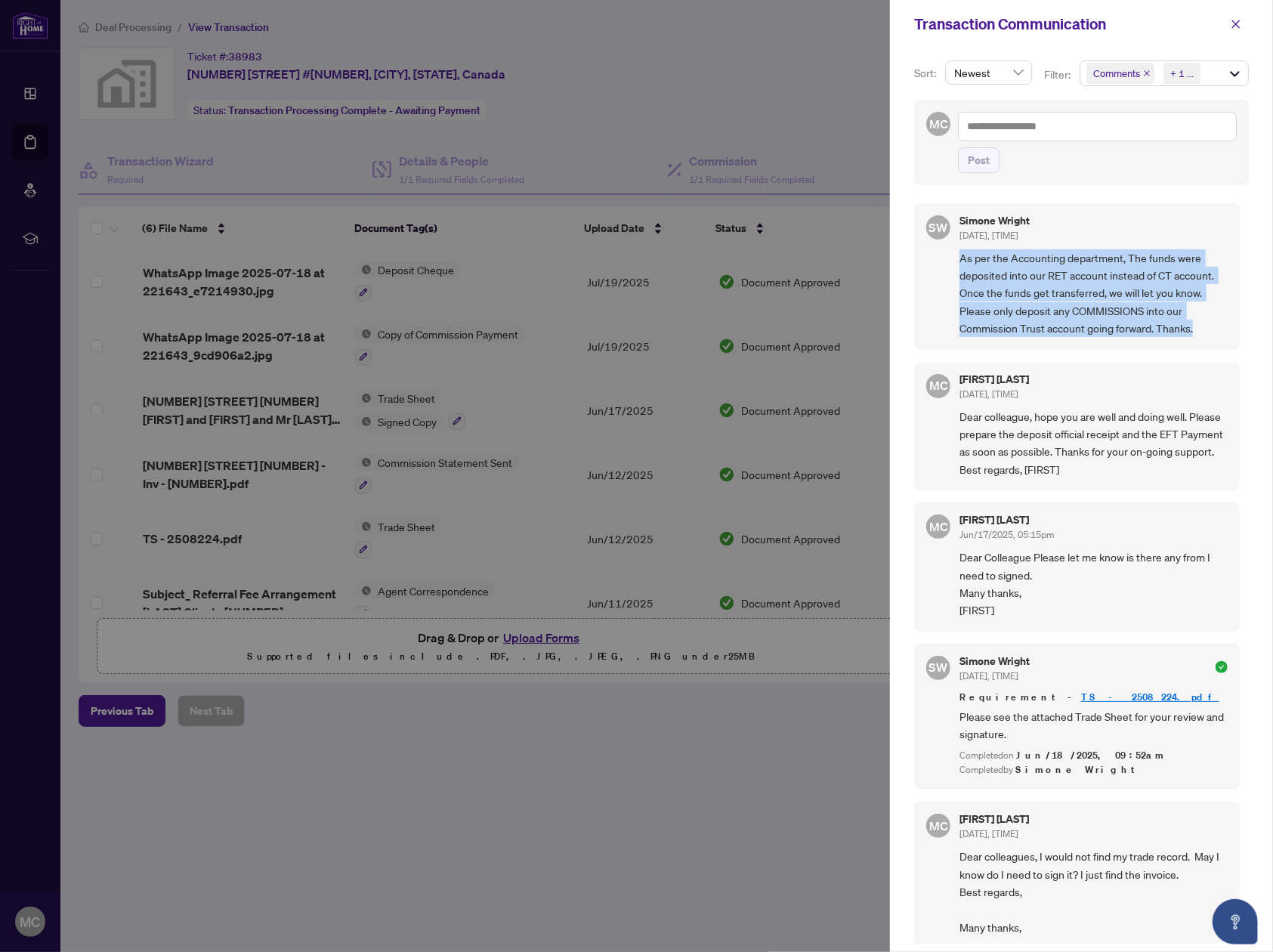 copy on "As per the Accounting department, The funds were deposited into our RET account instead of CT account. Once the funds get transferred, we will let you know. Please only deposit any COMMISSIONS into our Commission Trust account going forward. Thanks." 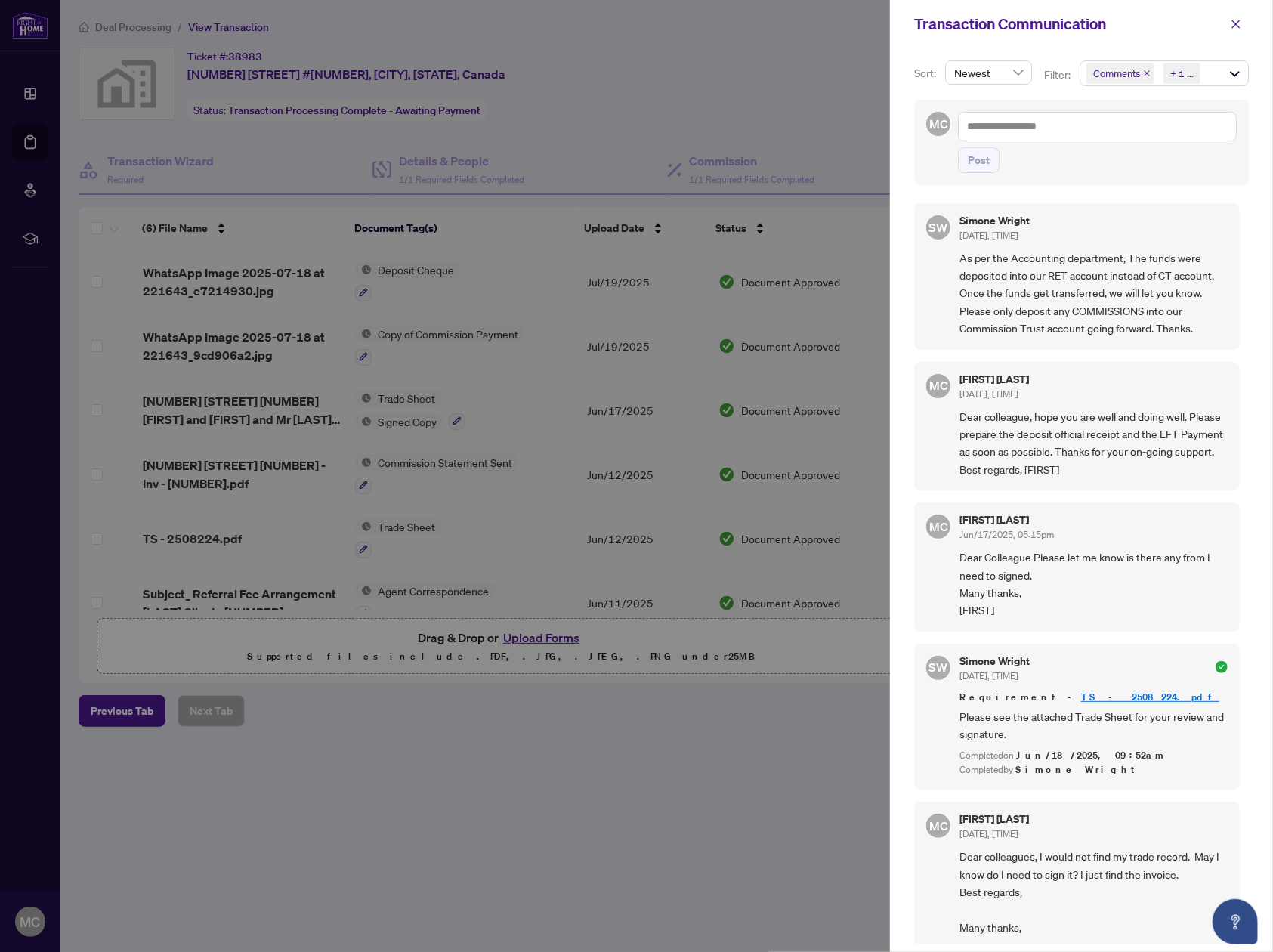 click at bounding box center (636, 476) 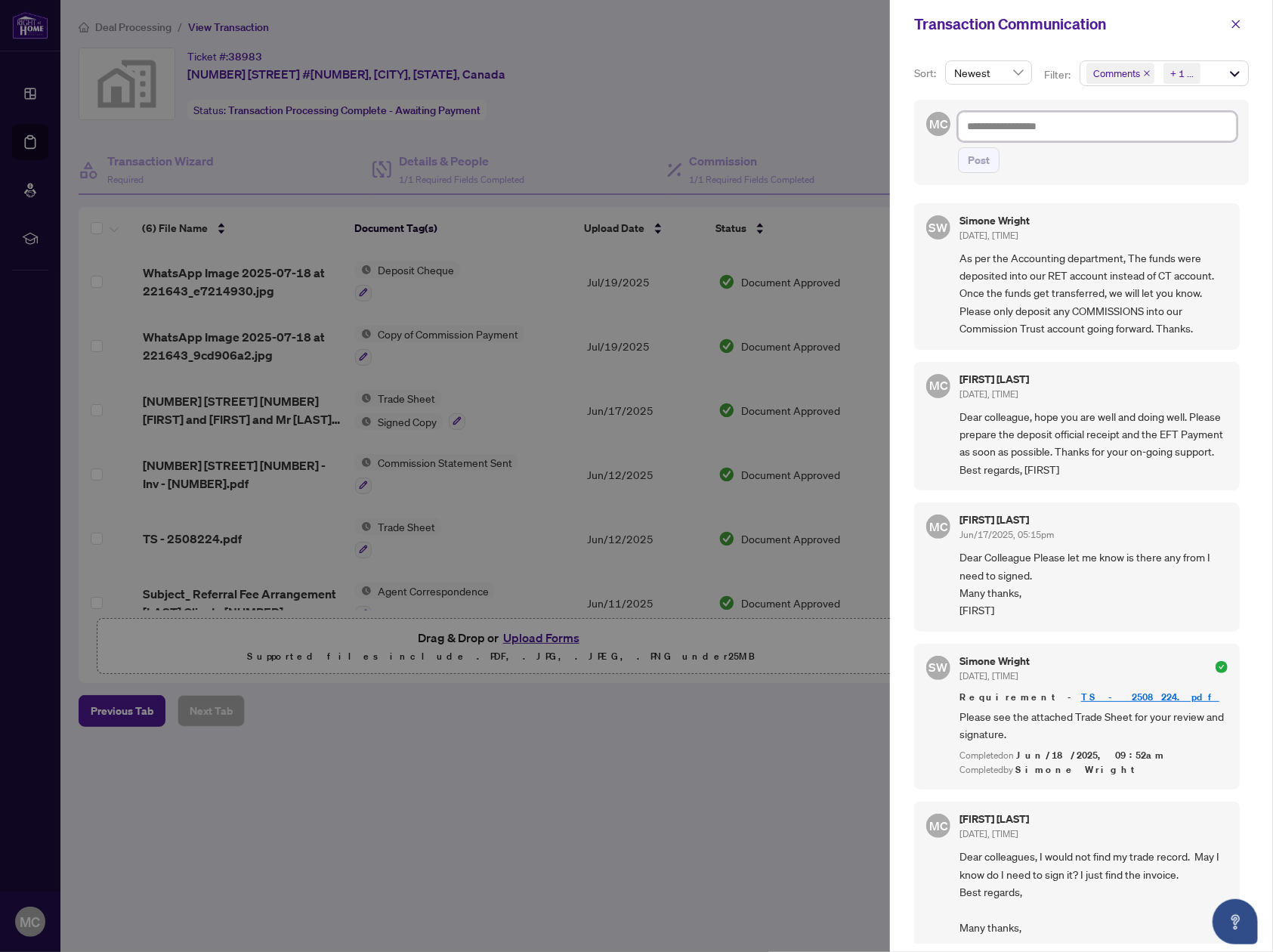 click at bounding box center (1097, 126) 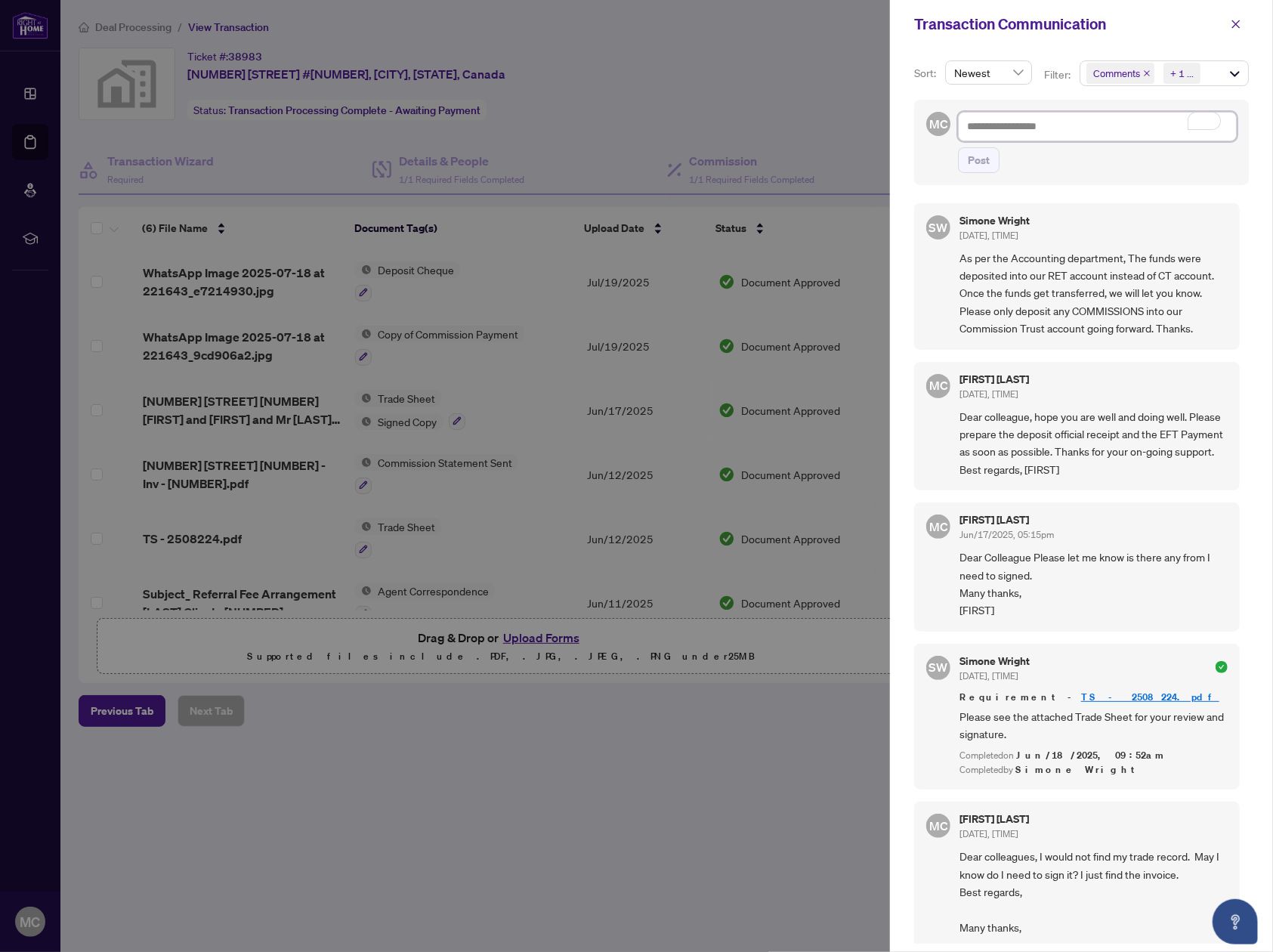 type on "*" 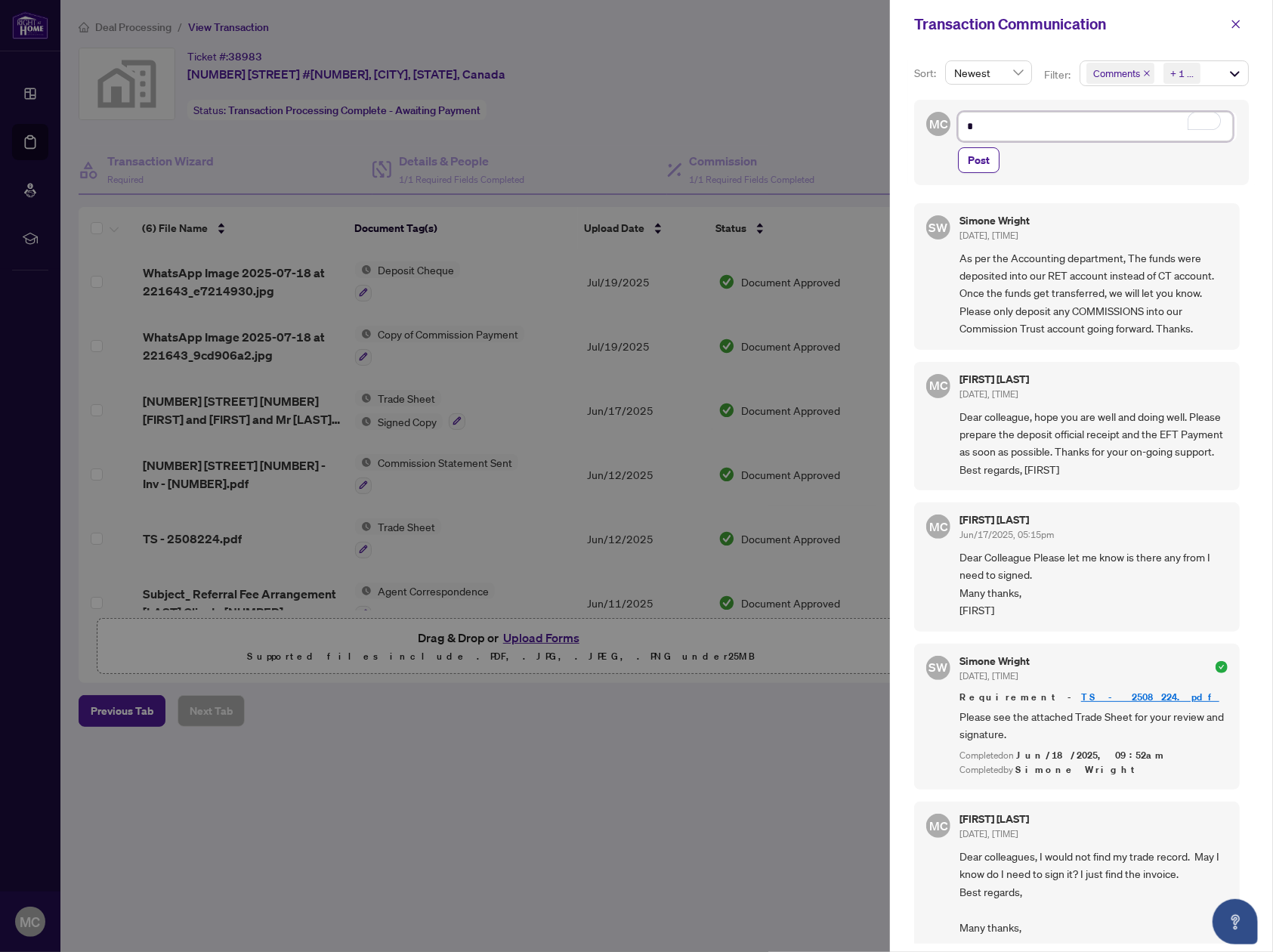 type on "**" 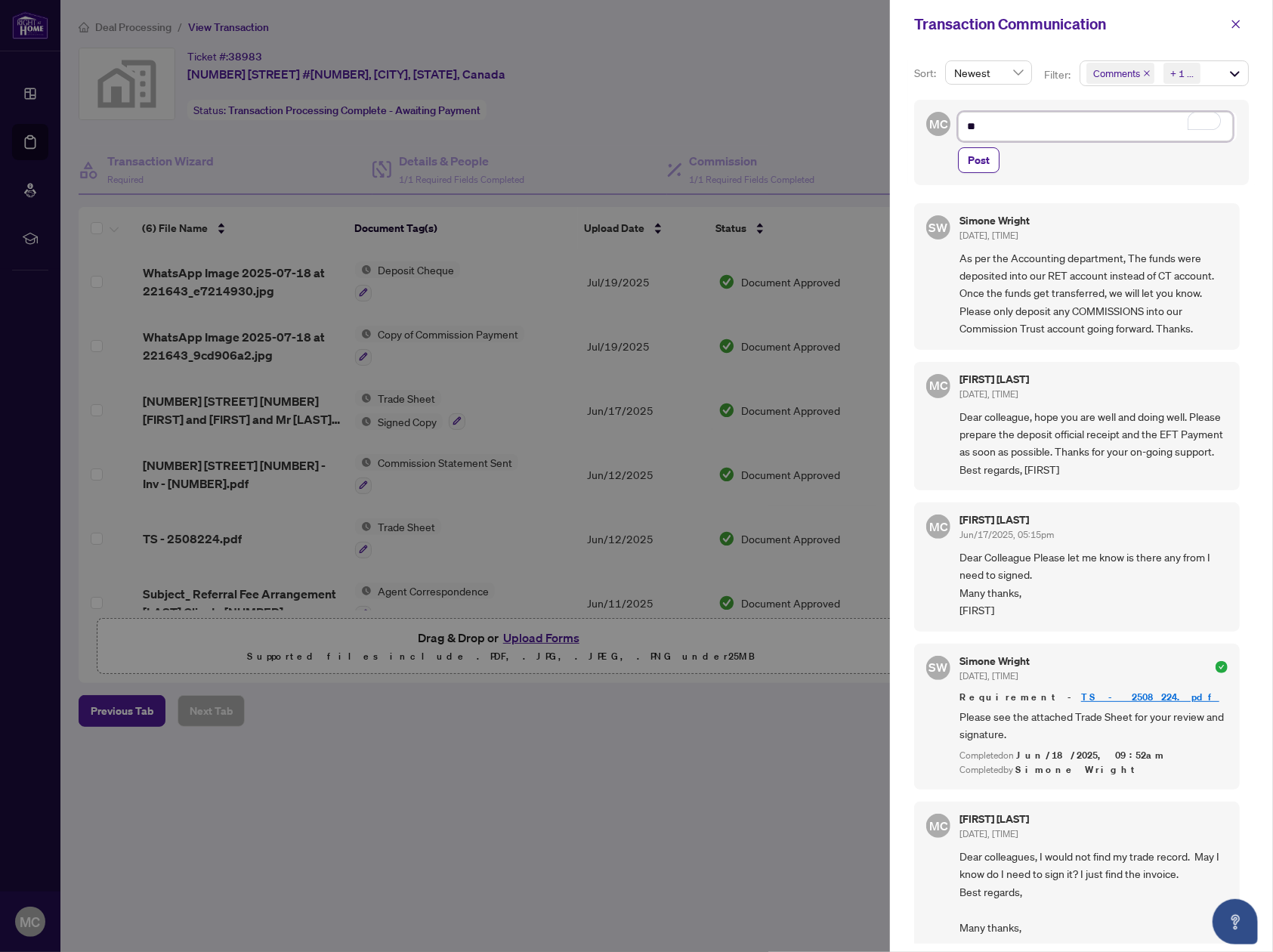 type on "***" 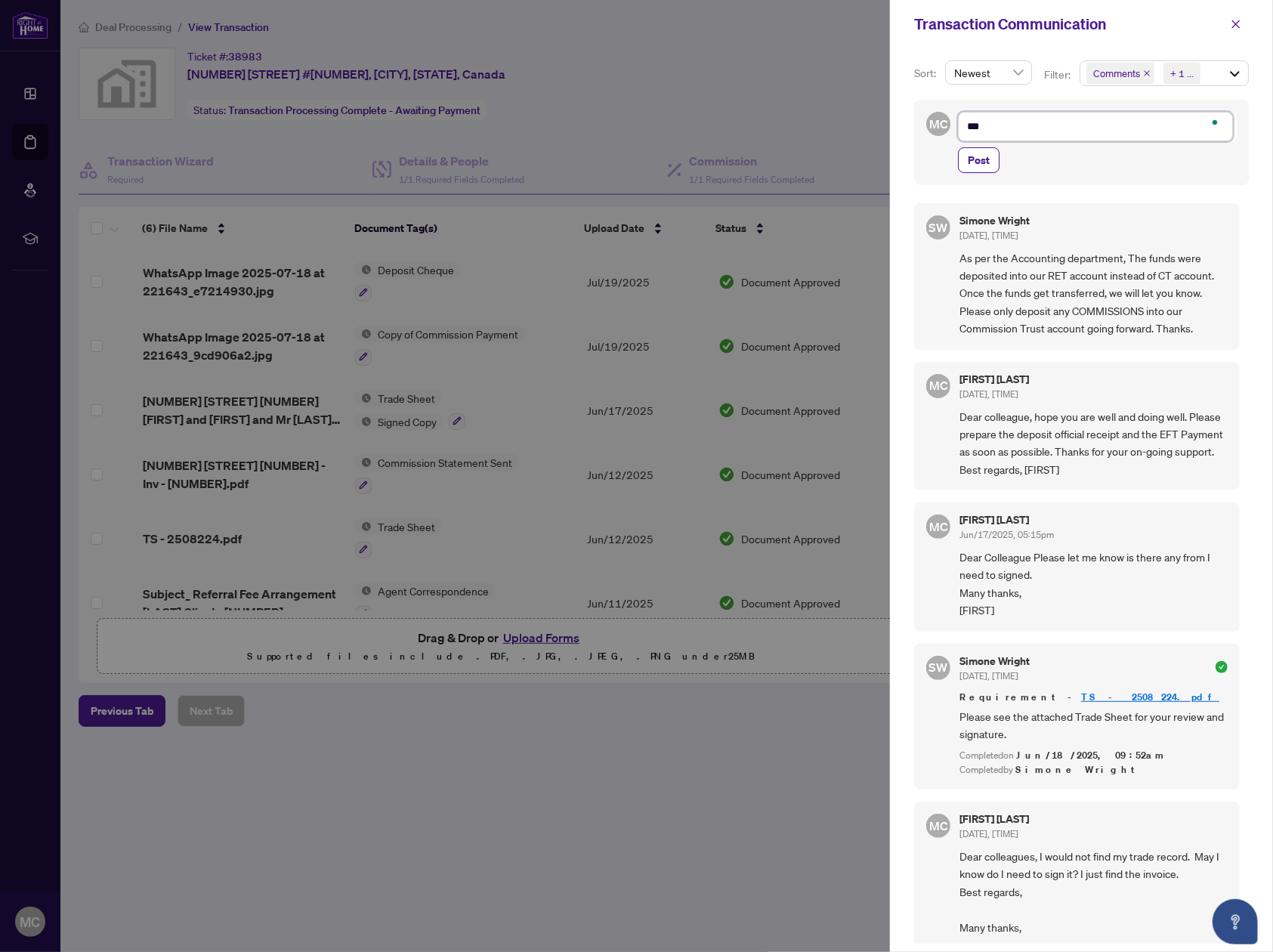 type on "***" 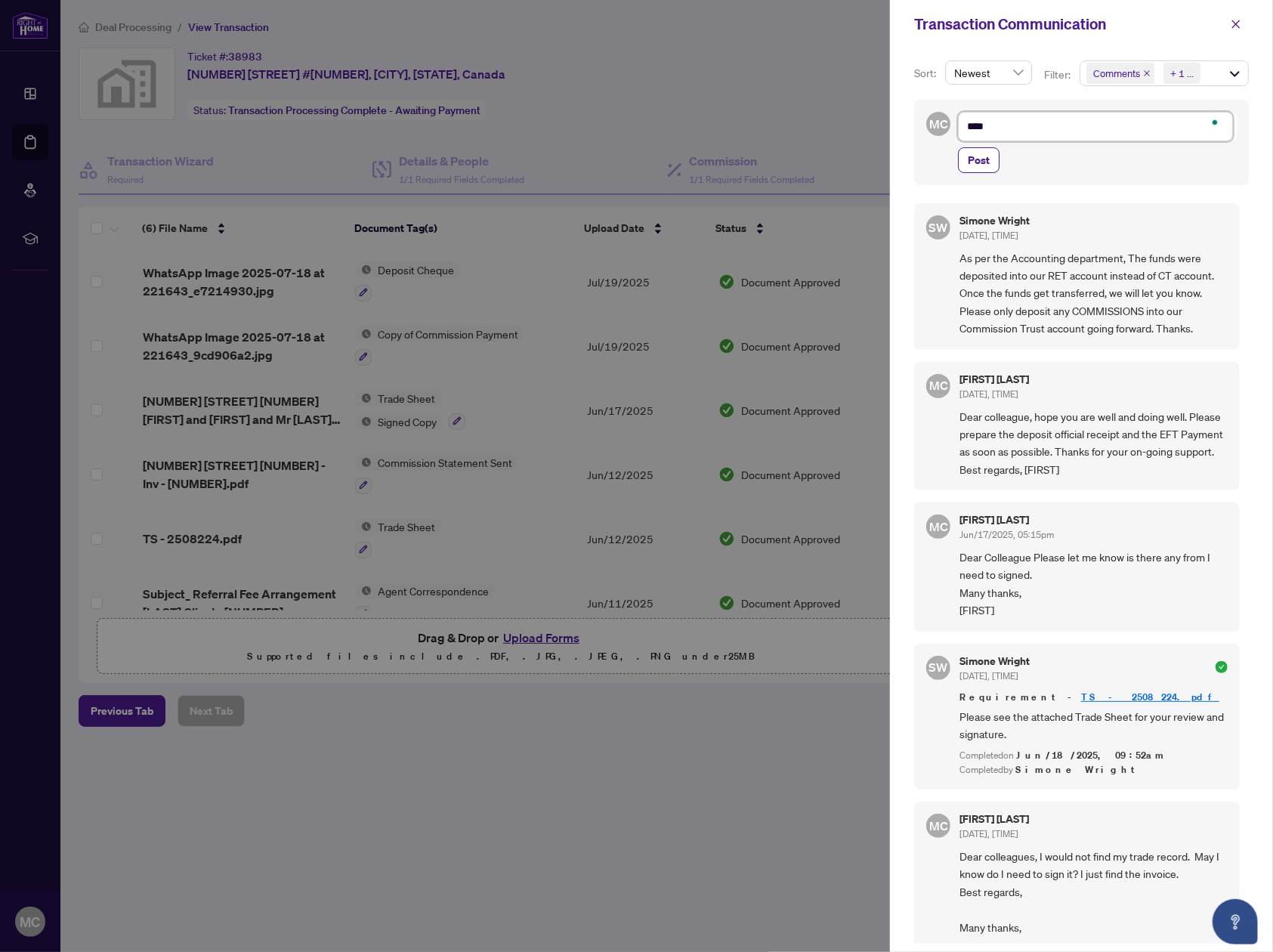 type on "*****" 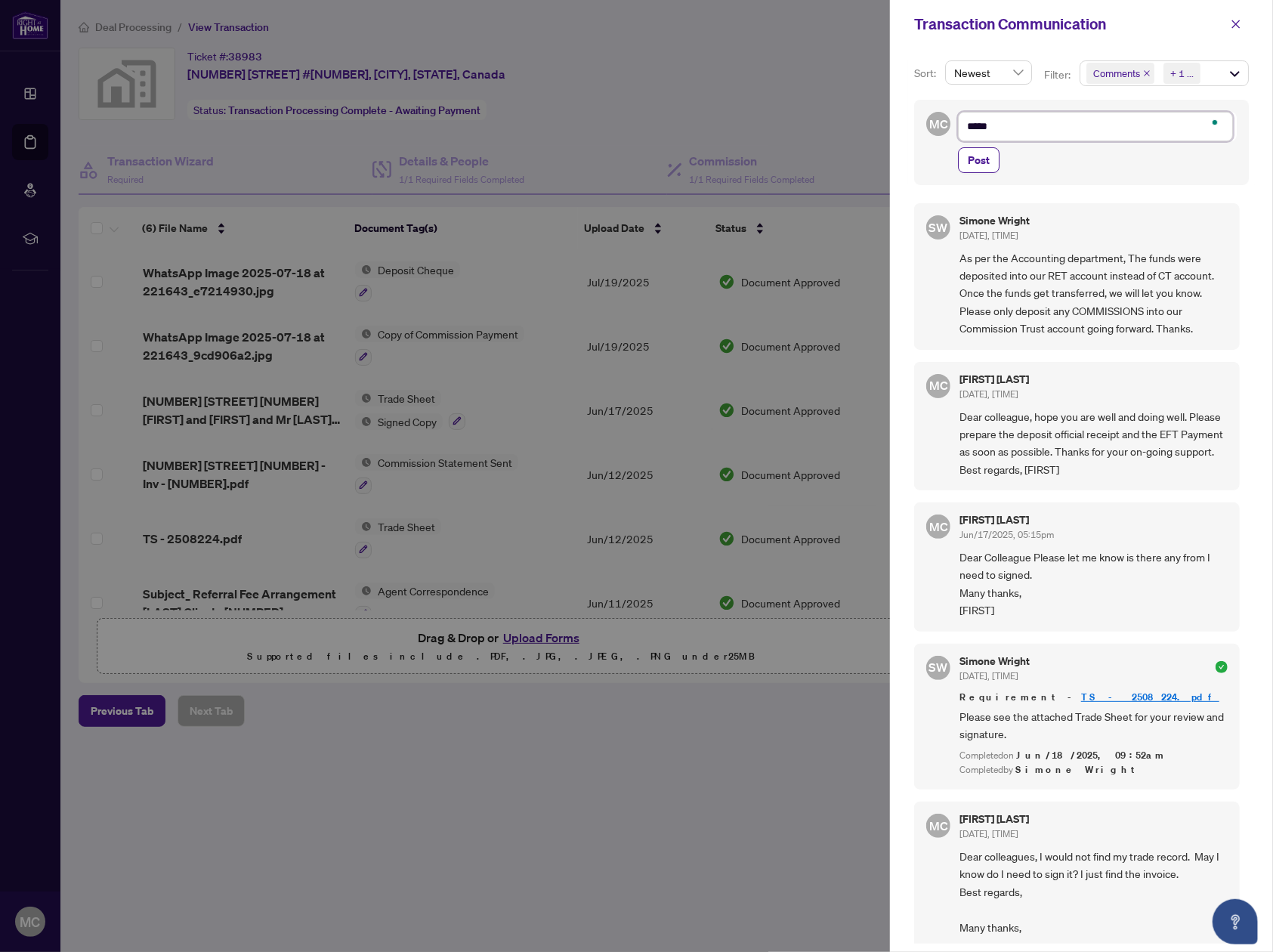 type on "*****" 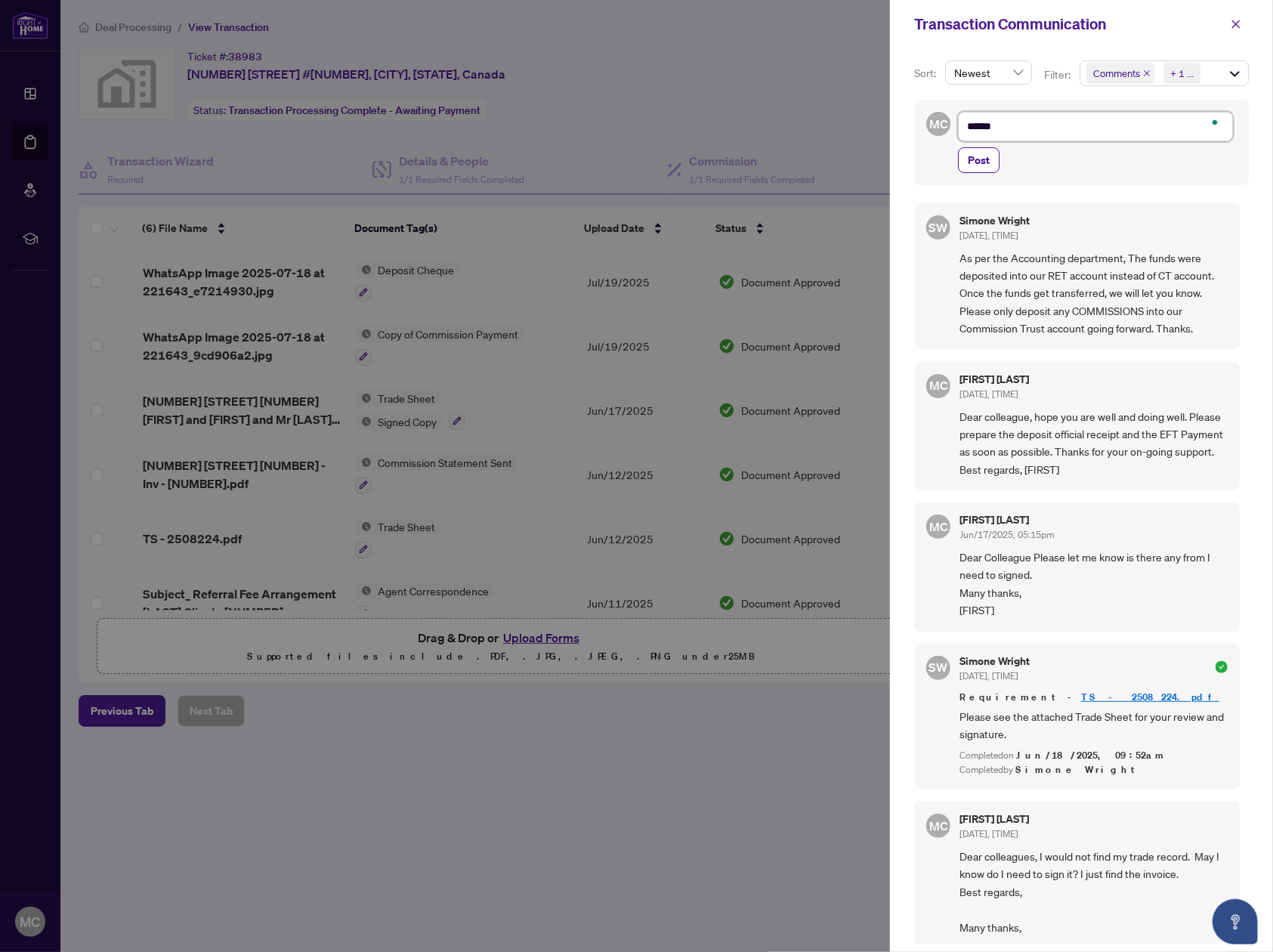 type on "*******" 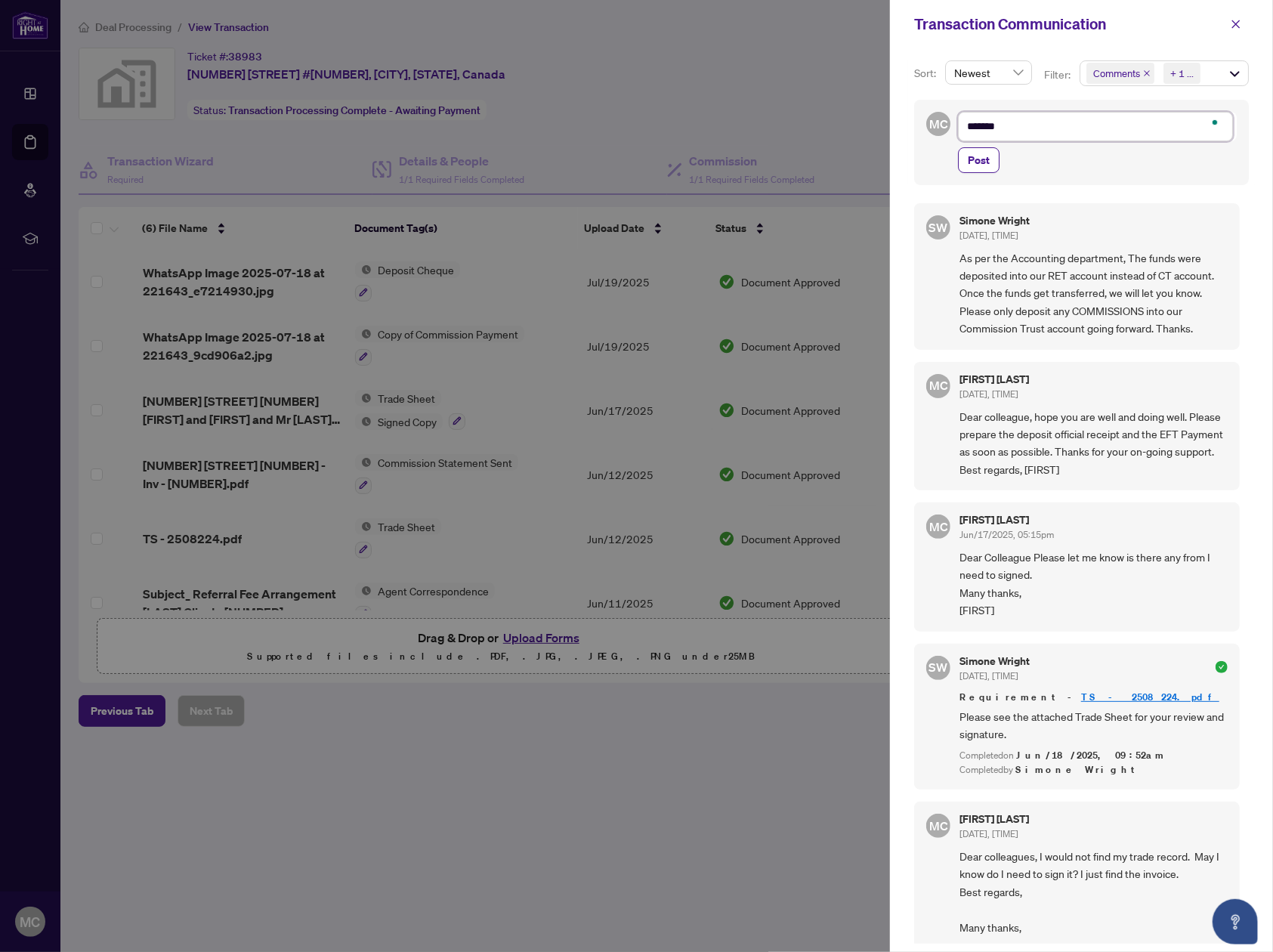 type on "********" 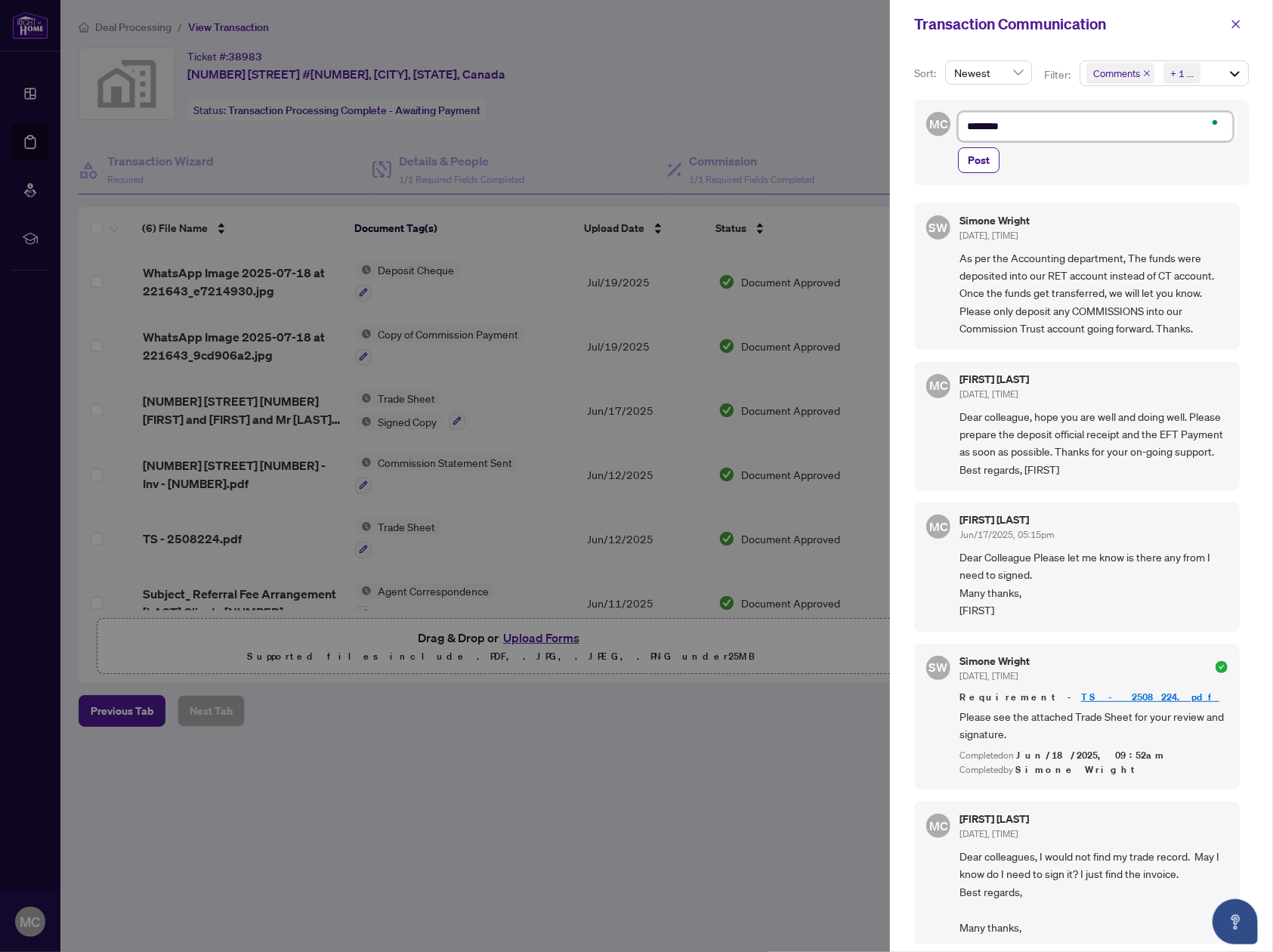 type on "*********" 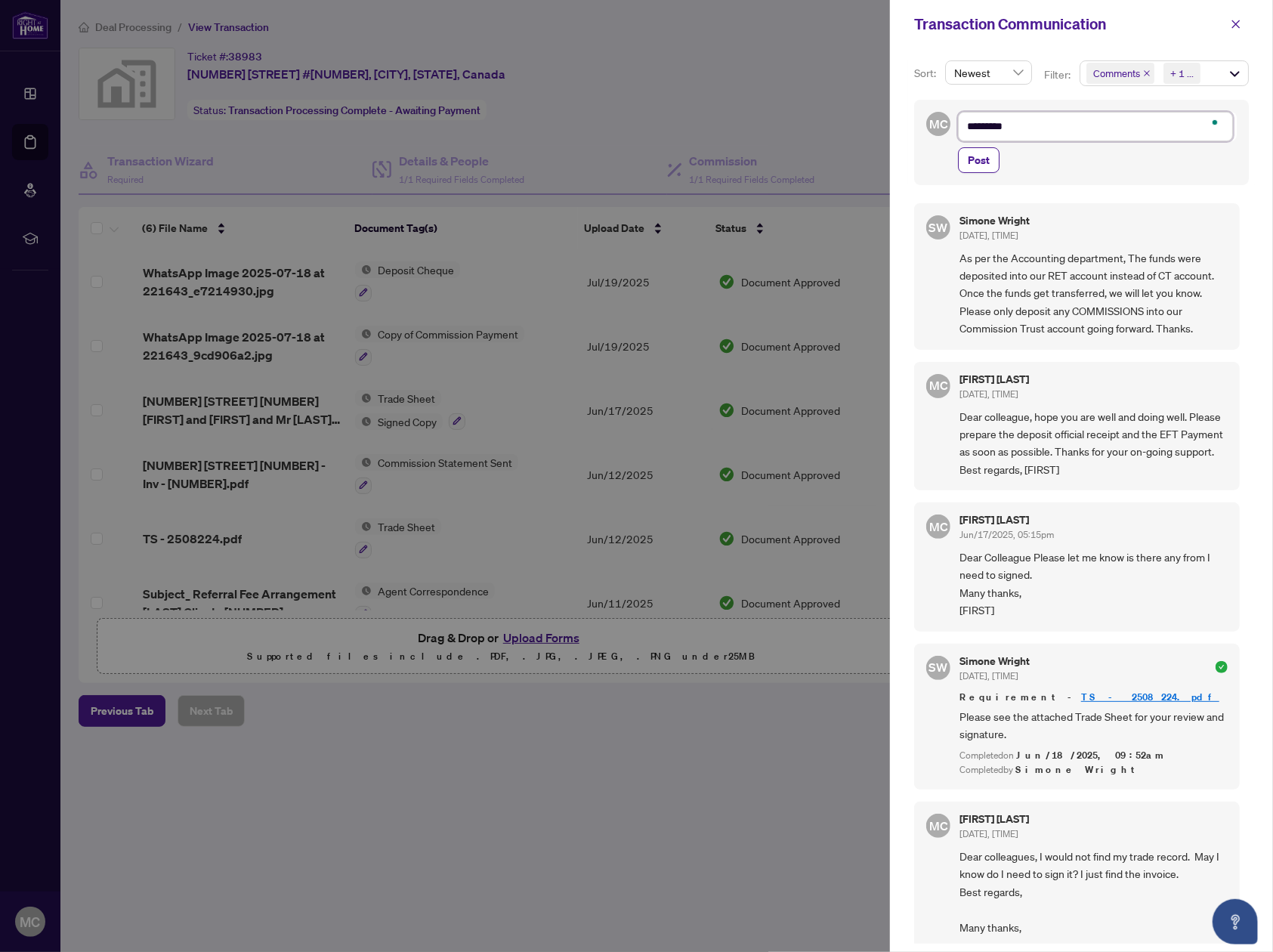 type on "**********" 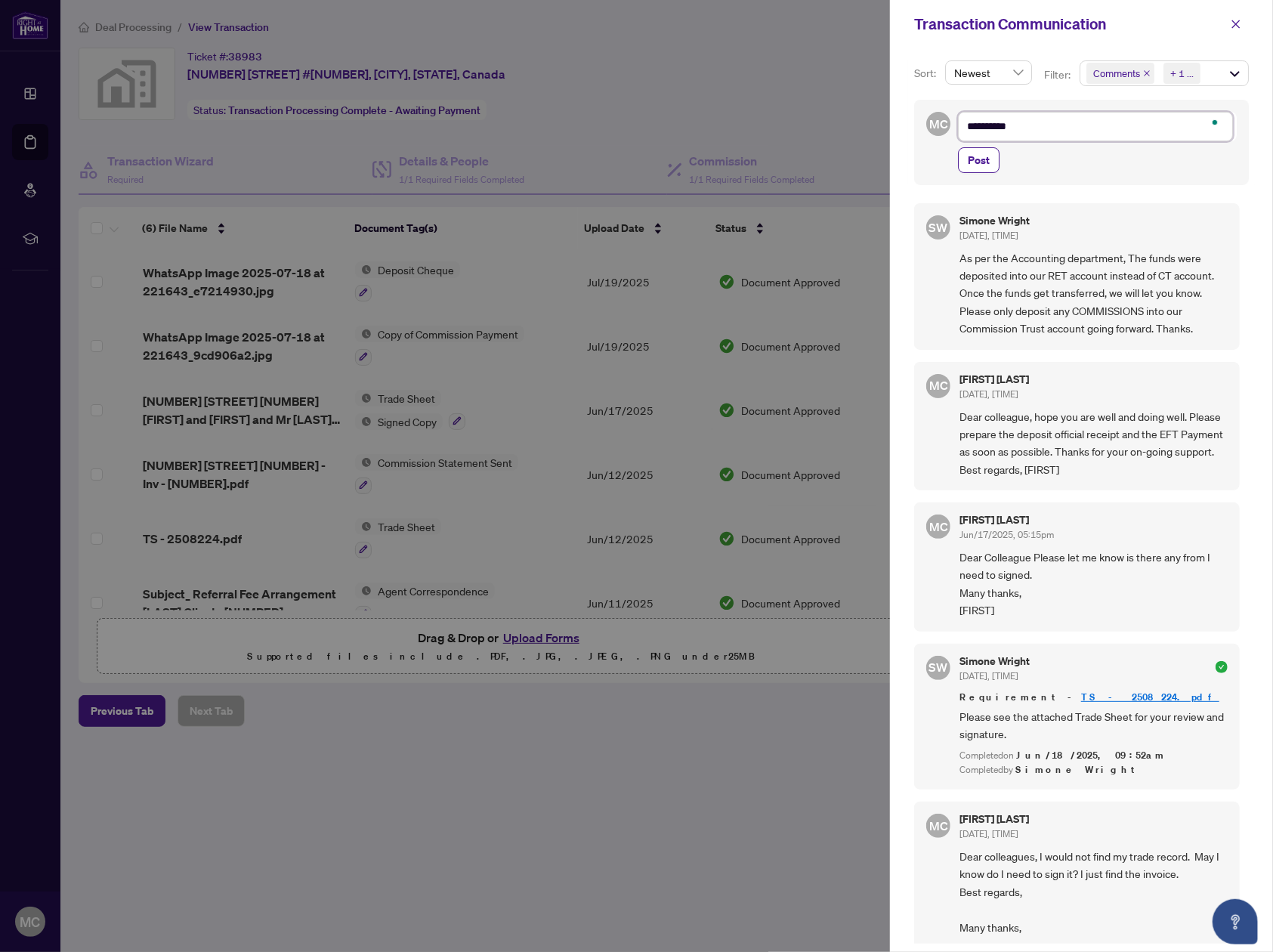 type on "**********" 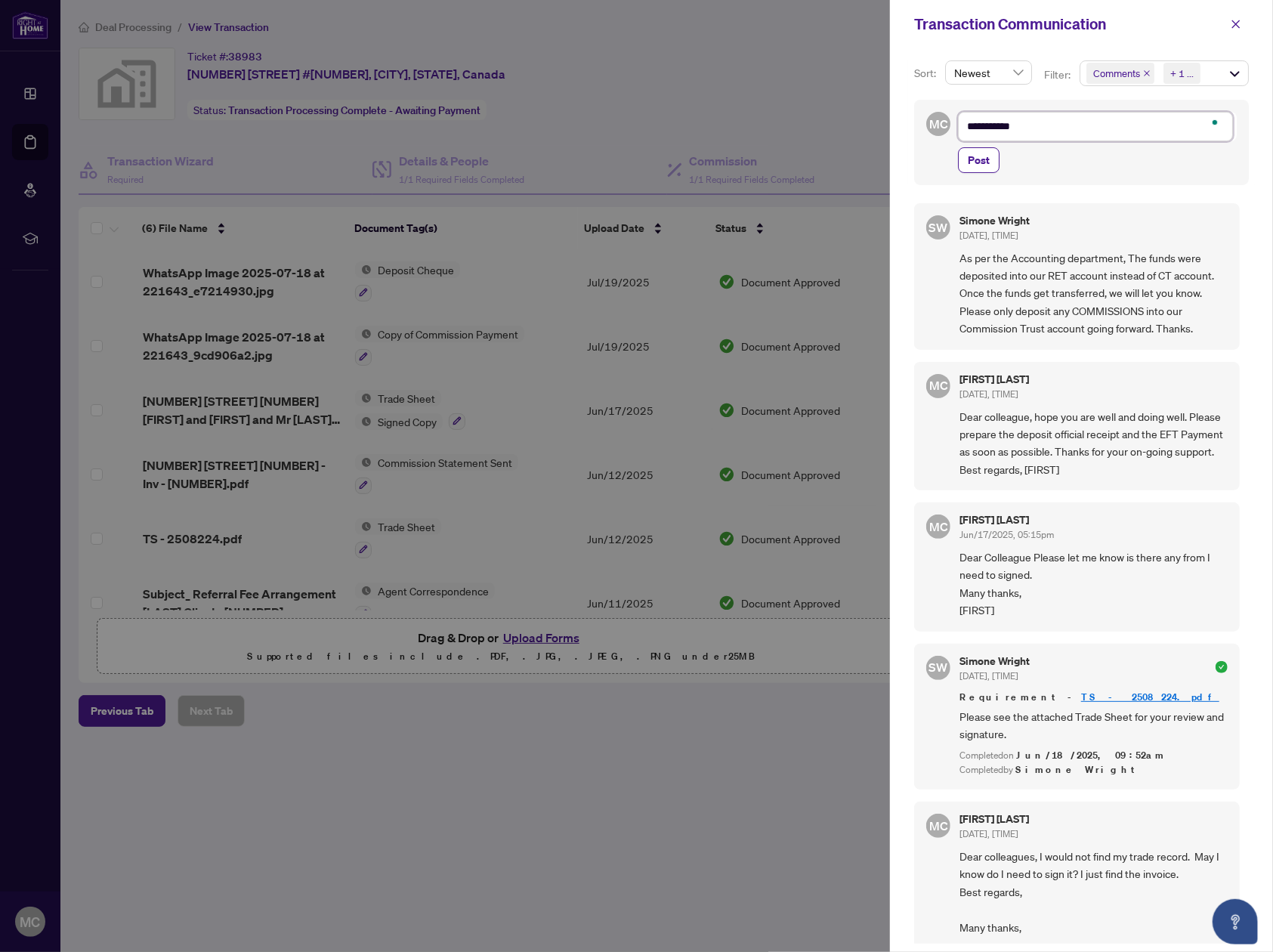 type on "**********" 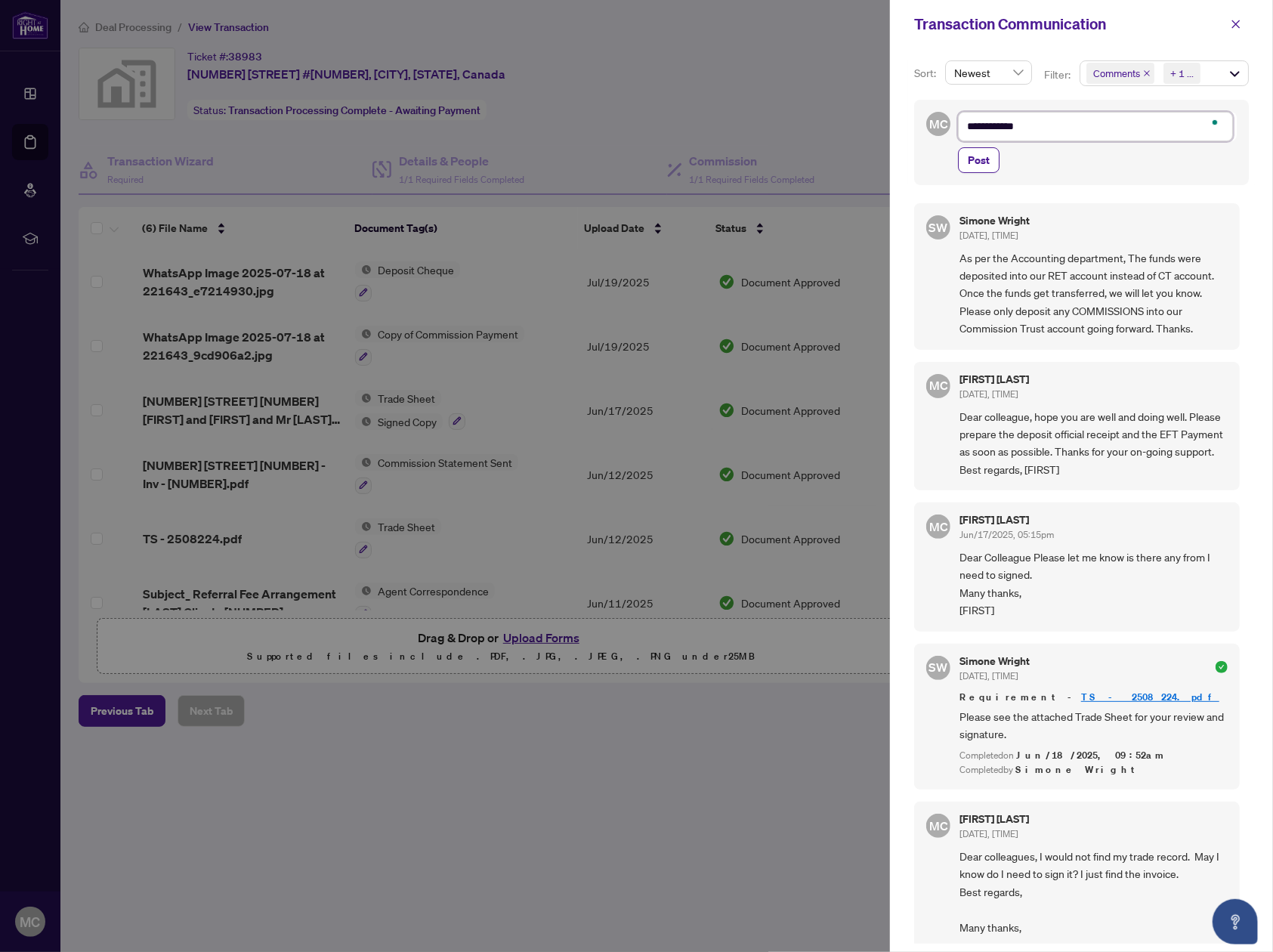 type on "**********" 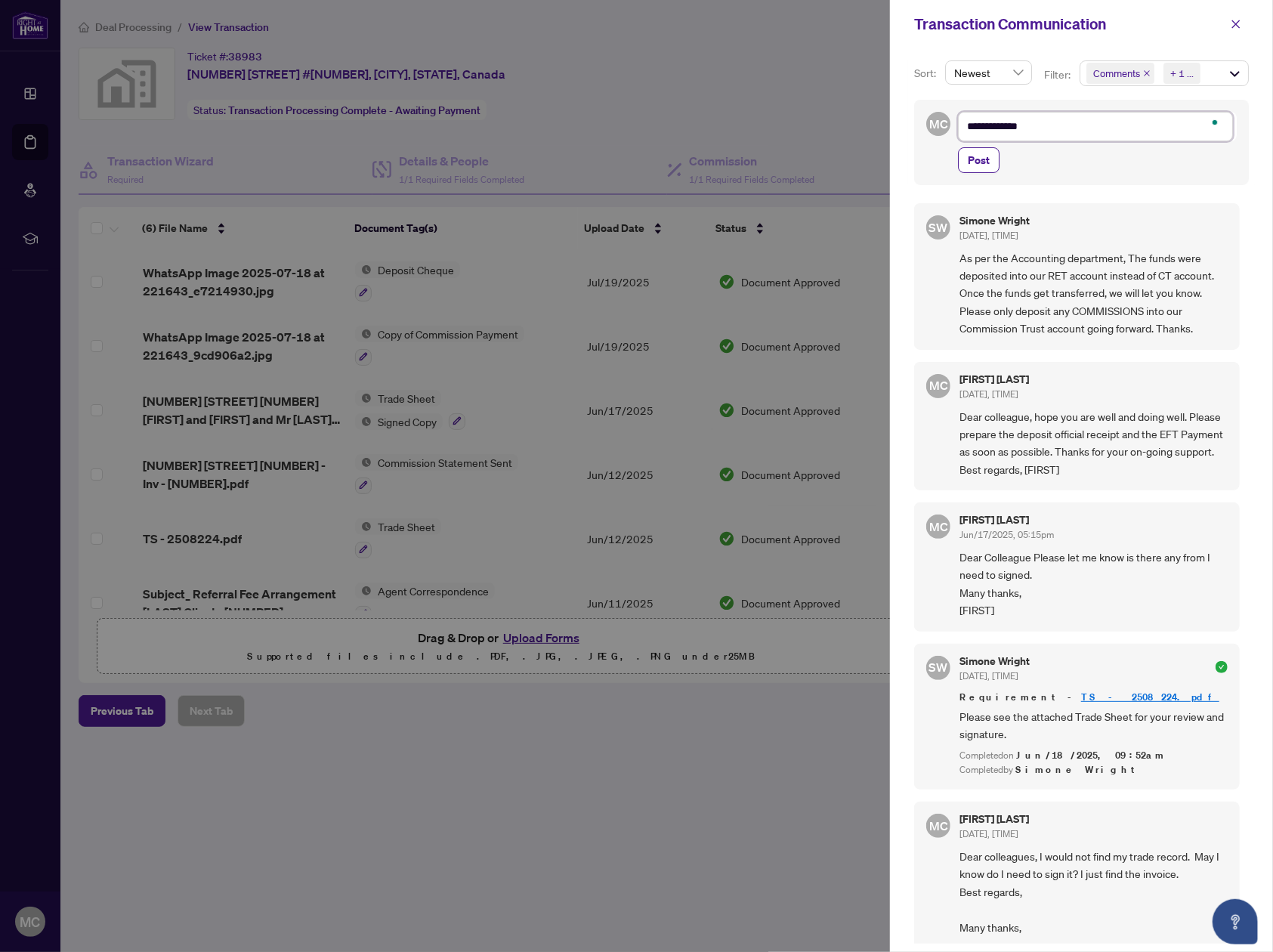 type on "**********" 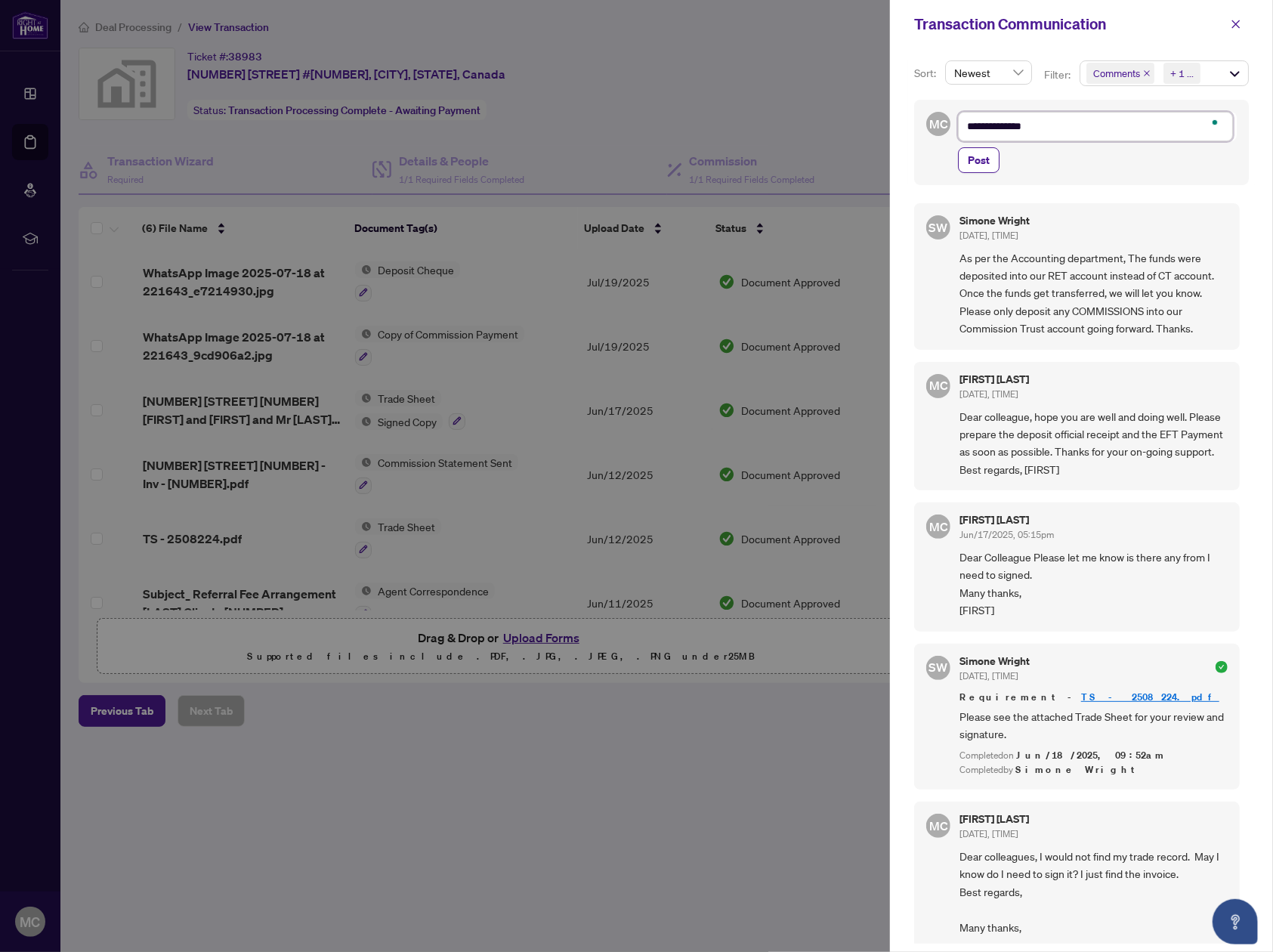 type on "**********" 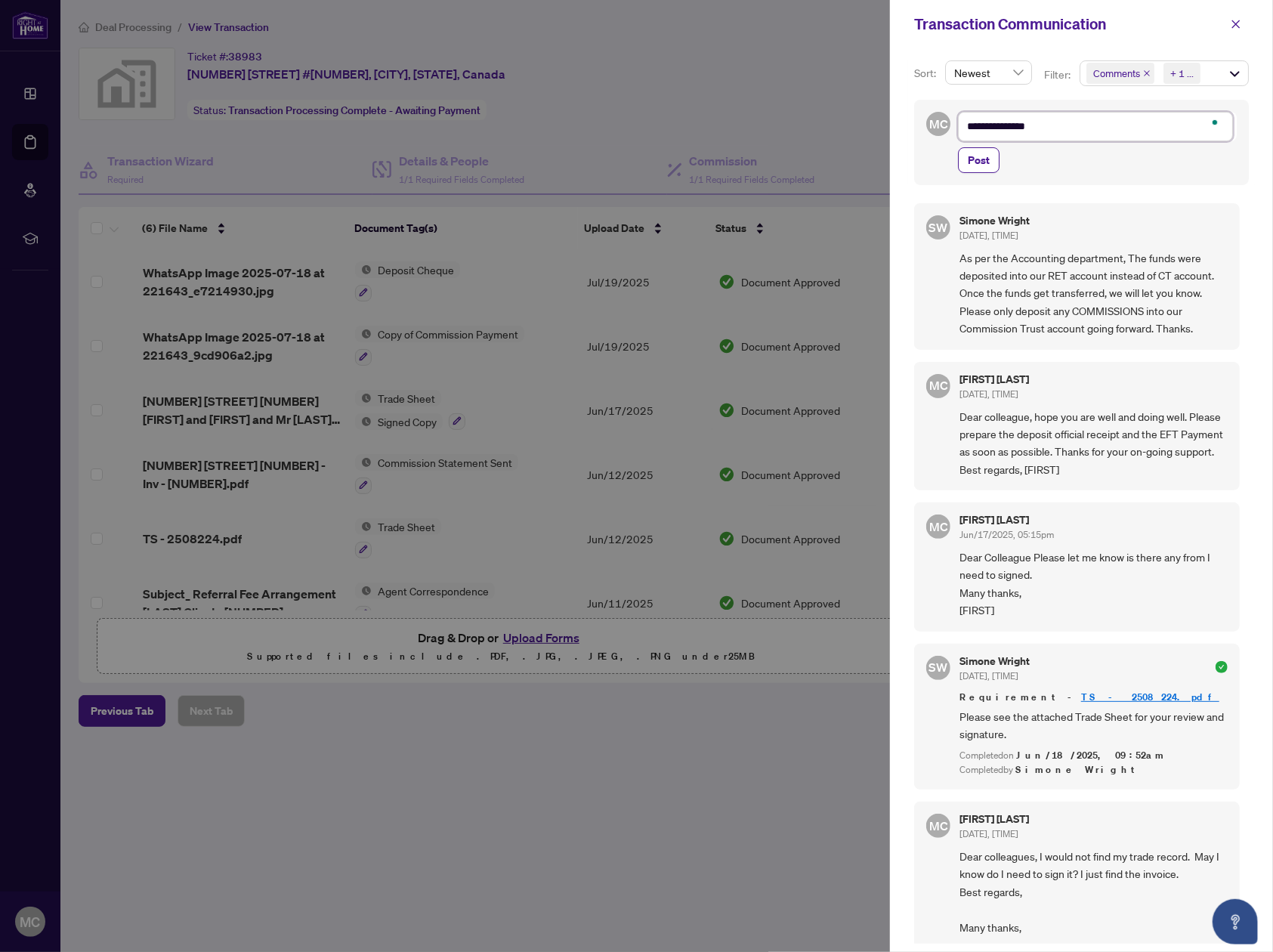 type on "**********" 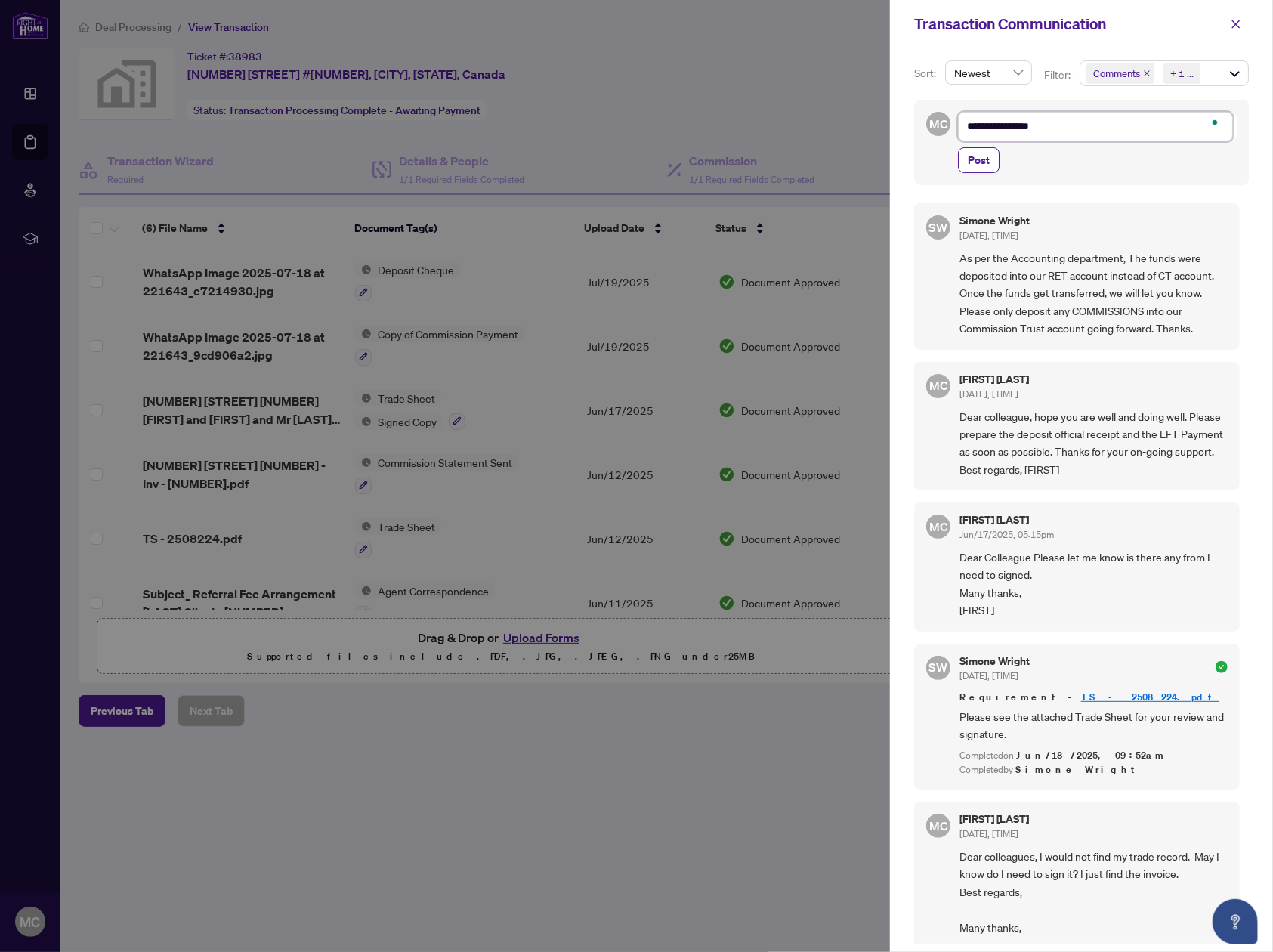 type on "**********" 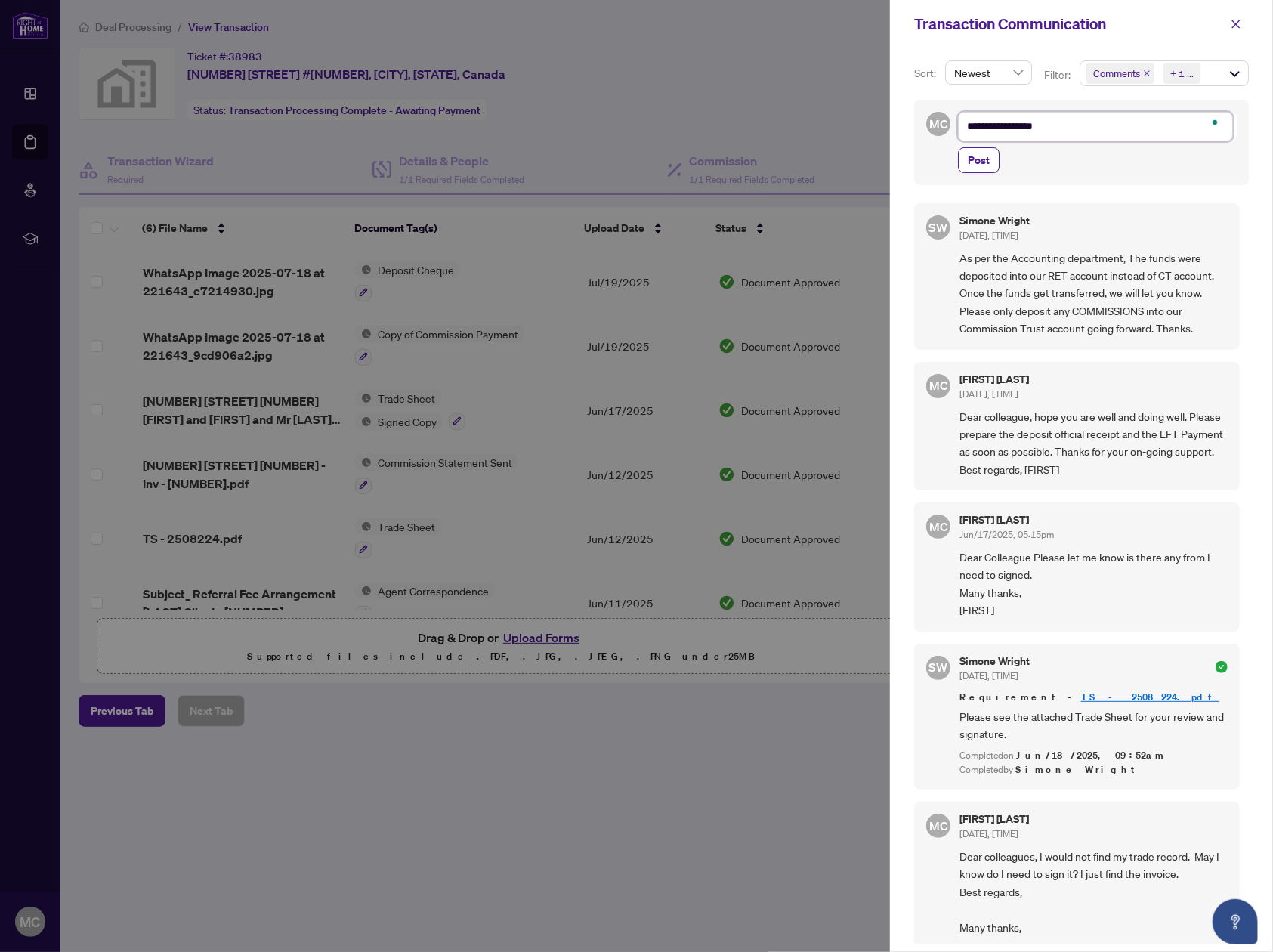 type on "**********" 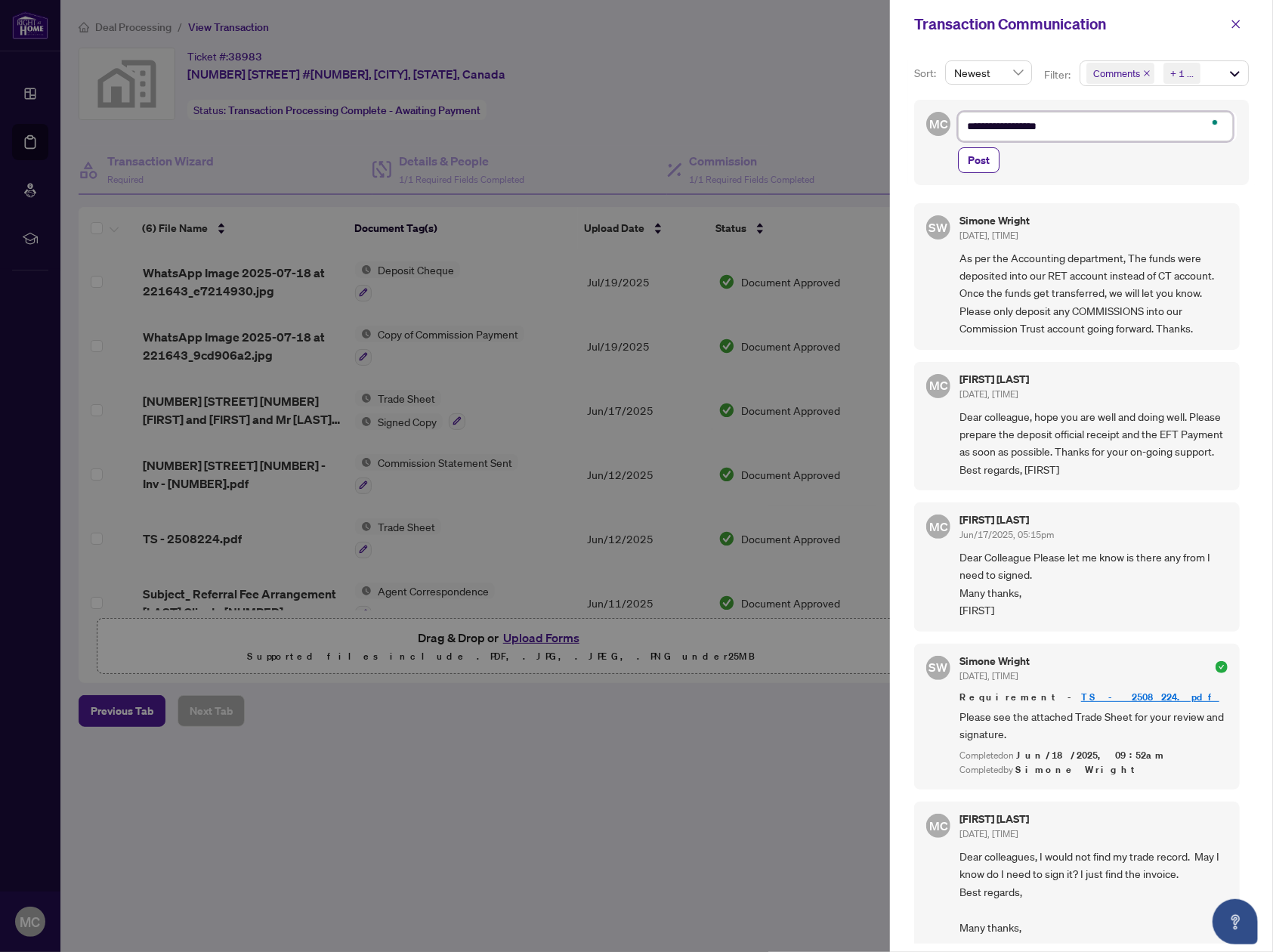 type on "**********" 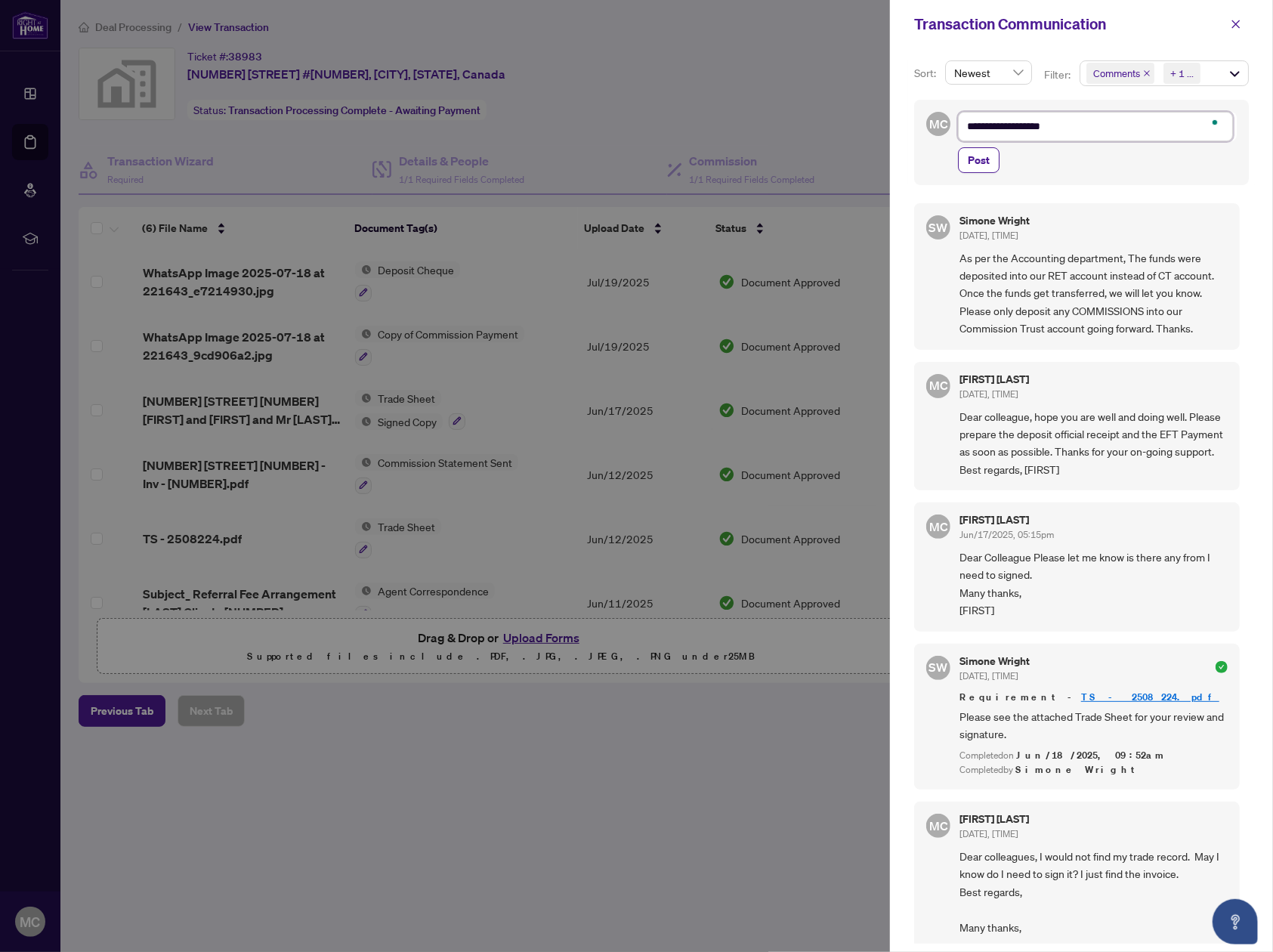 type on "**********" 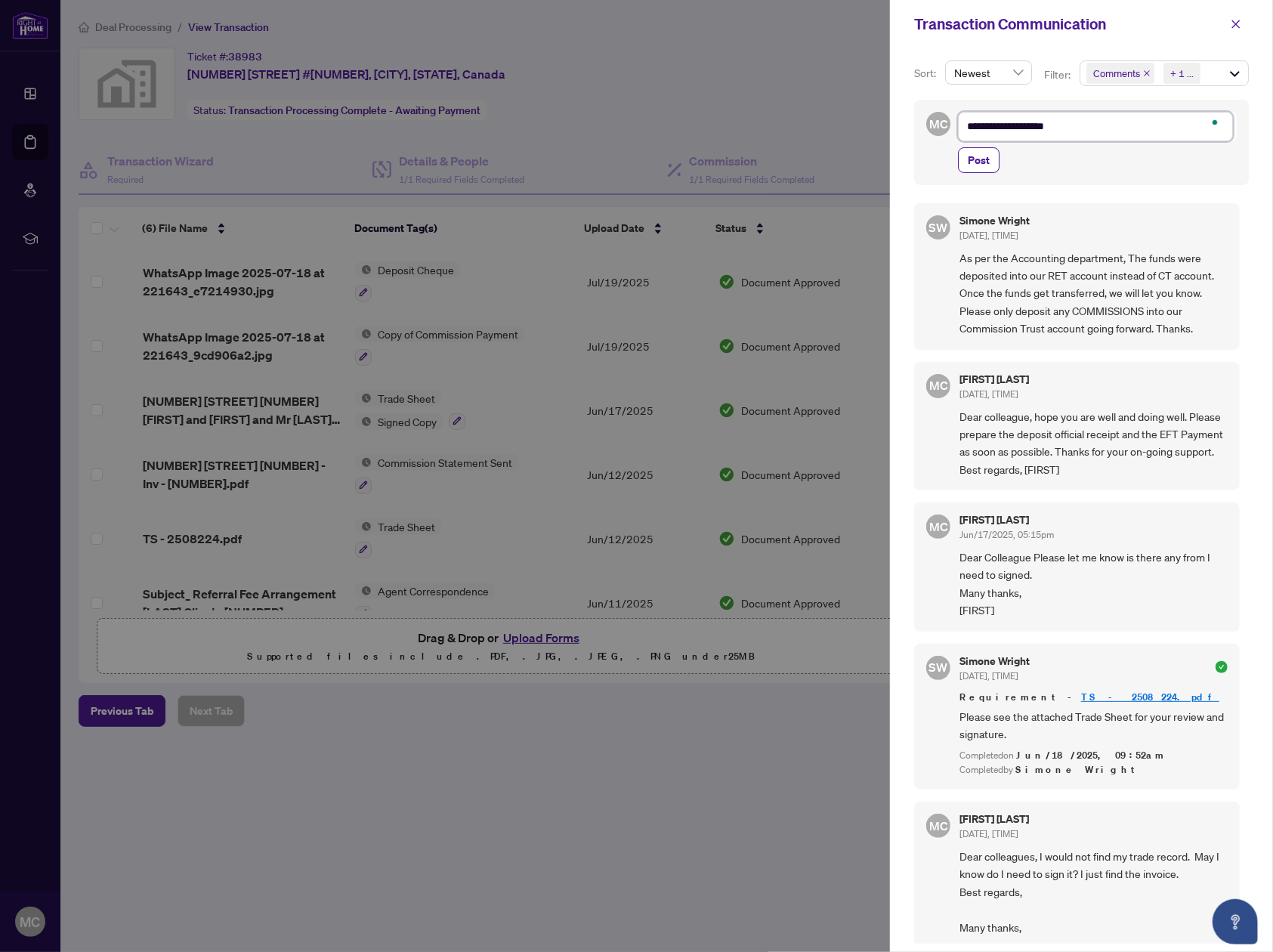 type on "**********" 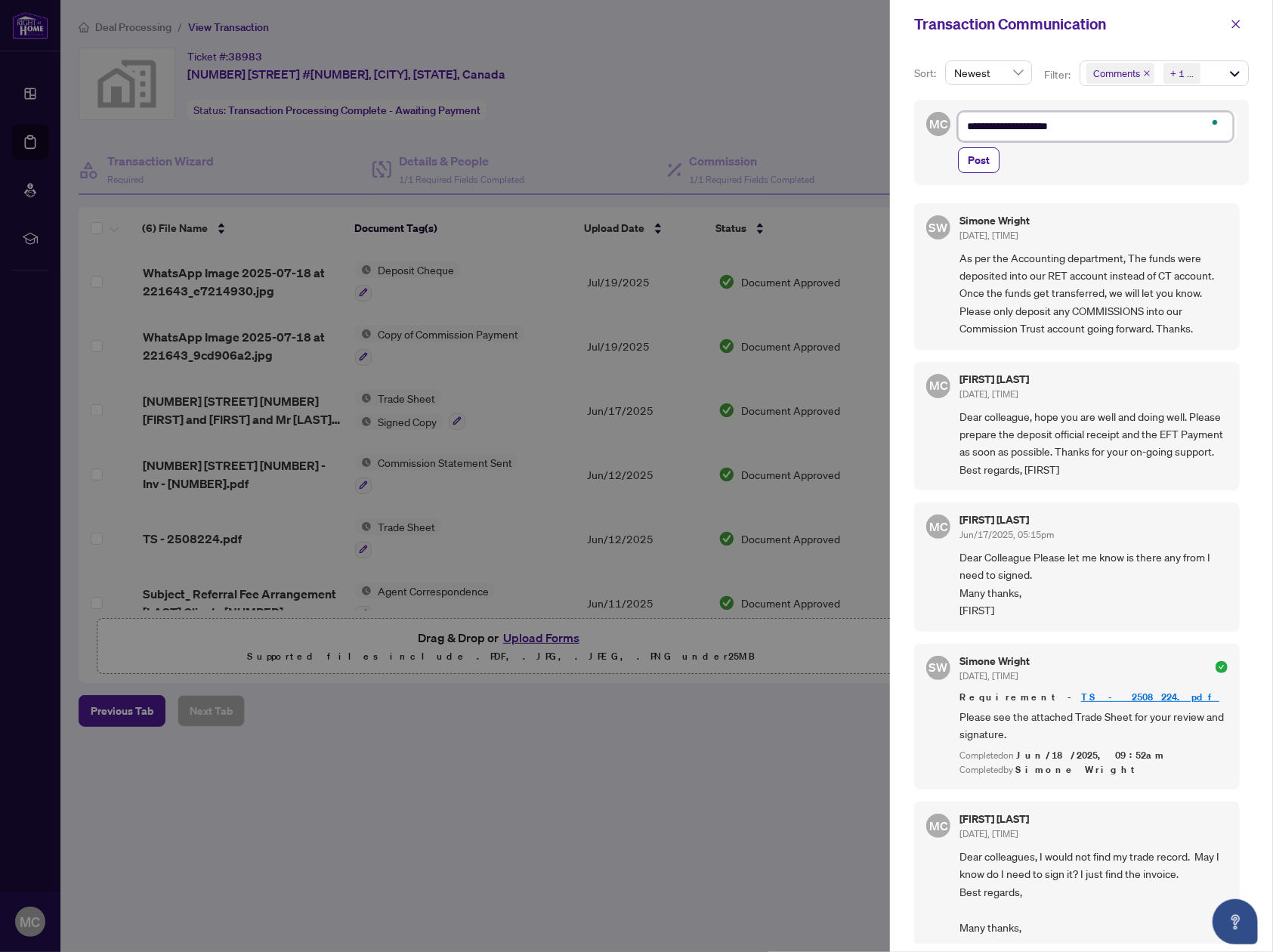 type on "**********" 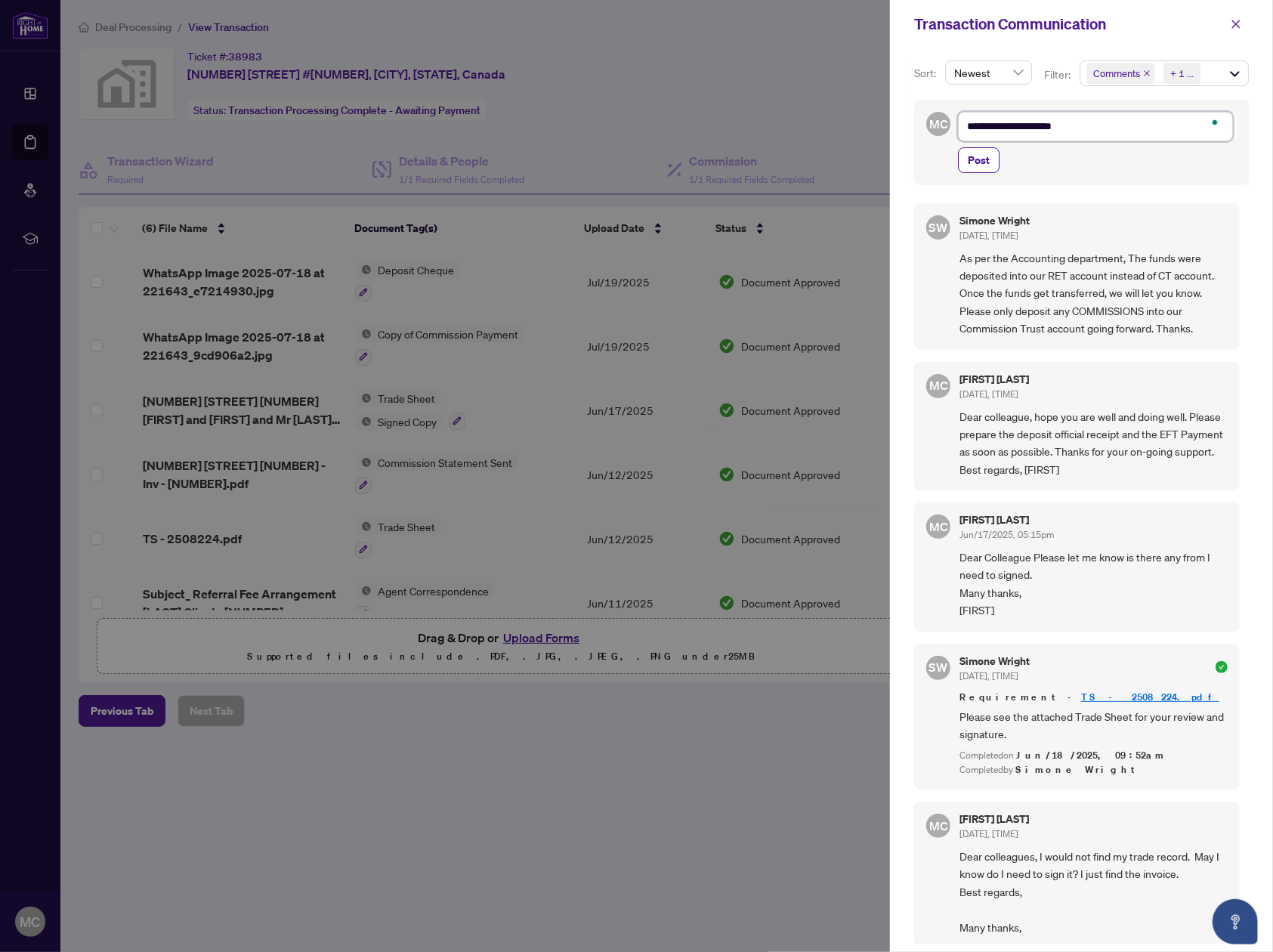 type on "**********" 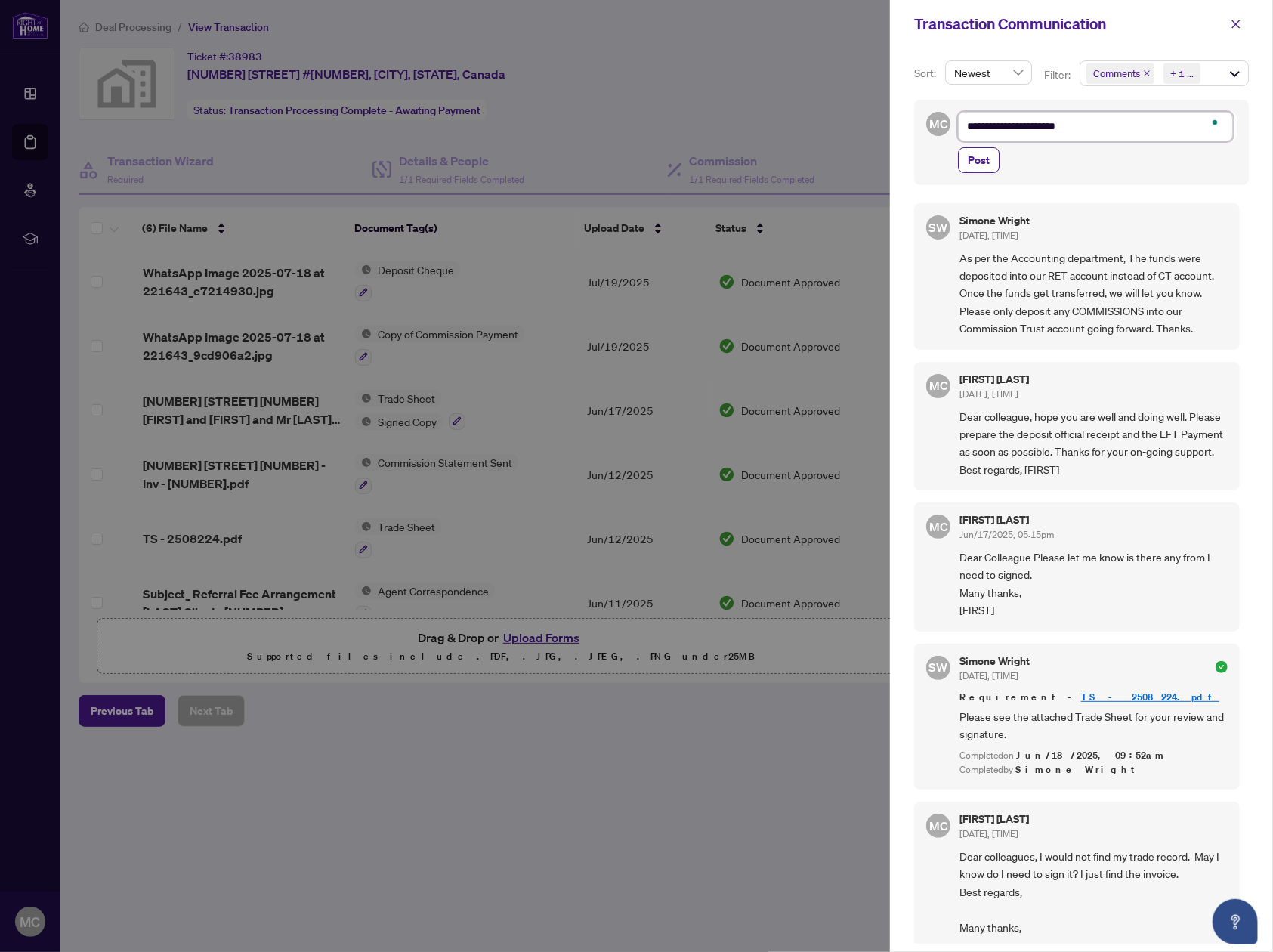 type on "**********" 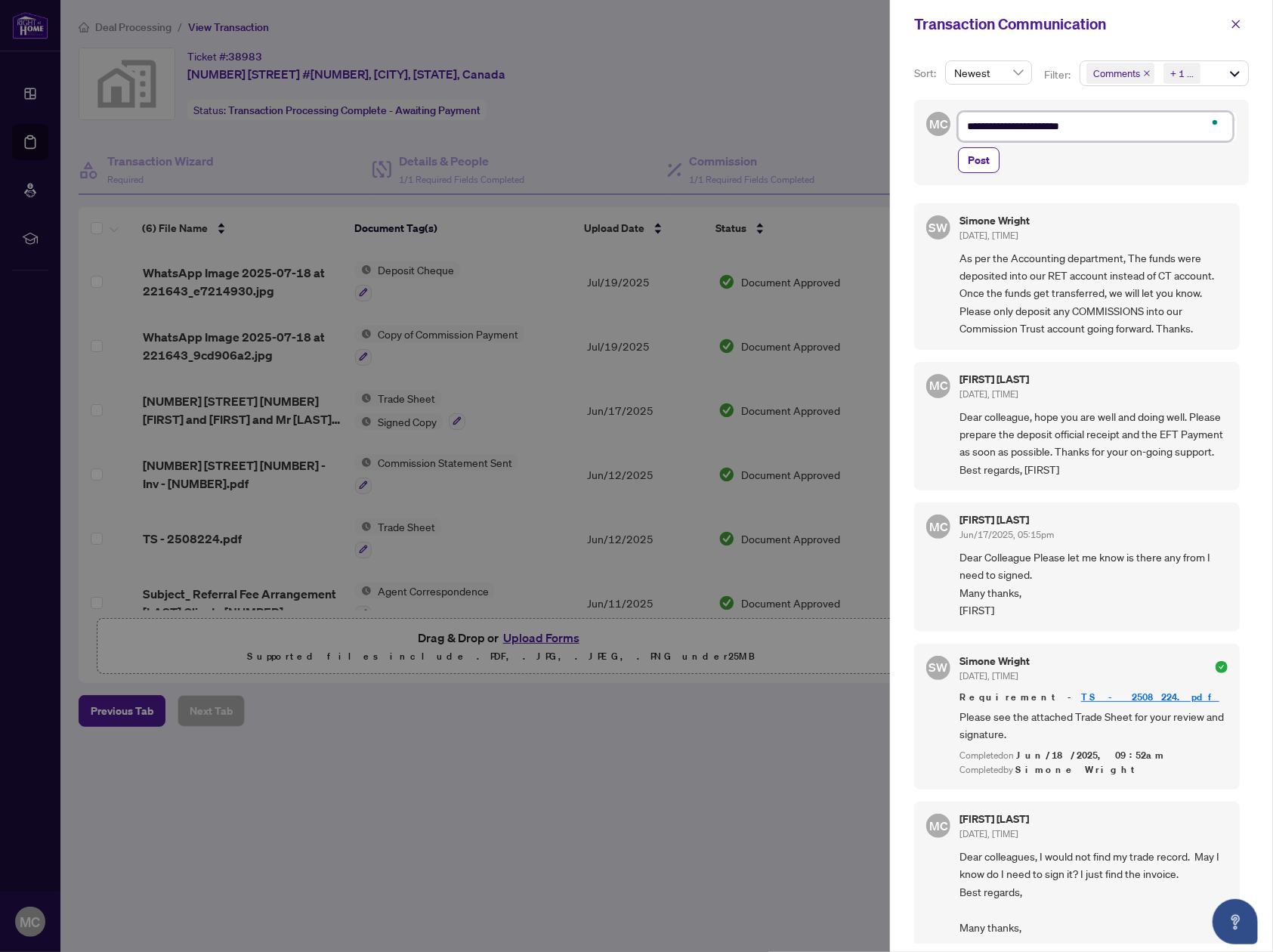 type on "**********" 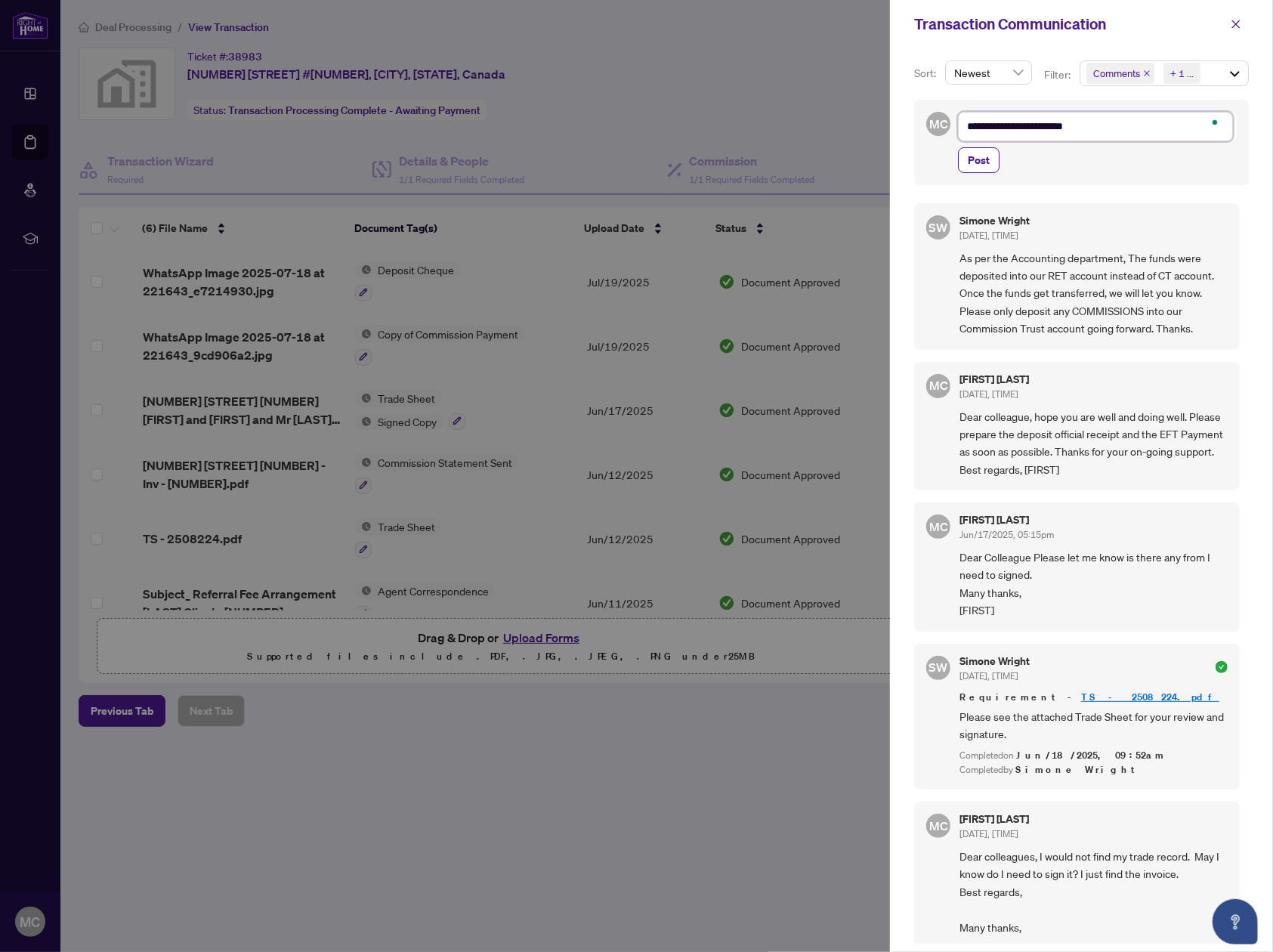 type on "**********" 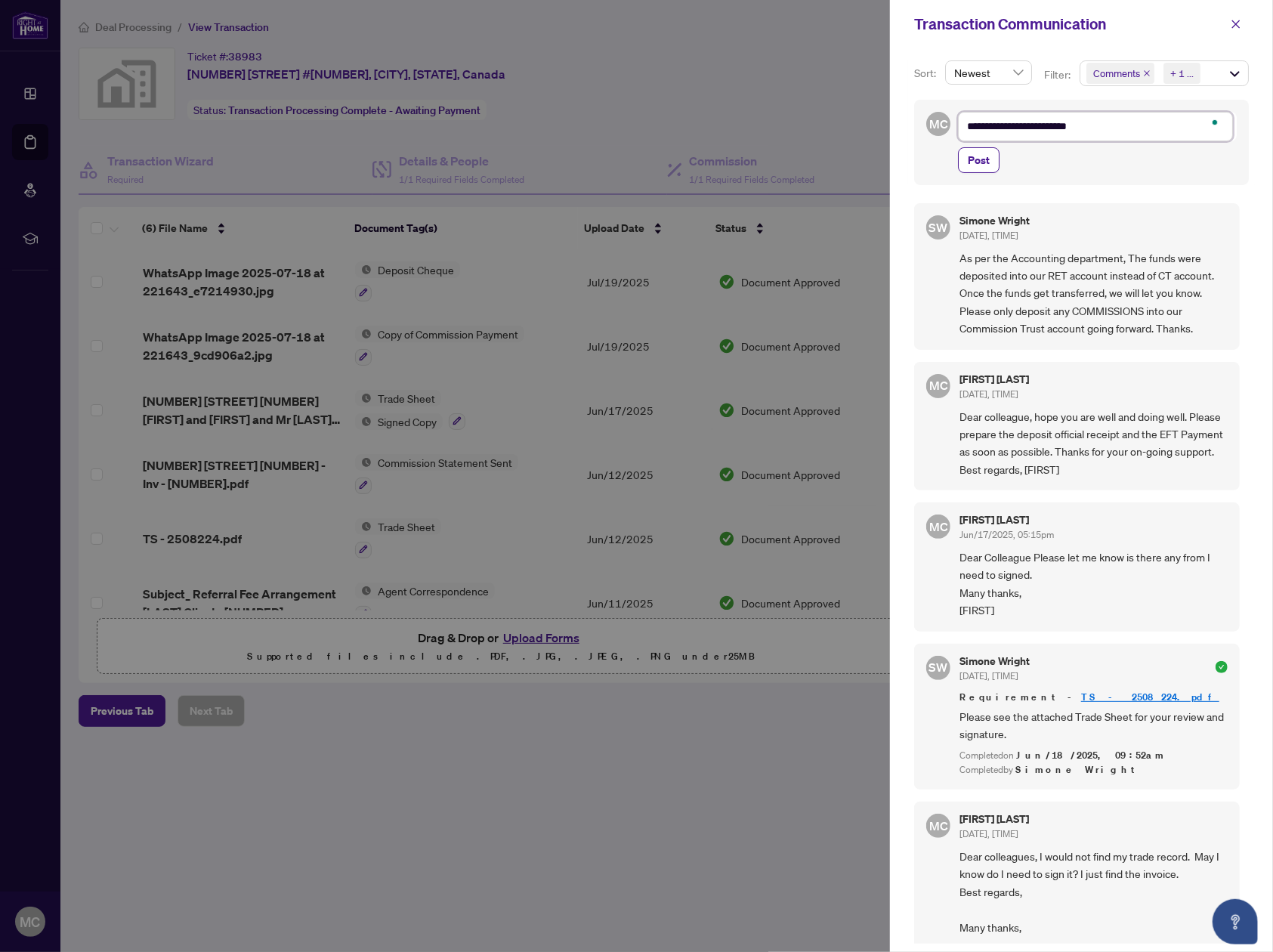 type on "**********" 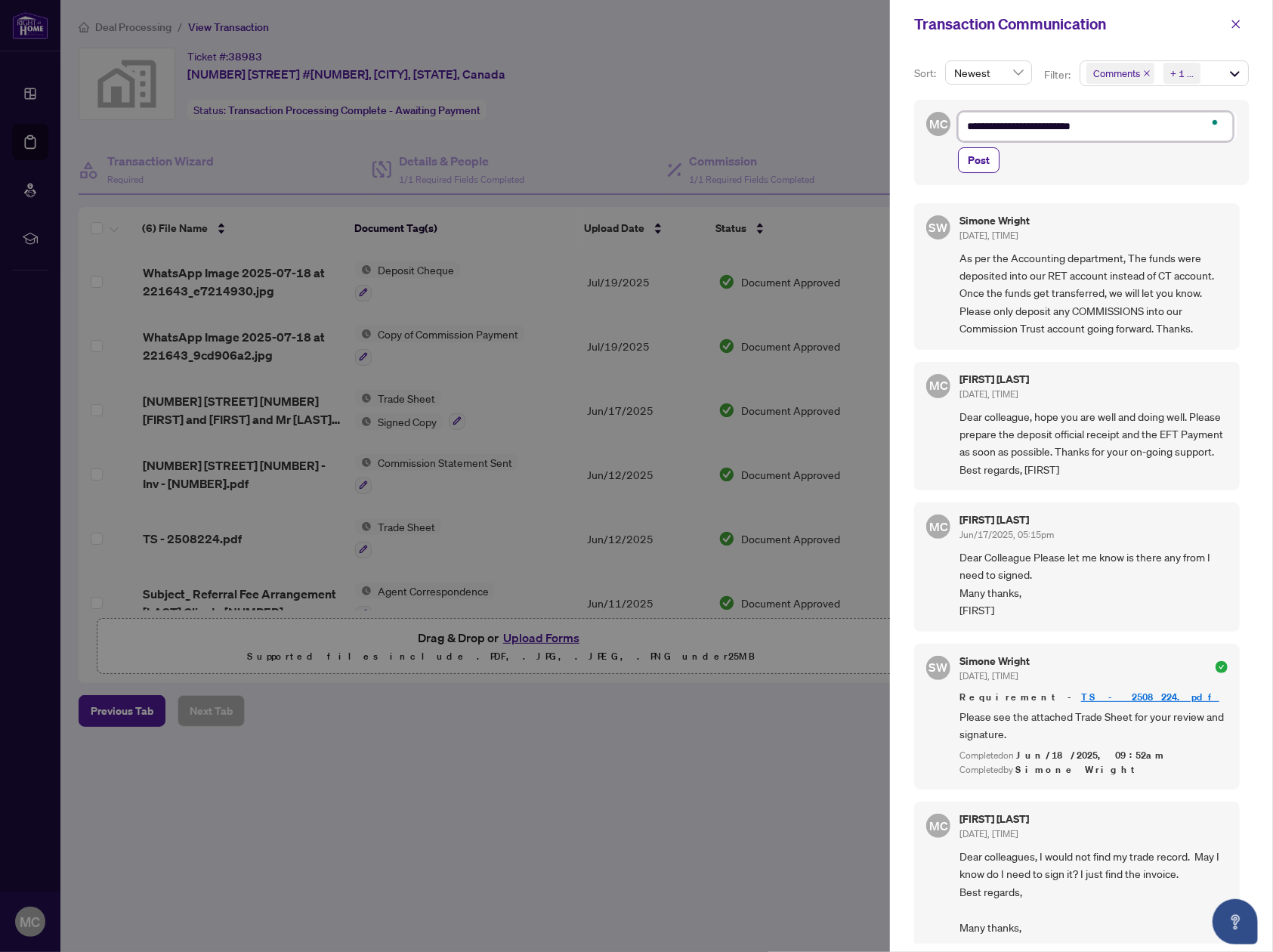 type on "**********" 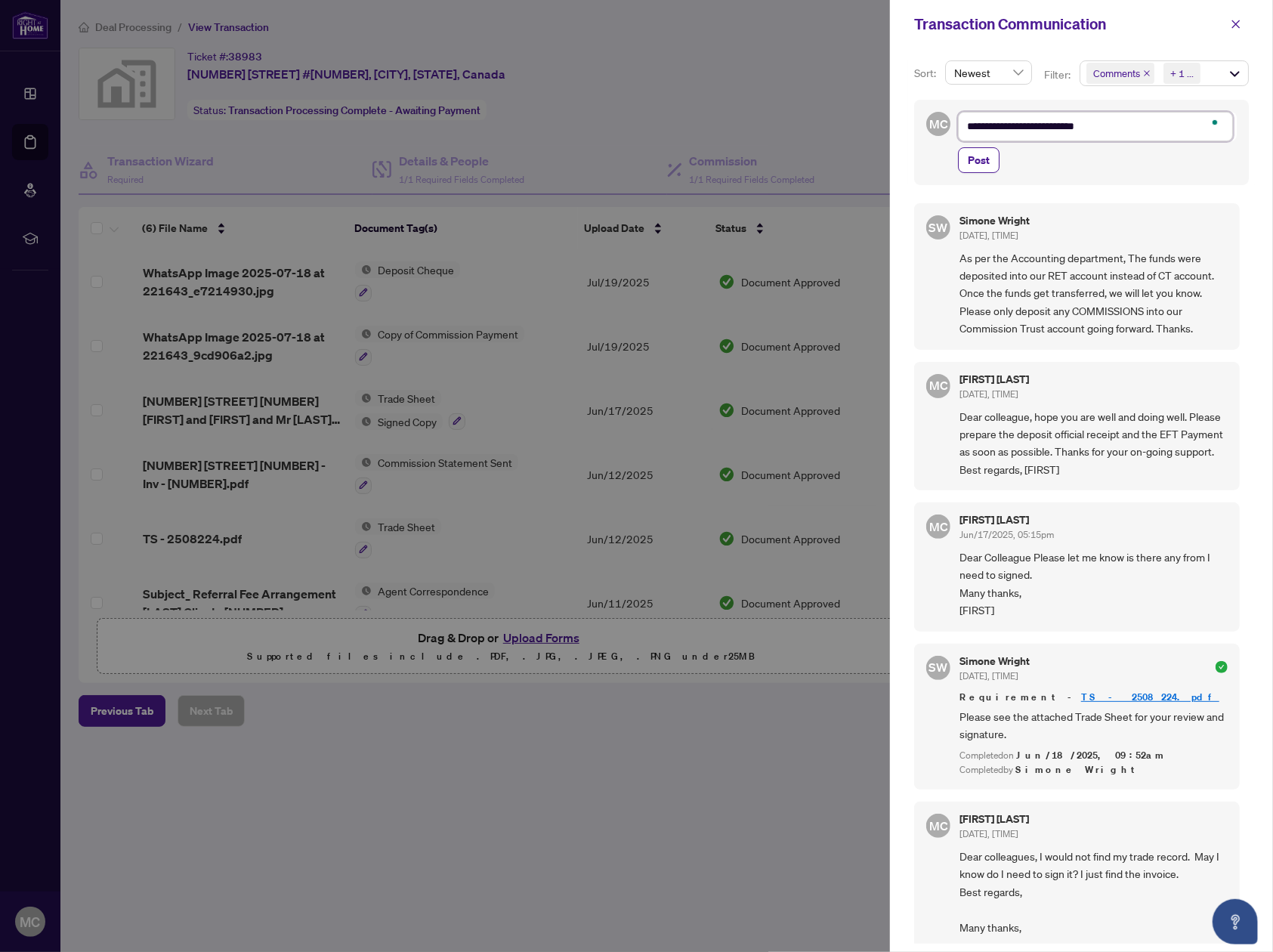 type on "**********" 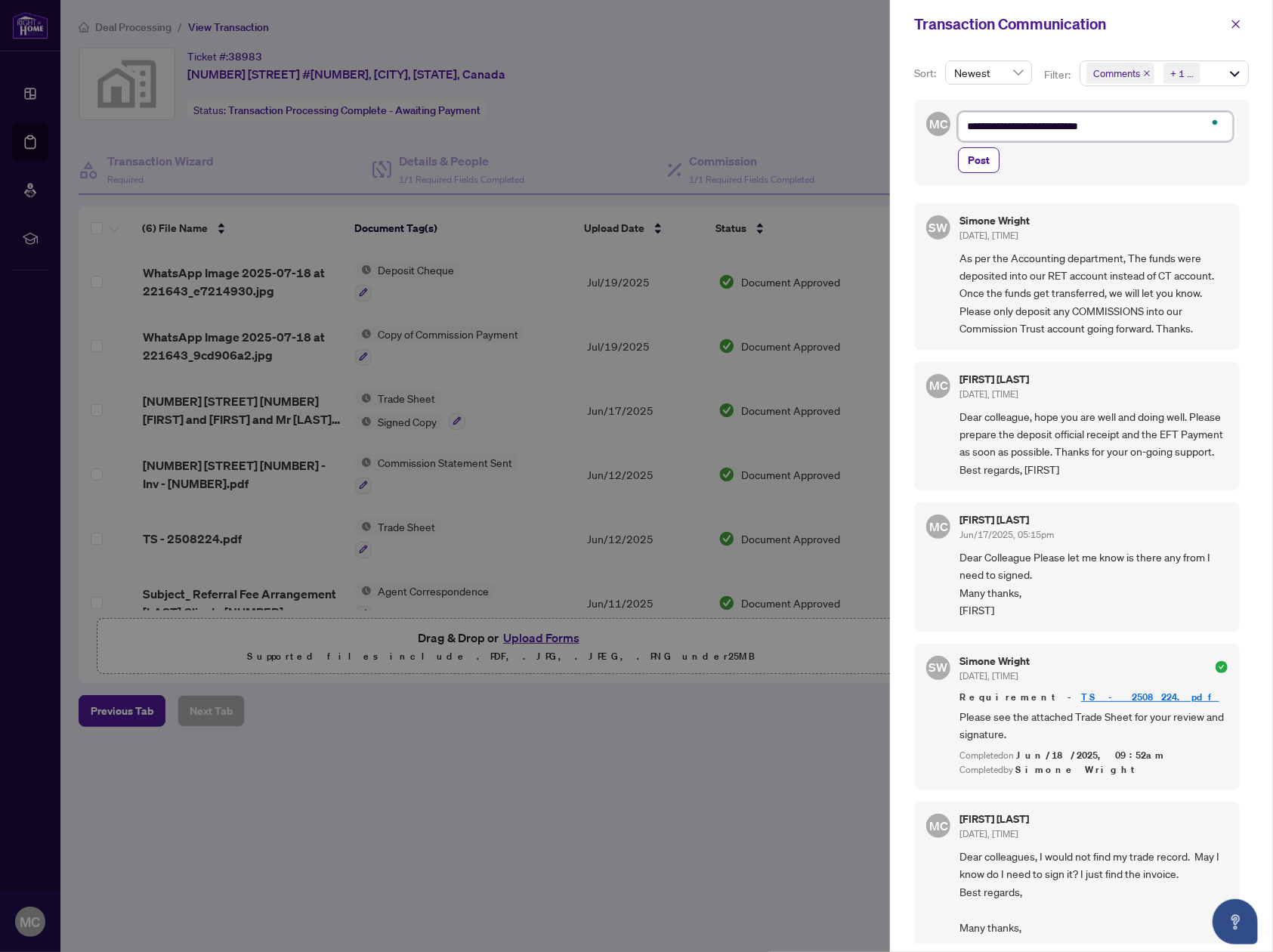 type on "**********" 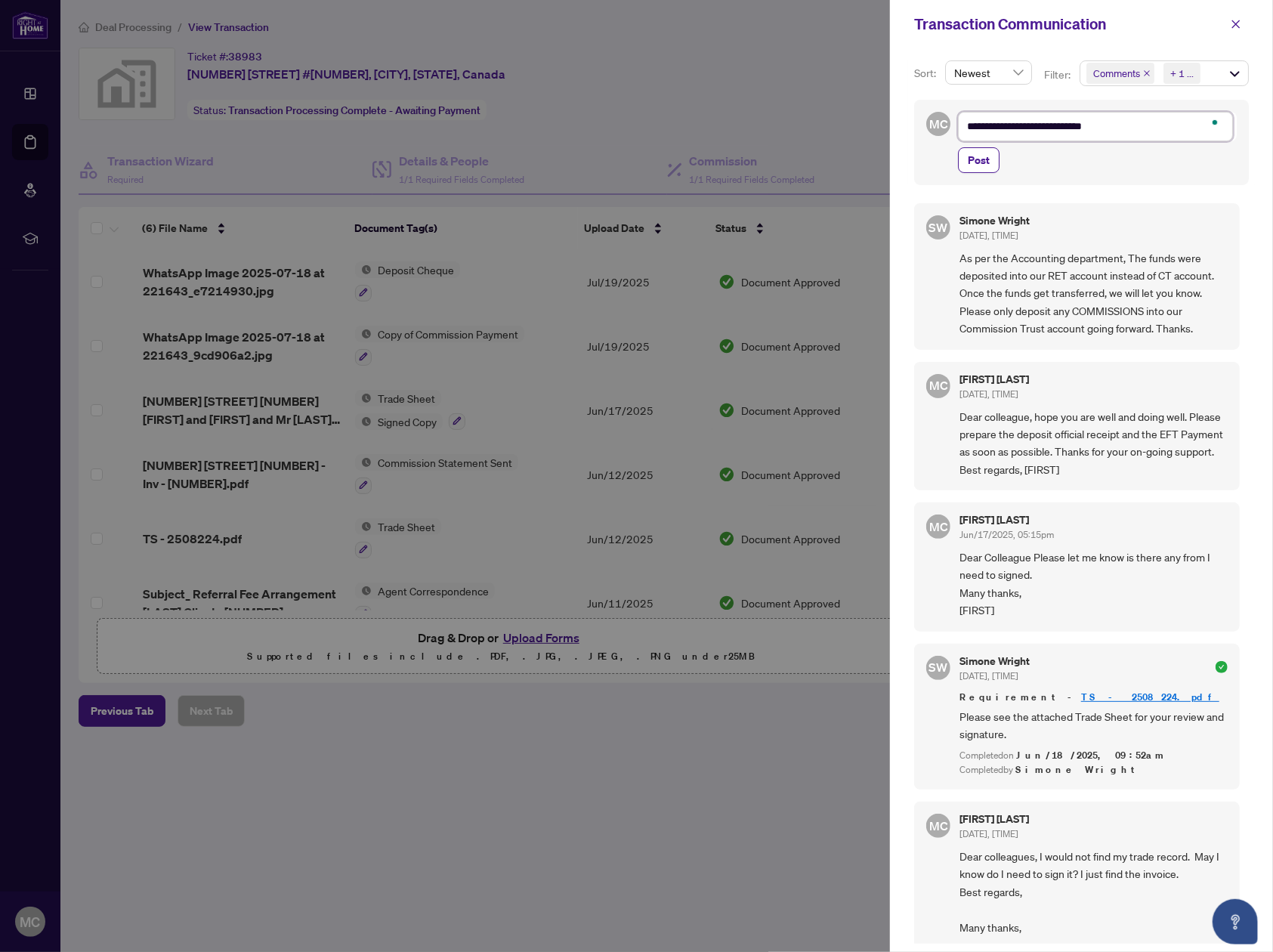 type on "**********" 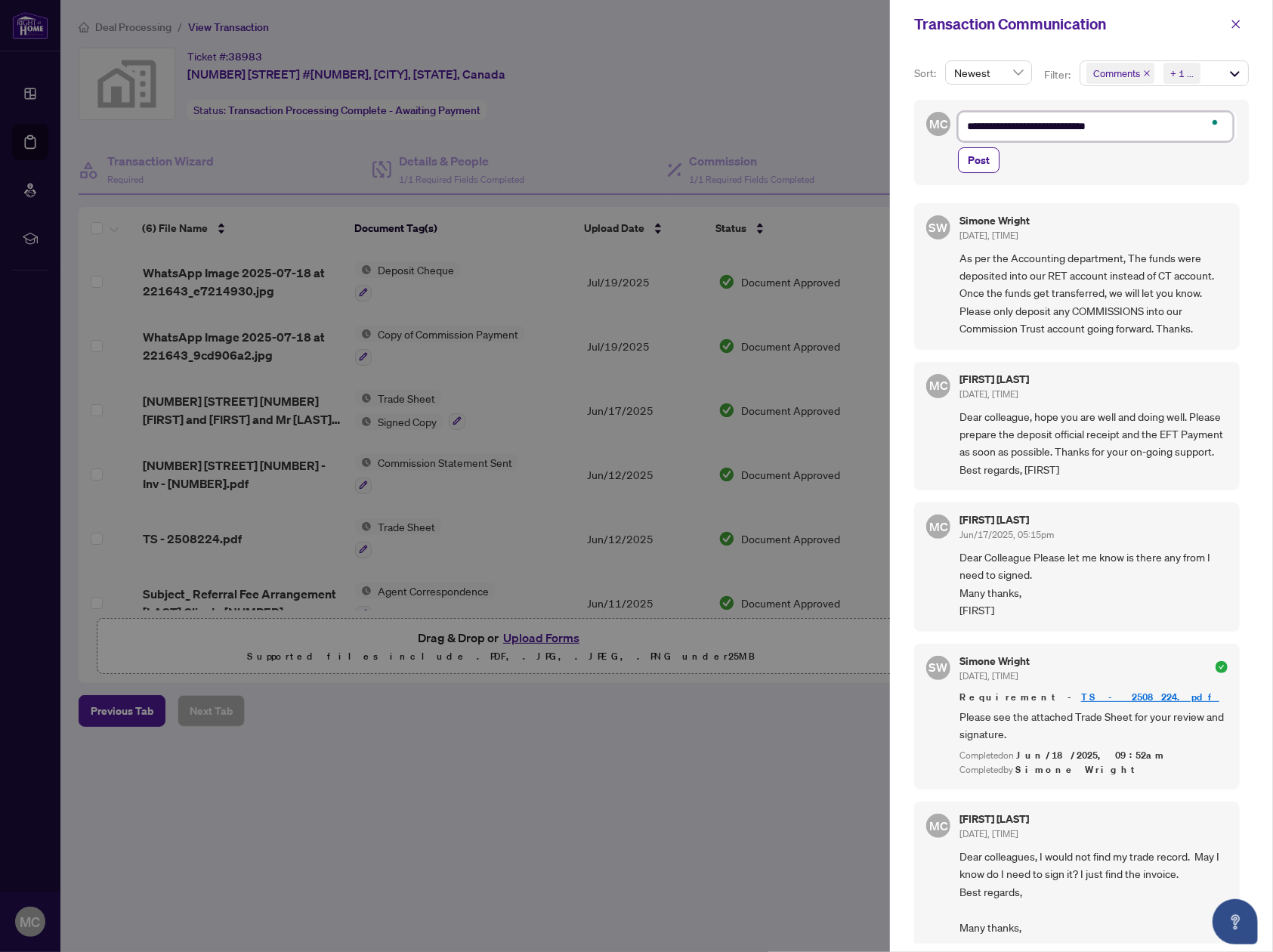 type on "**********" 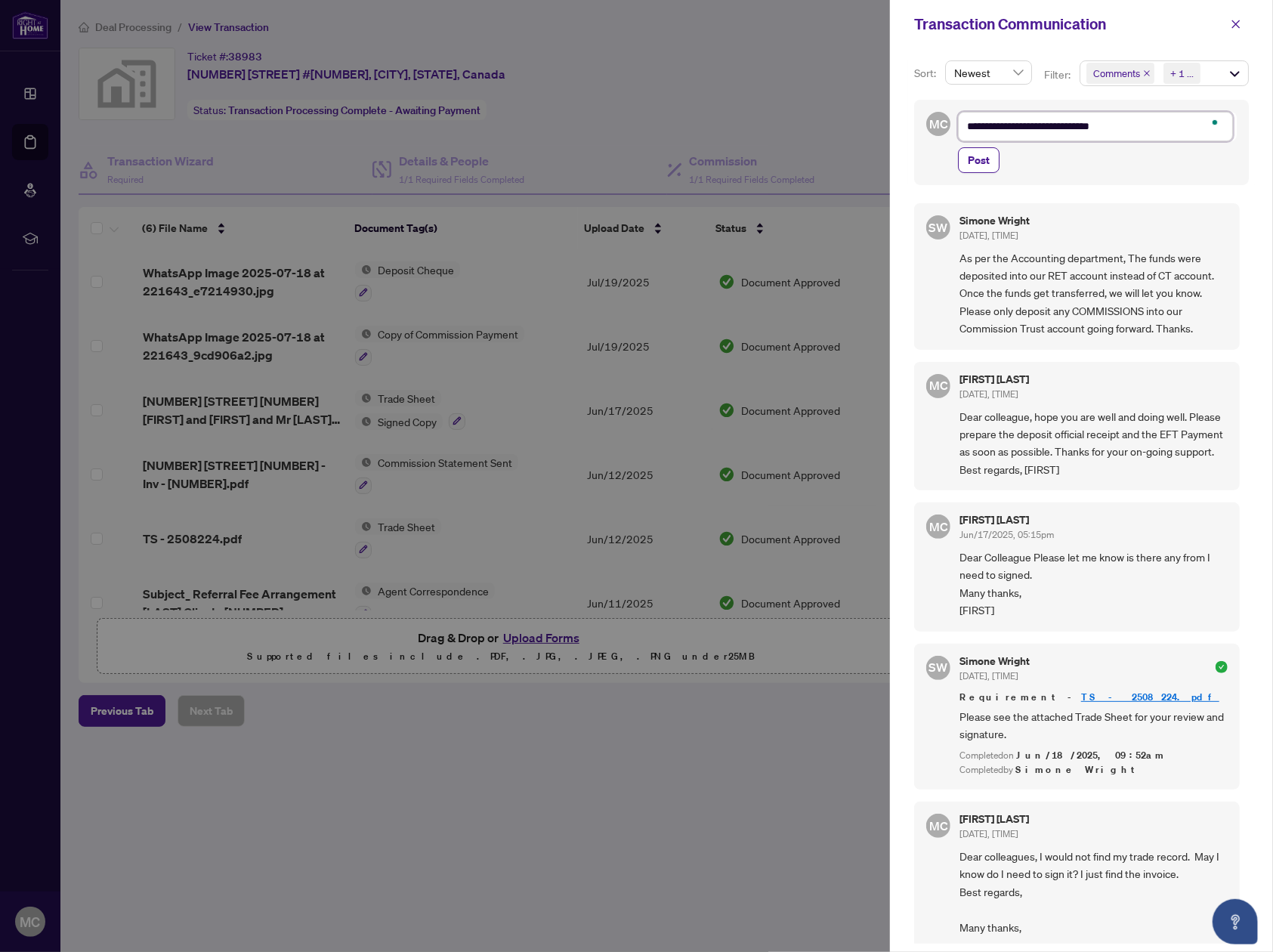 type on "**********" 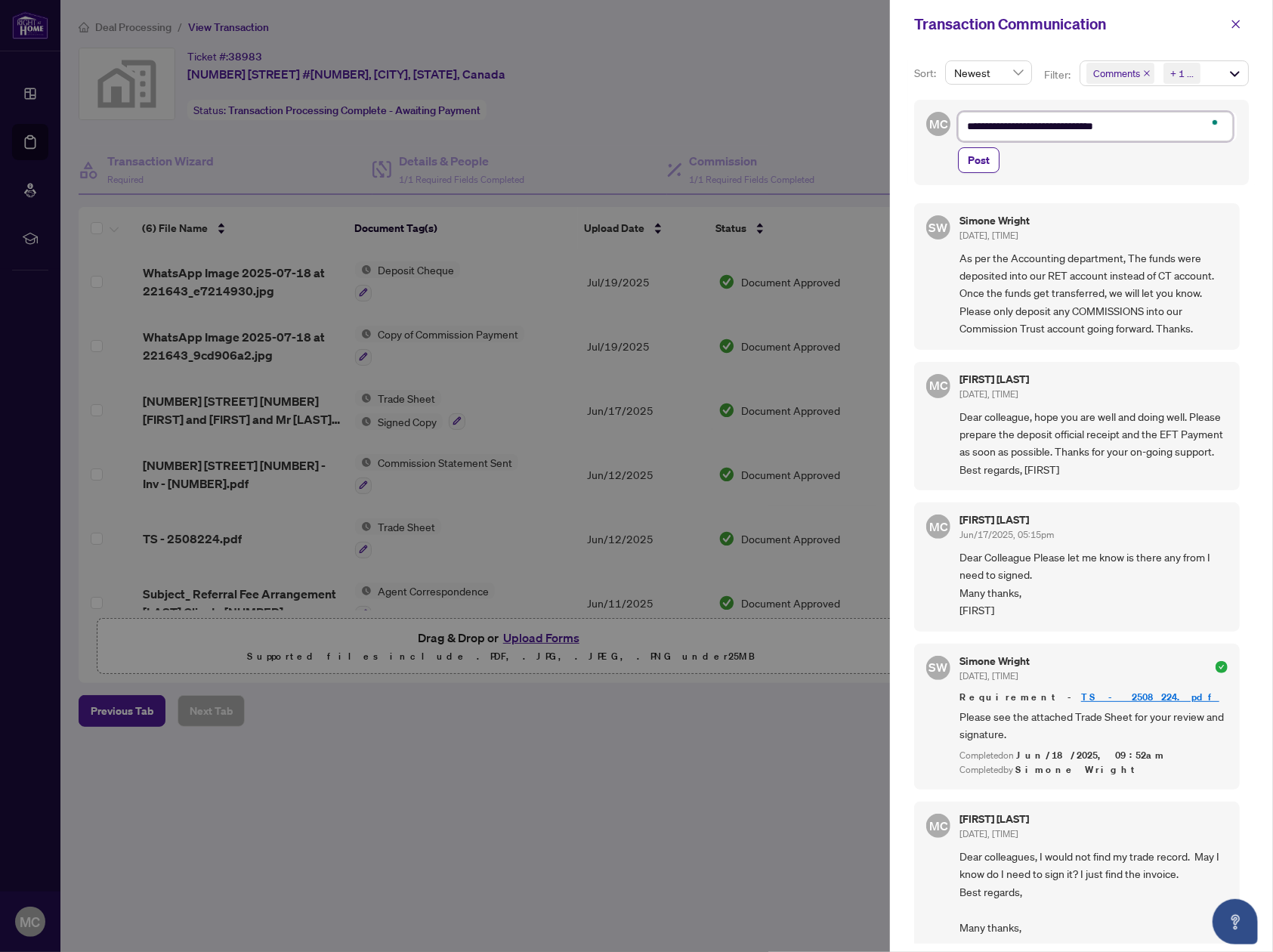 type on "**********" 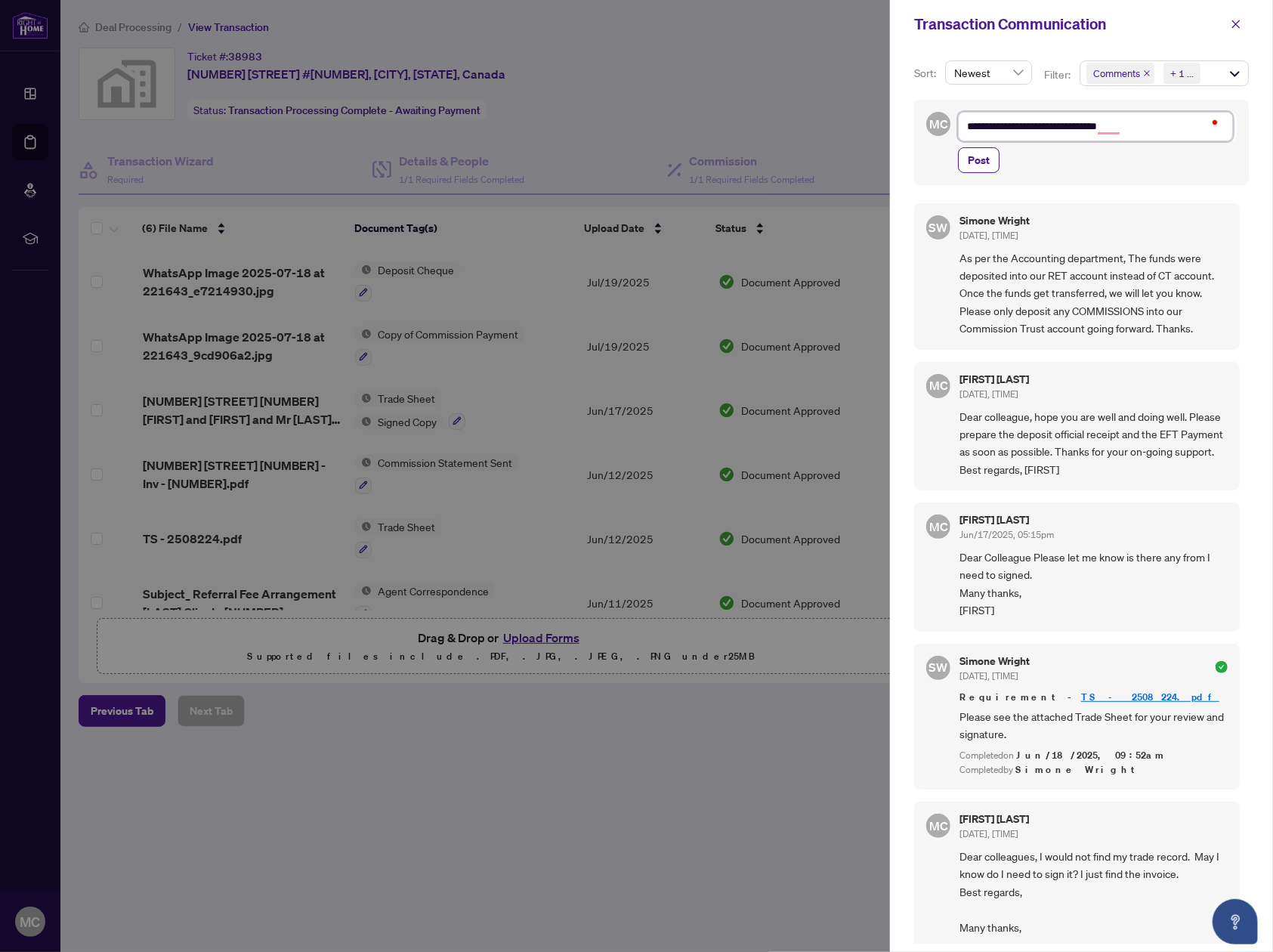 type on "**********" 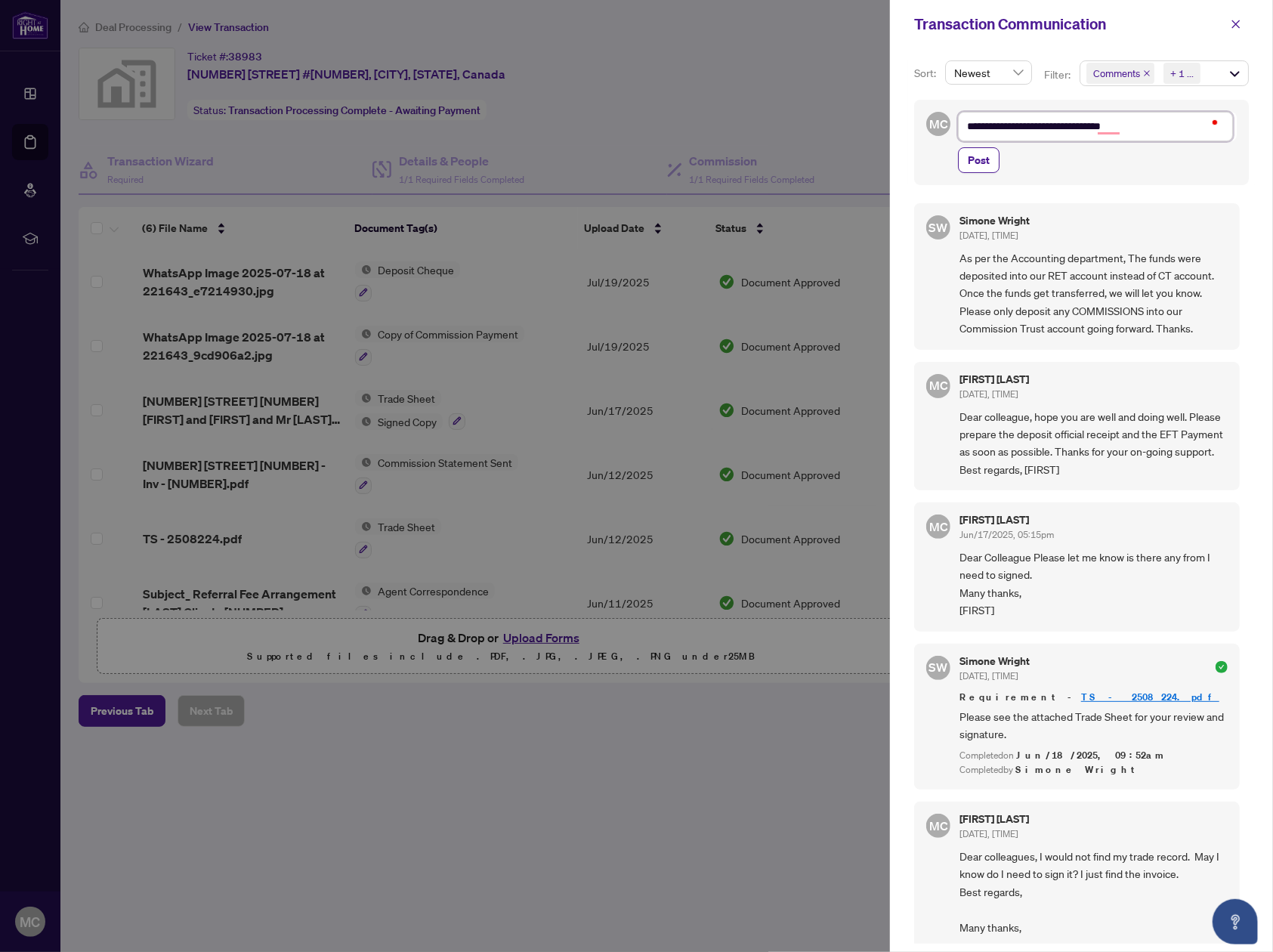 type on "**********" 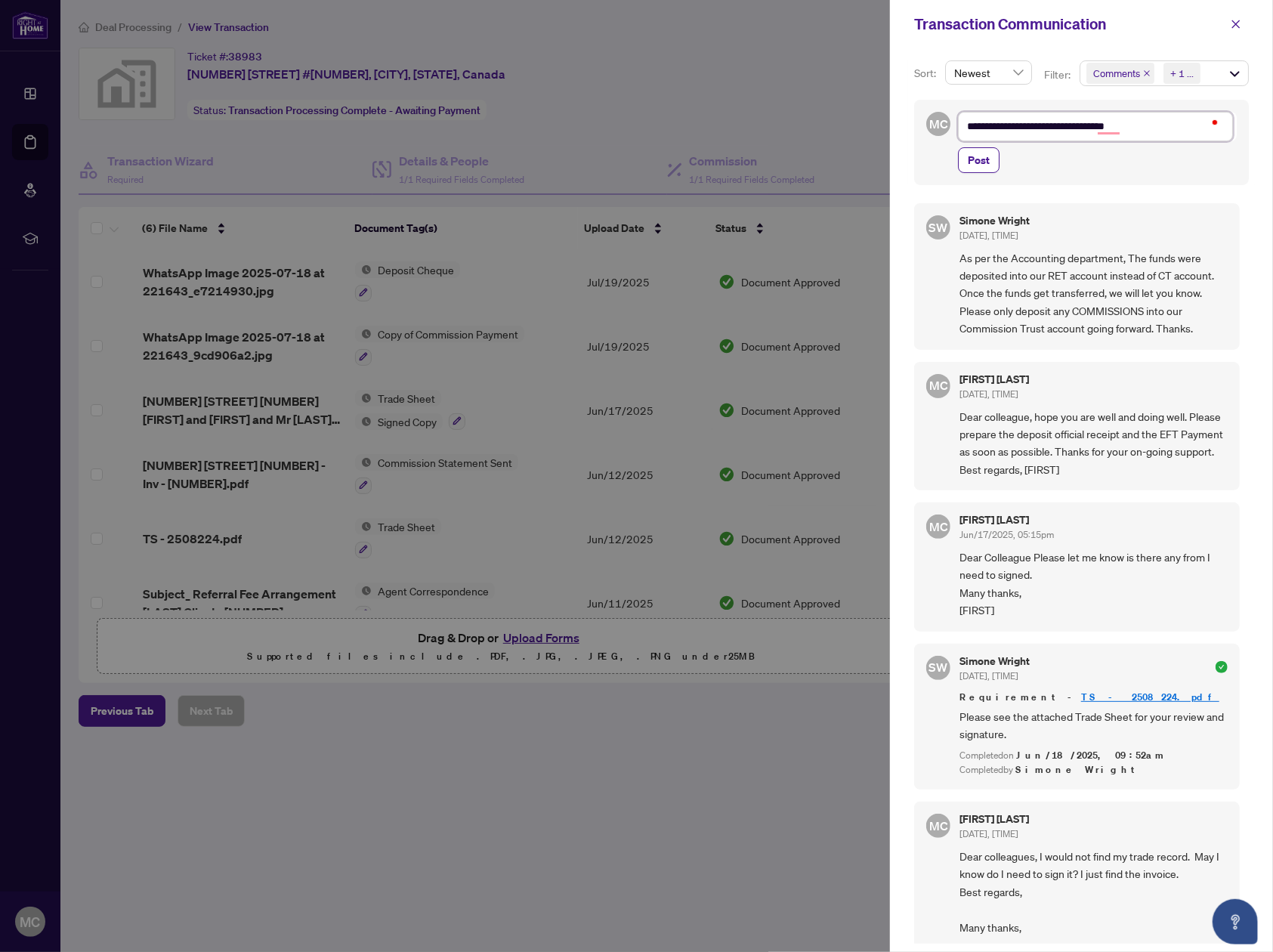type on "**********" 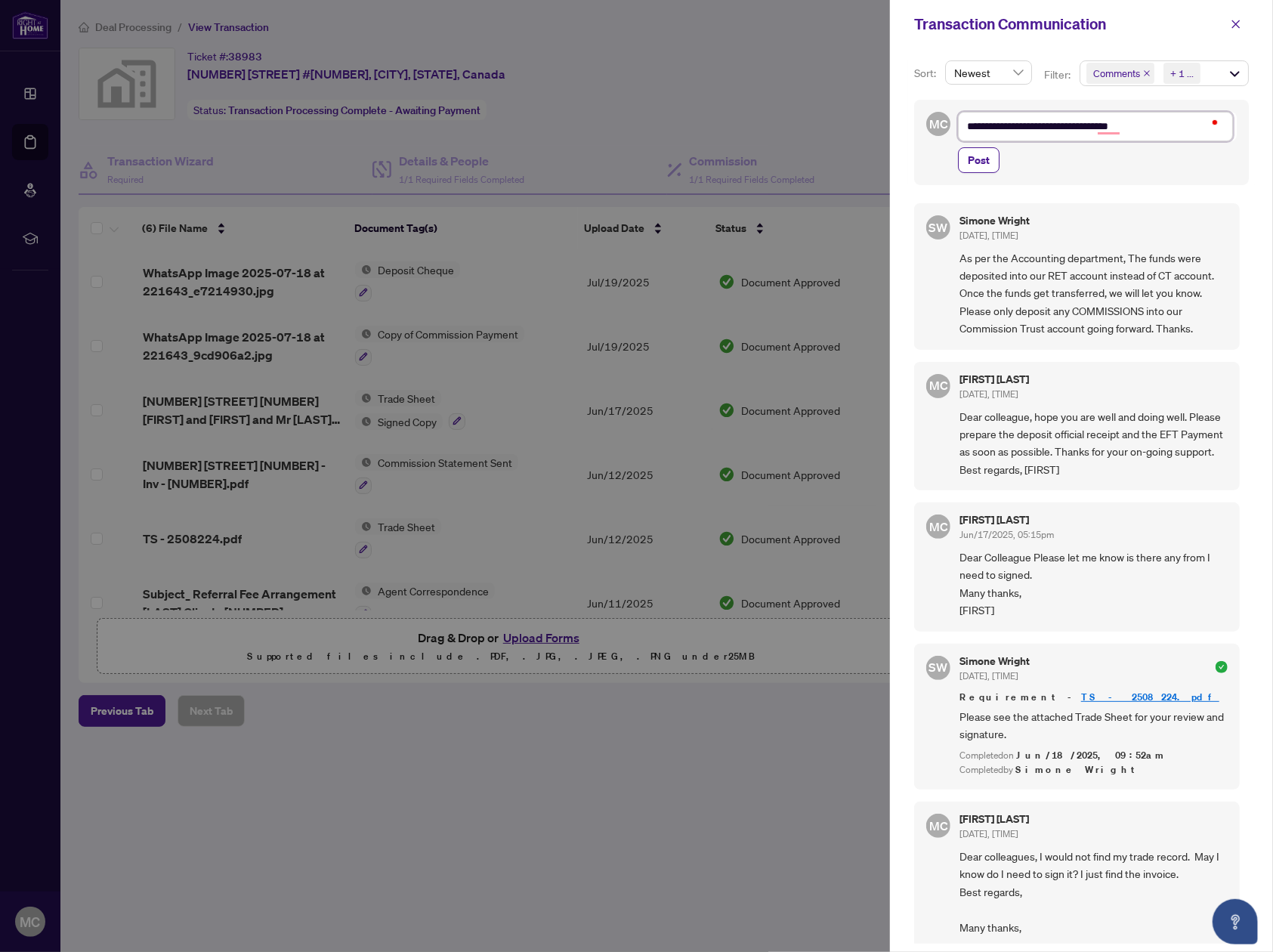 type on "**********" 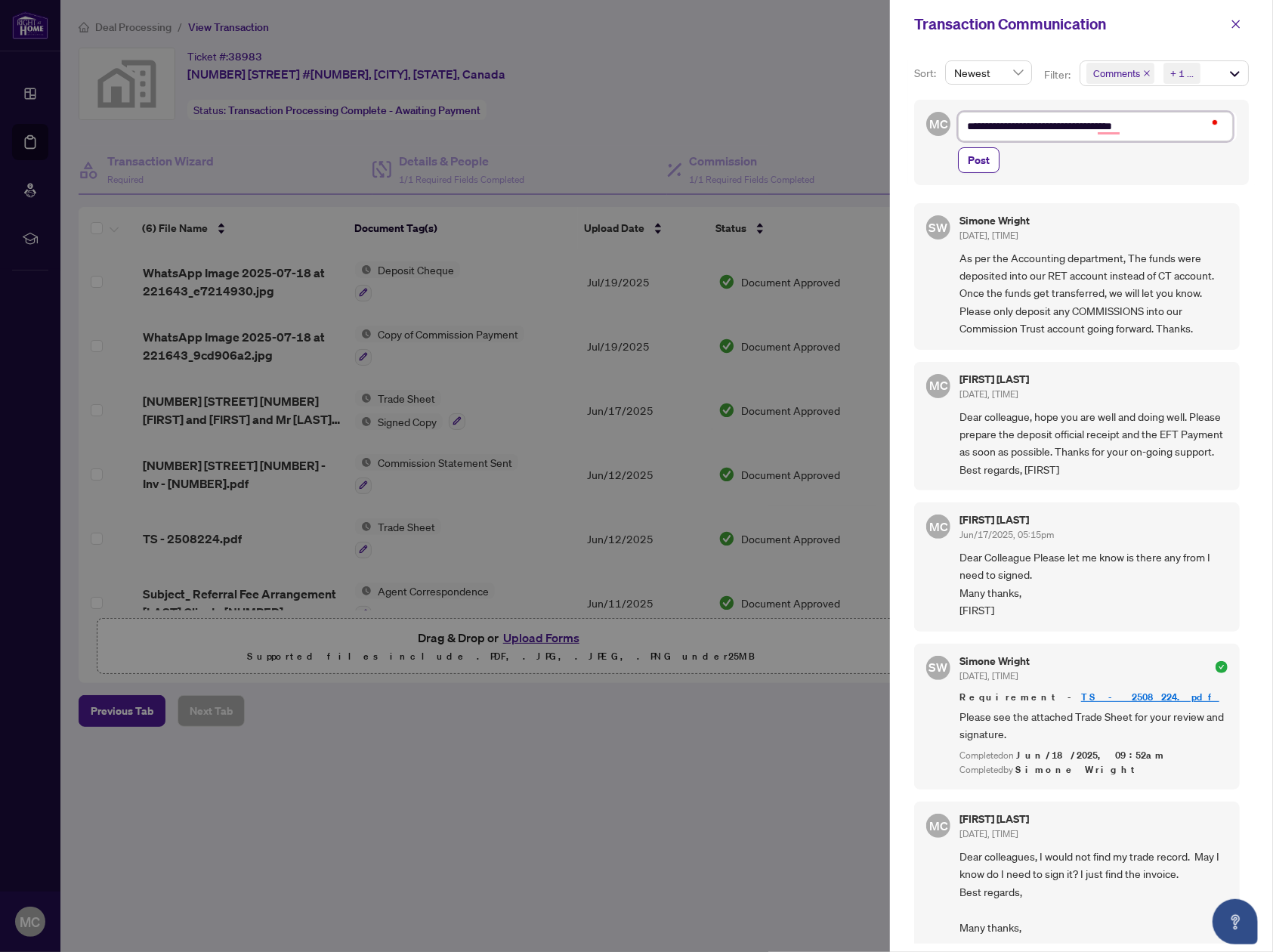 type on "**********" 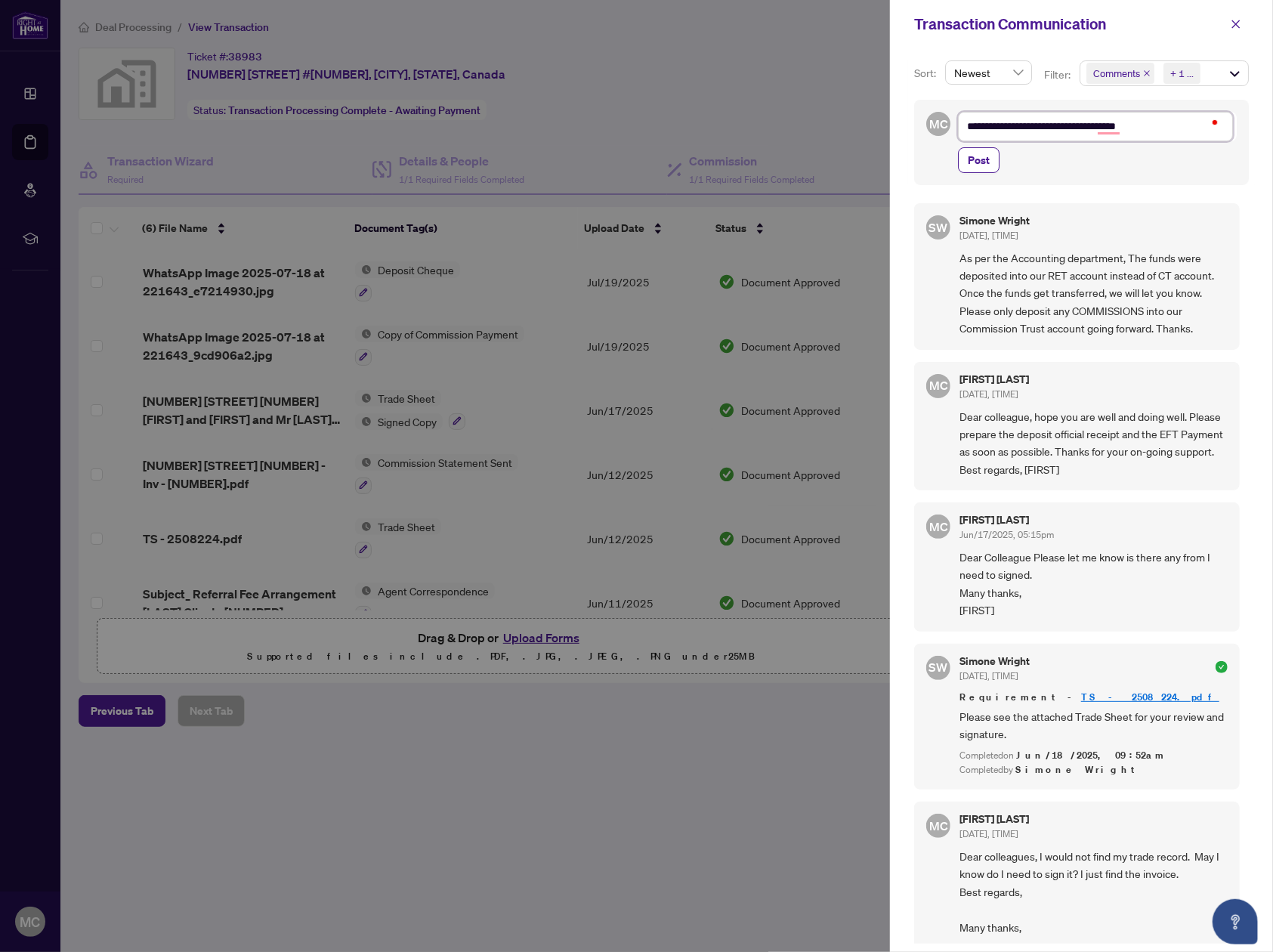 type on "**********" 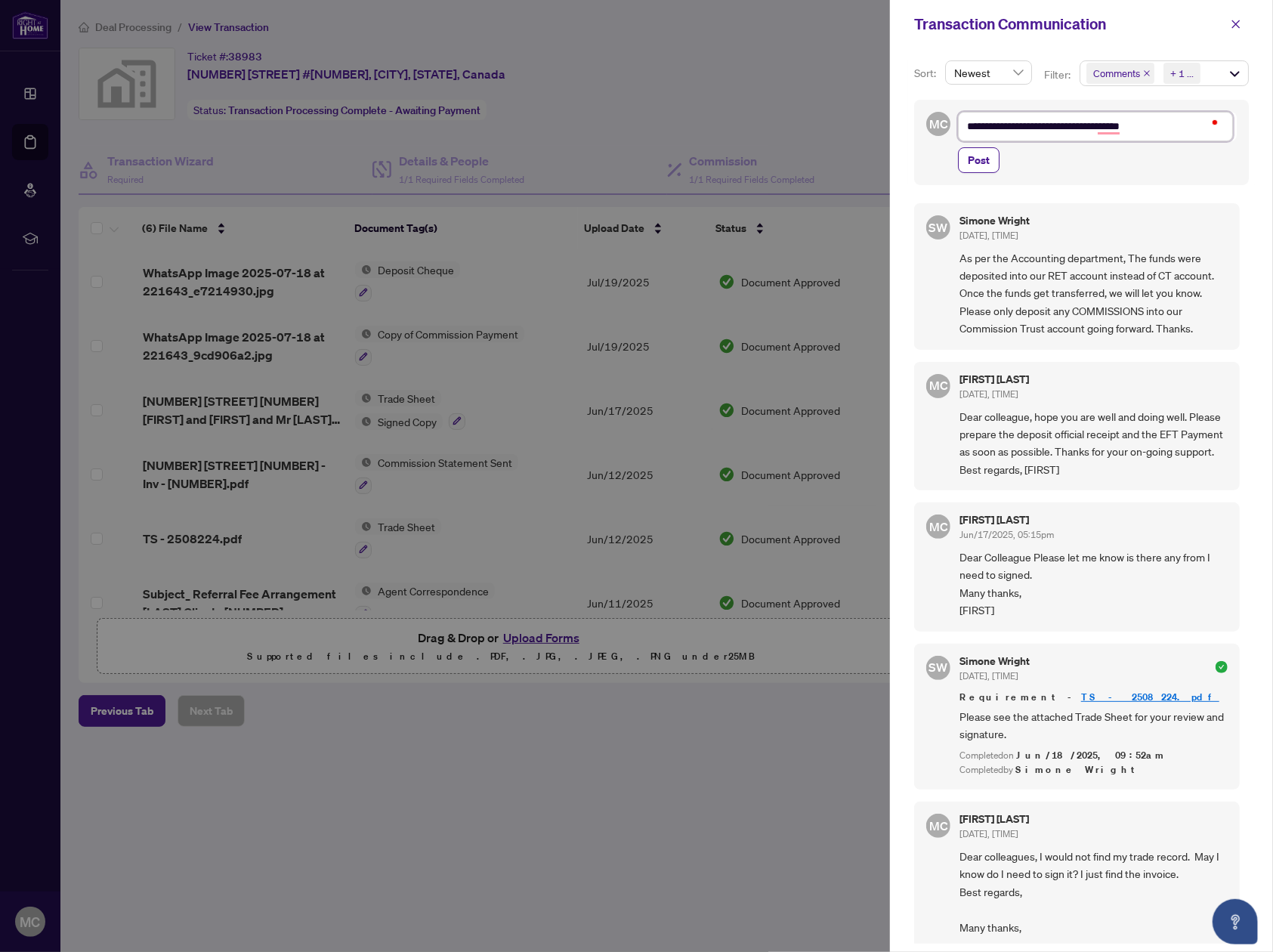 type on "**********" 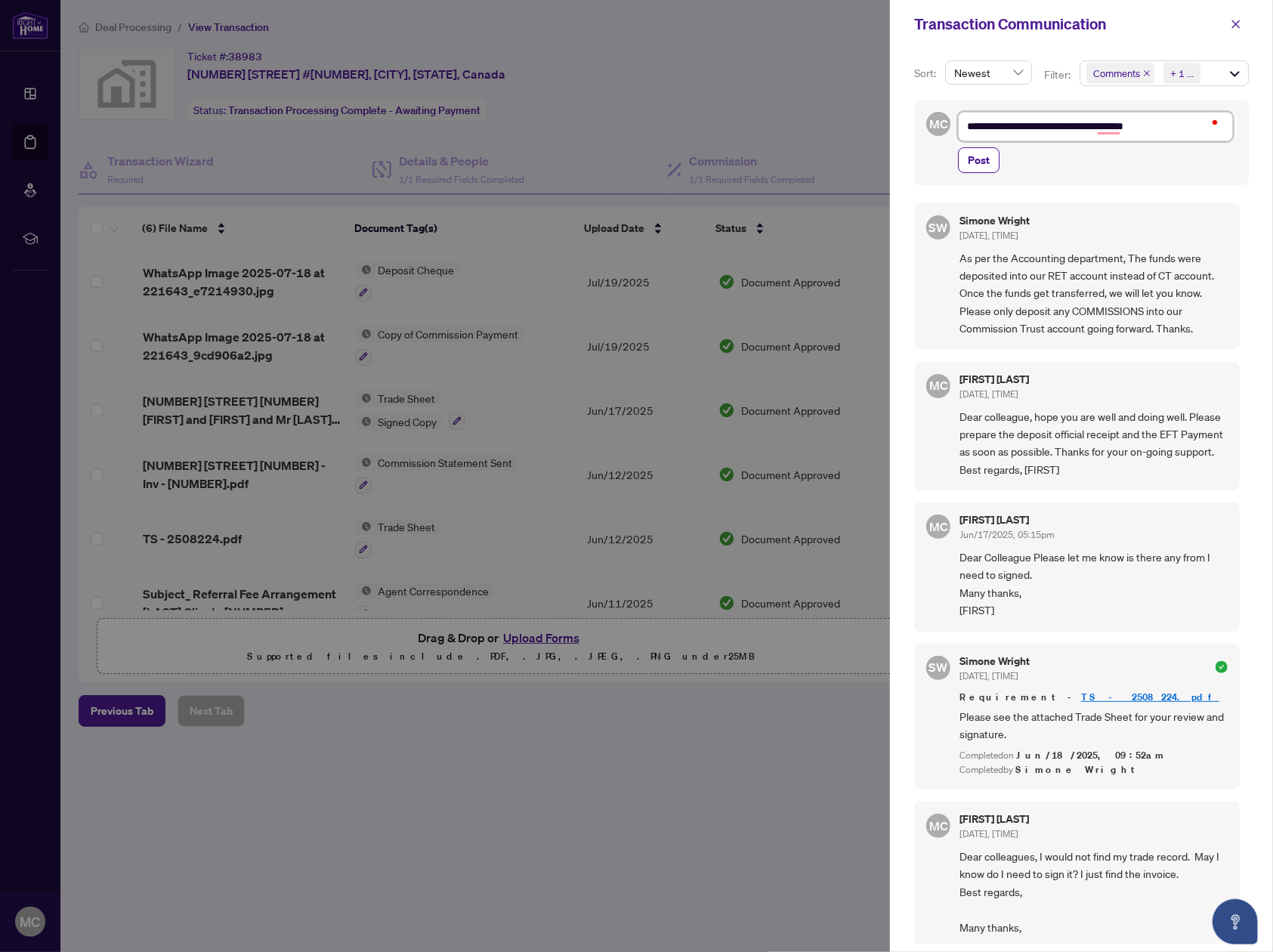 type on "**********" 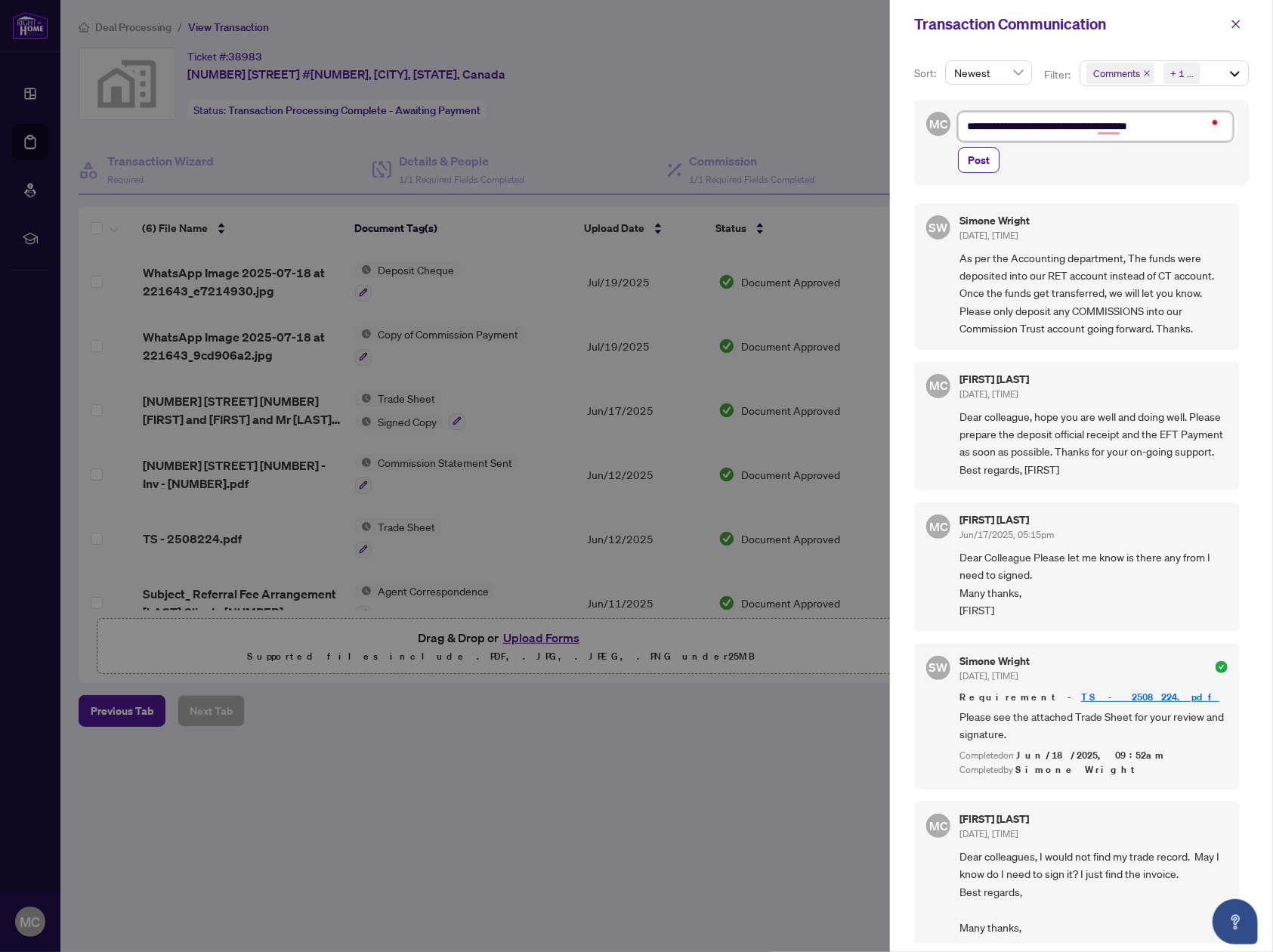 type on "**********" 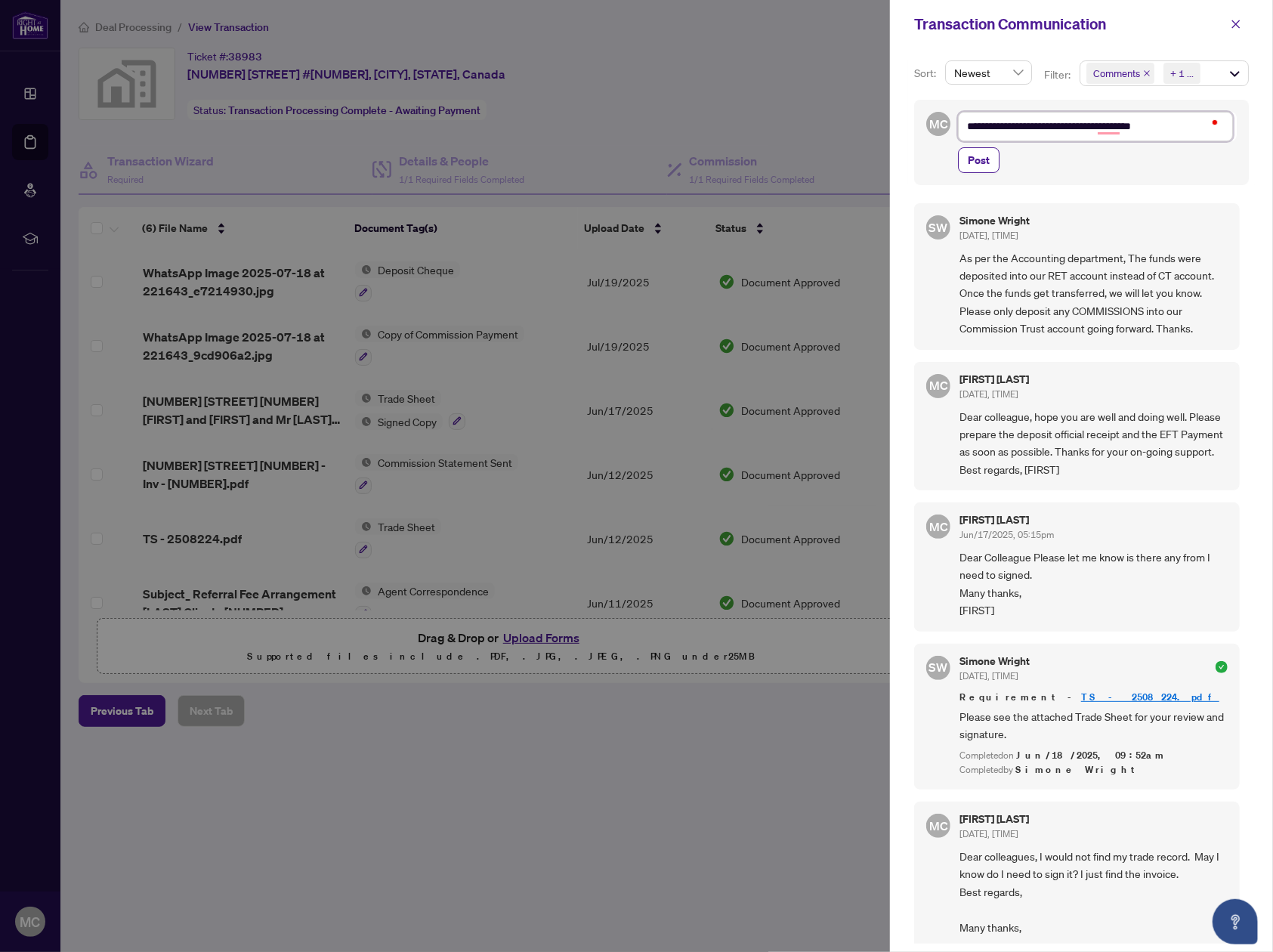 type on "**********" 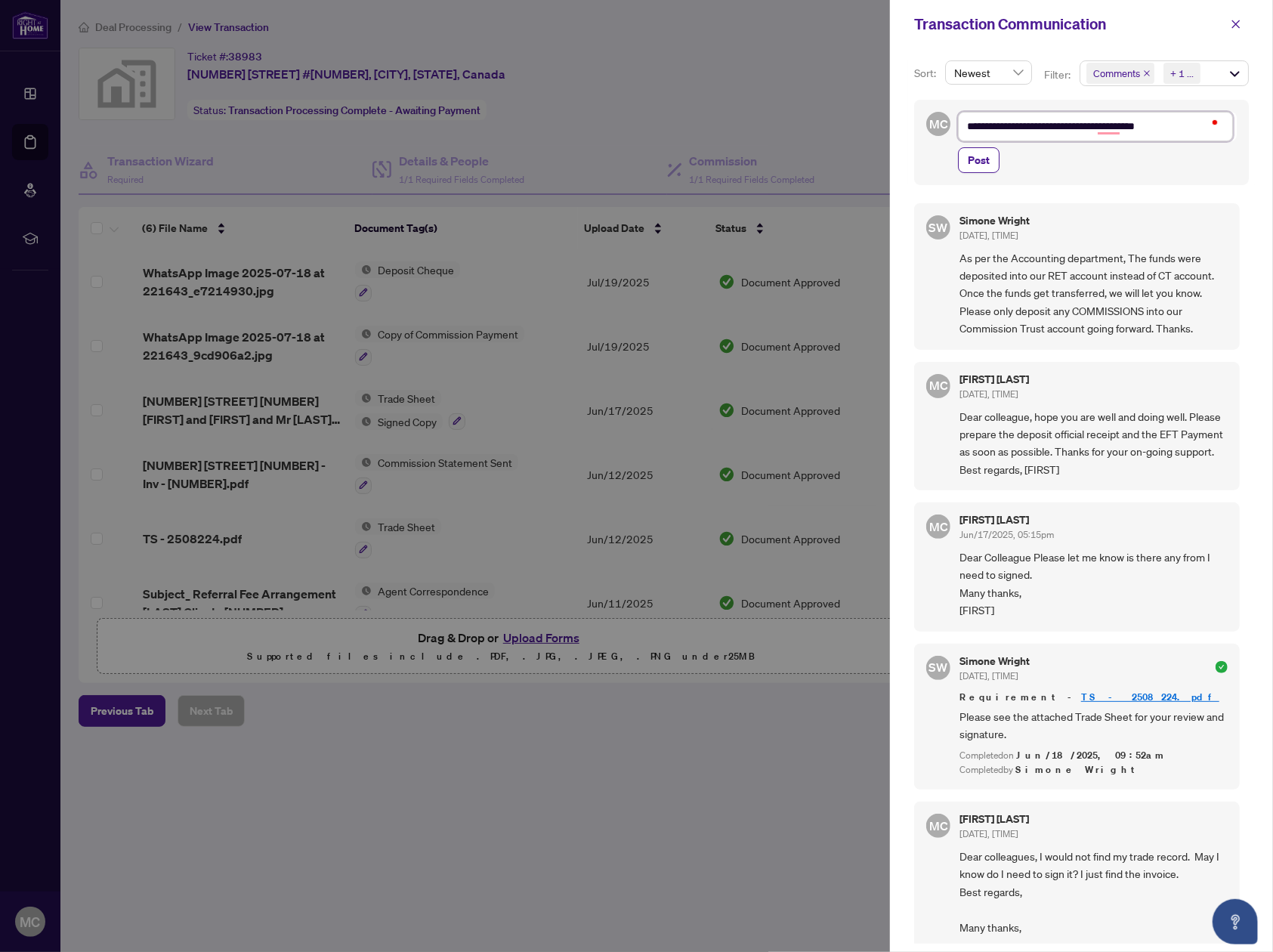 type on "**********" 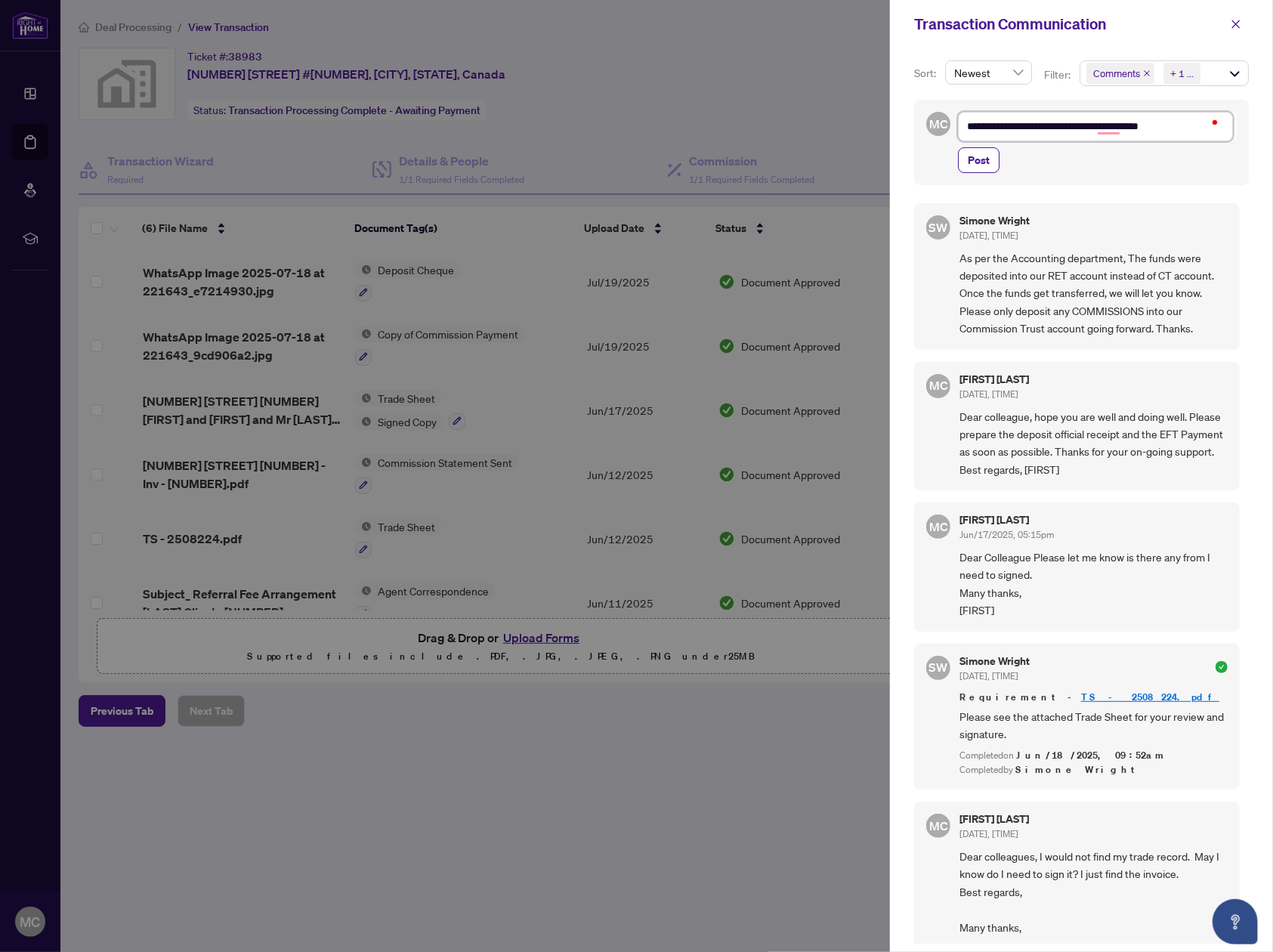 type on "**********" 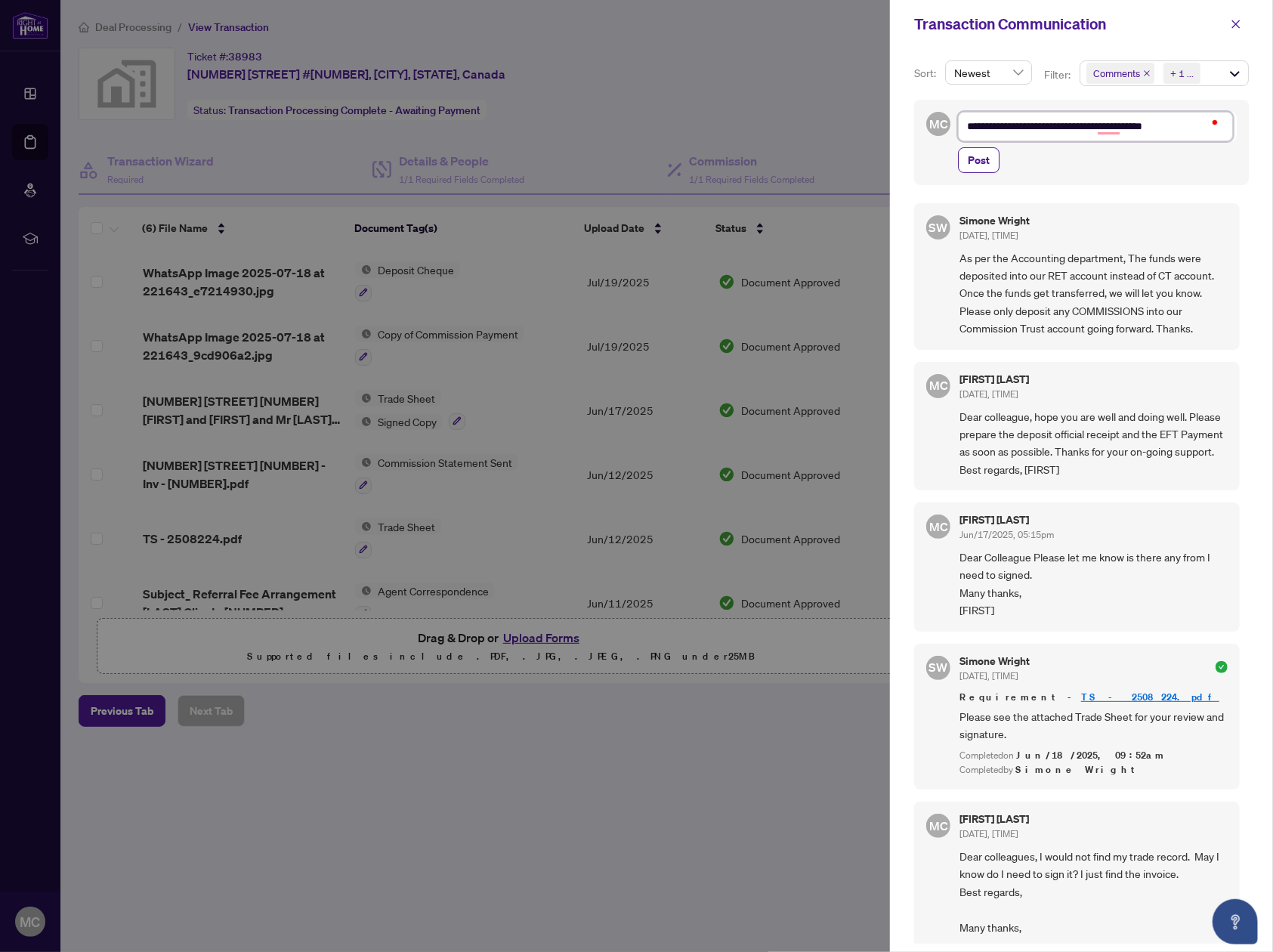 type on "**********" 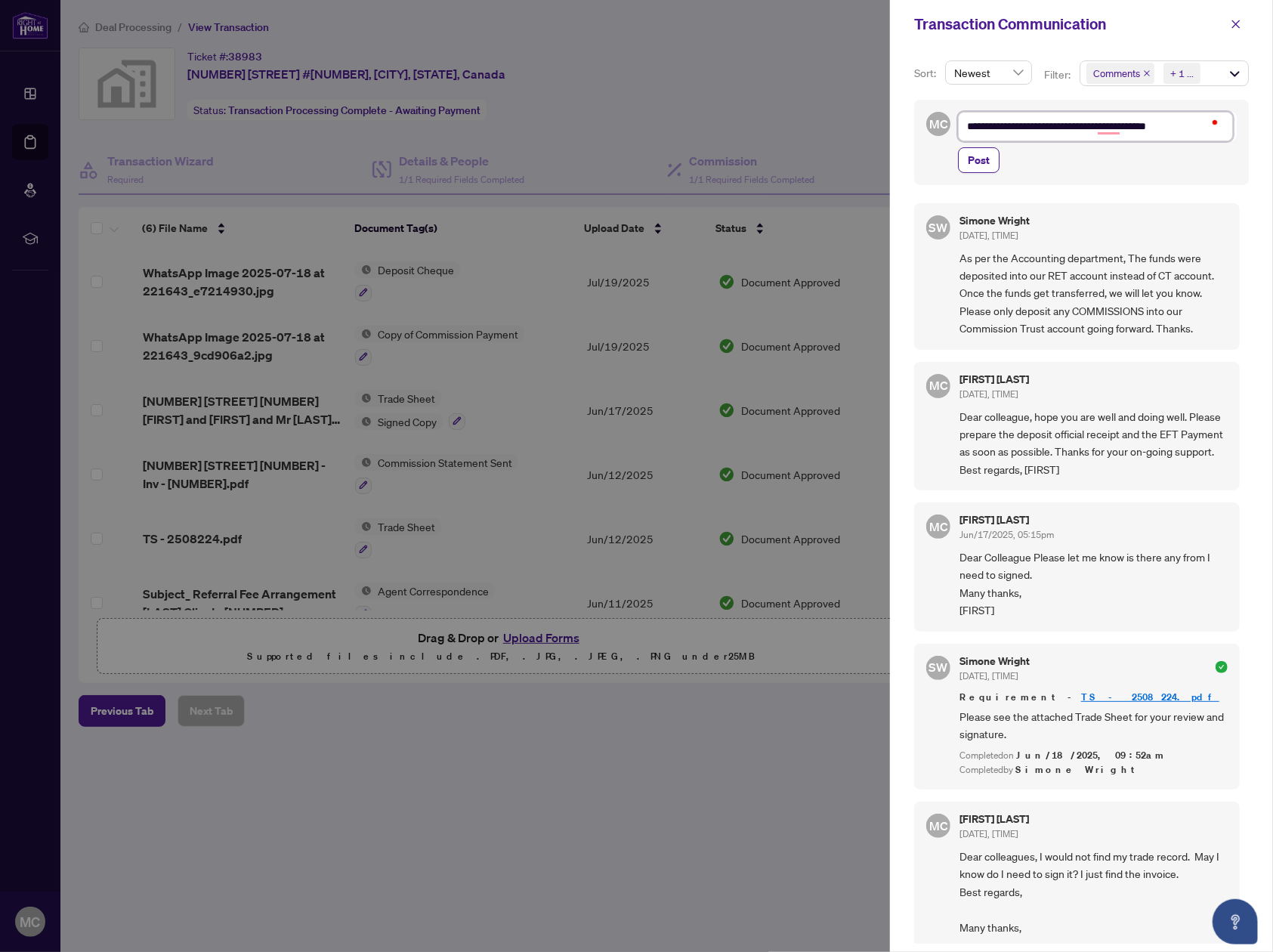 type on "**********" 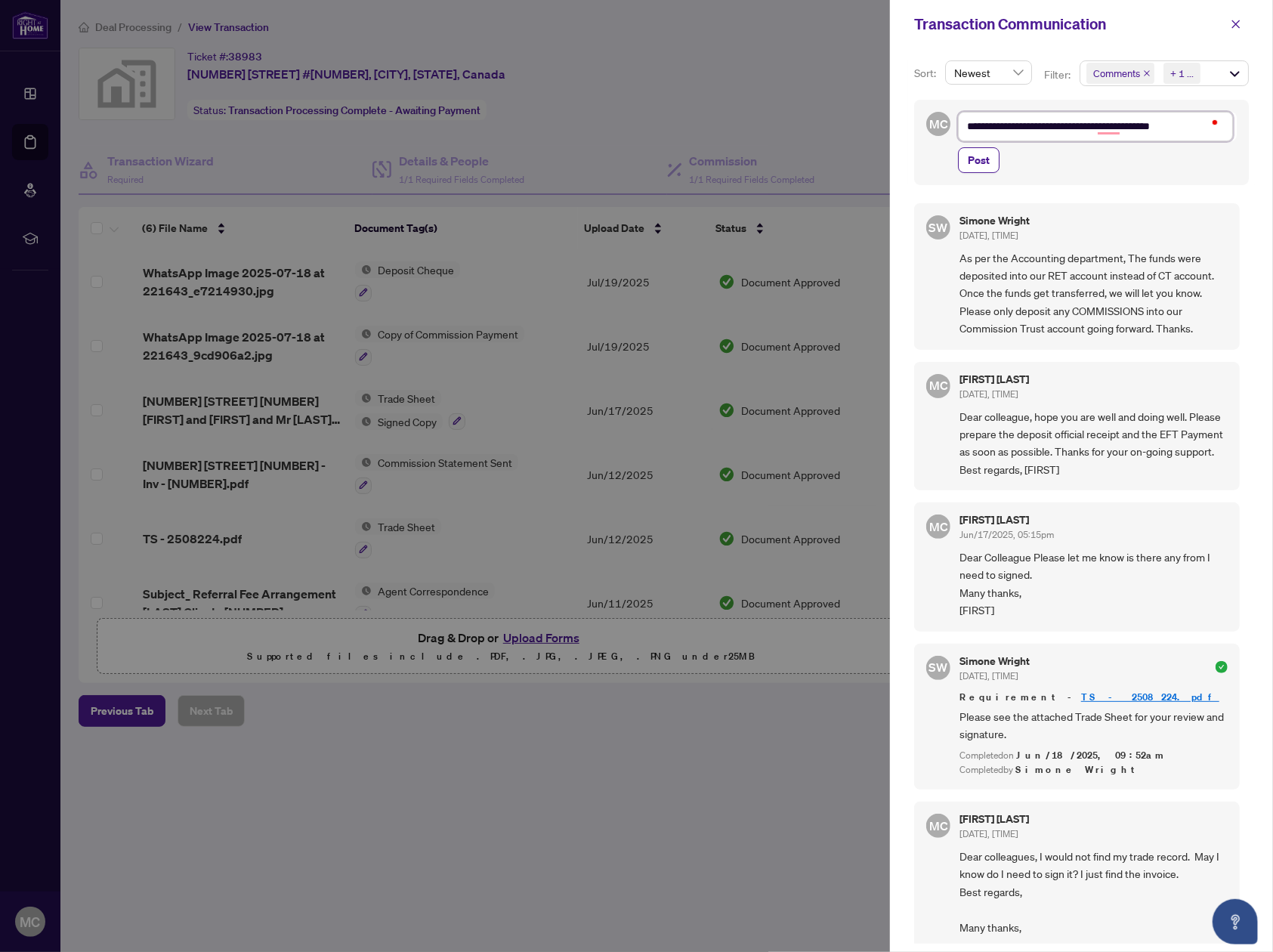 type on "**********" 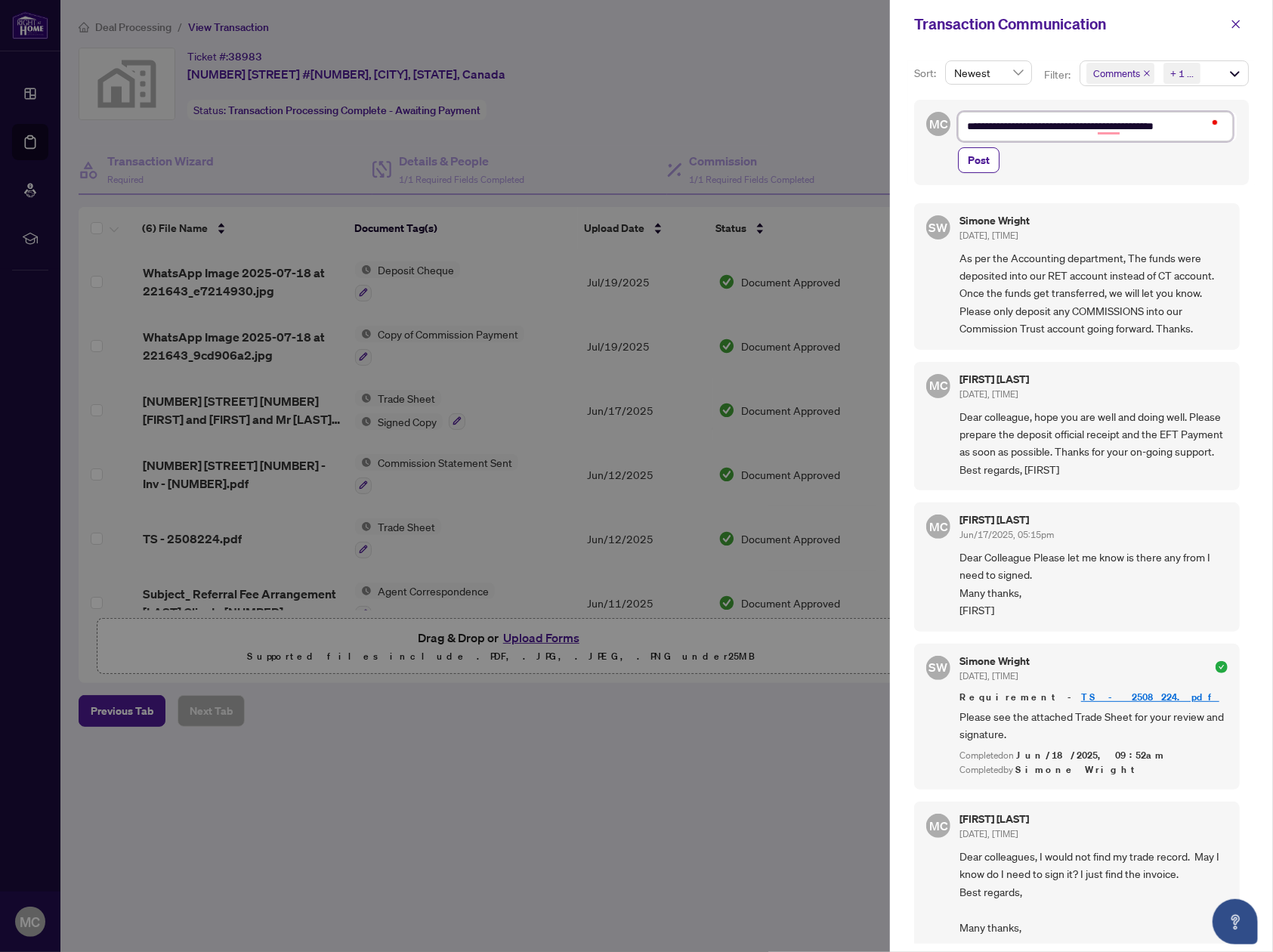 type on "**********" 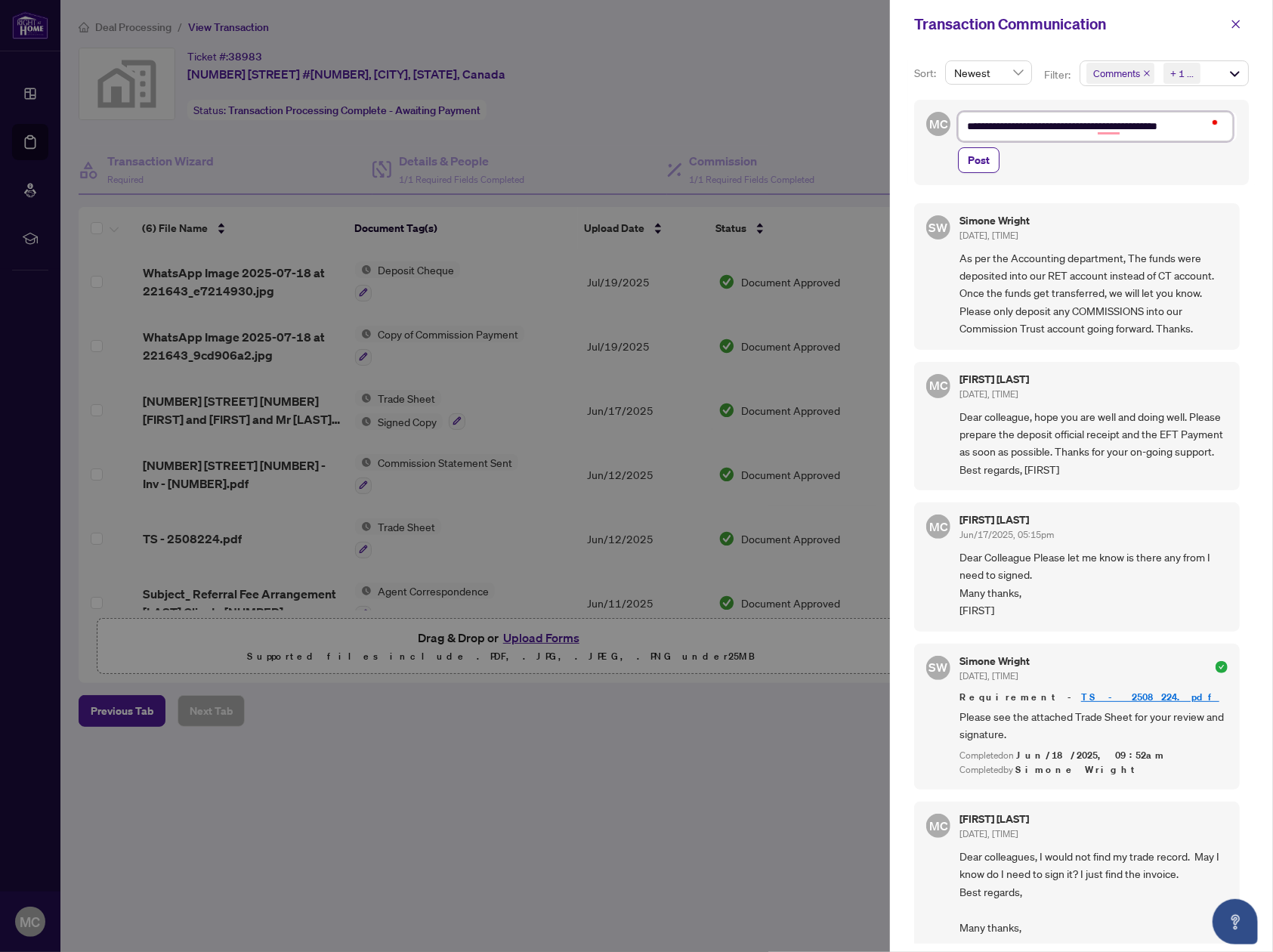 type on "**********" 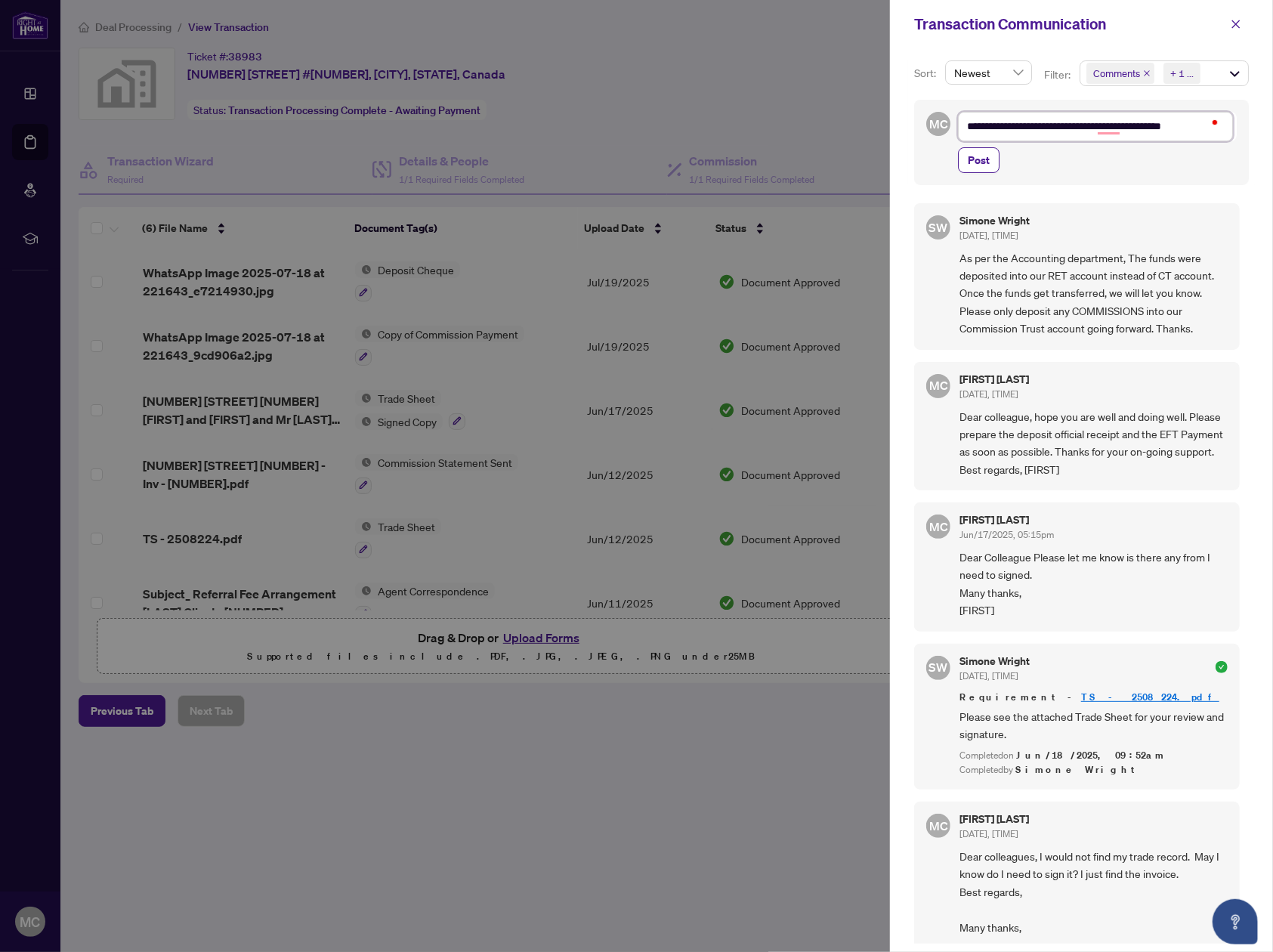 type on "**********" 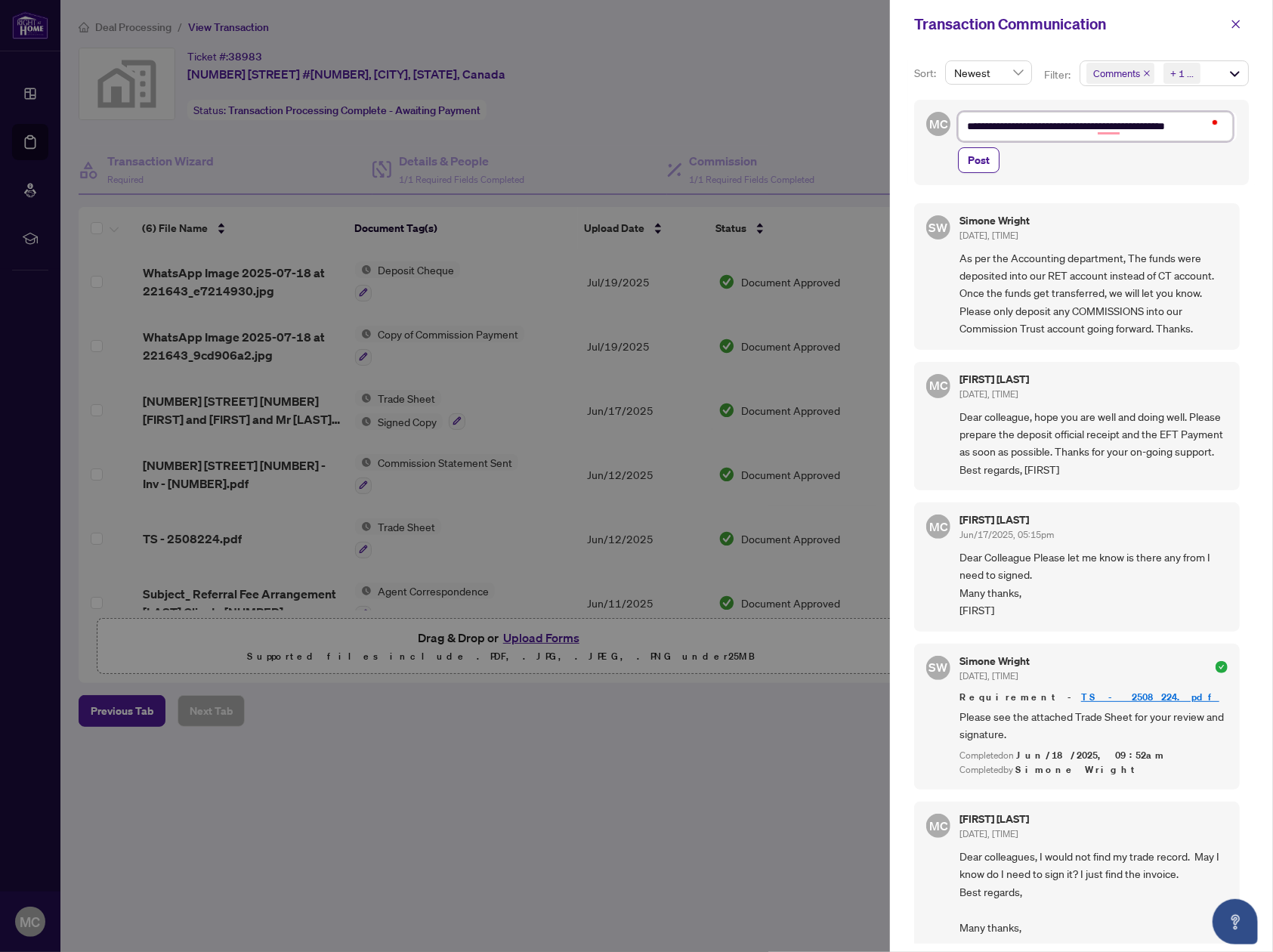 type on "**********" 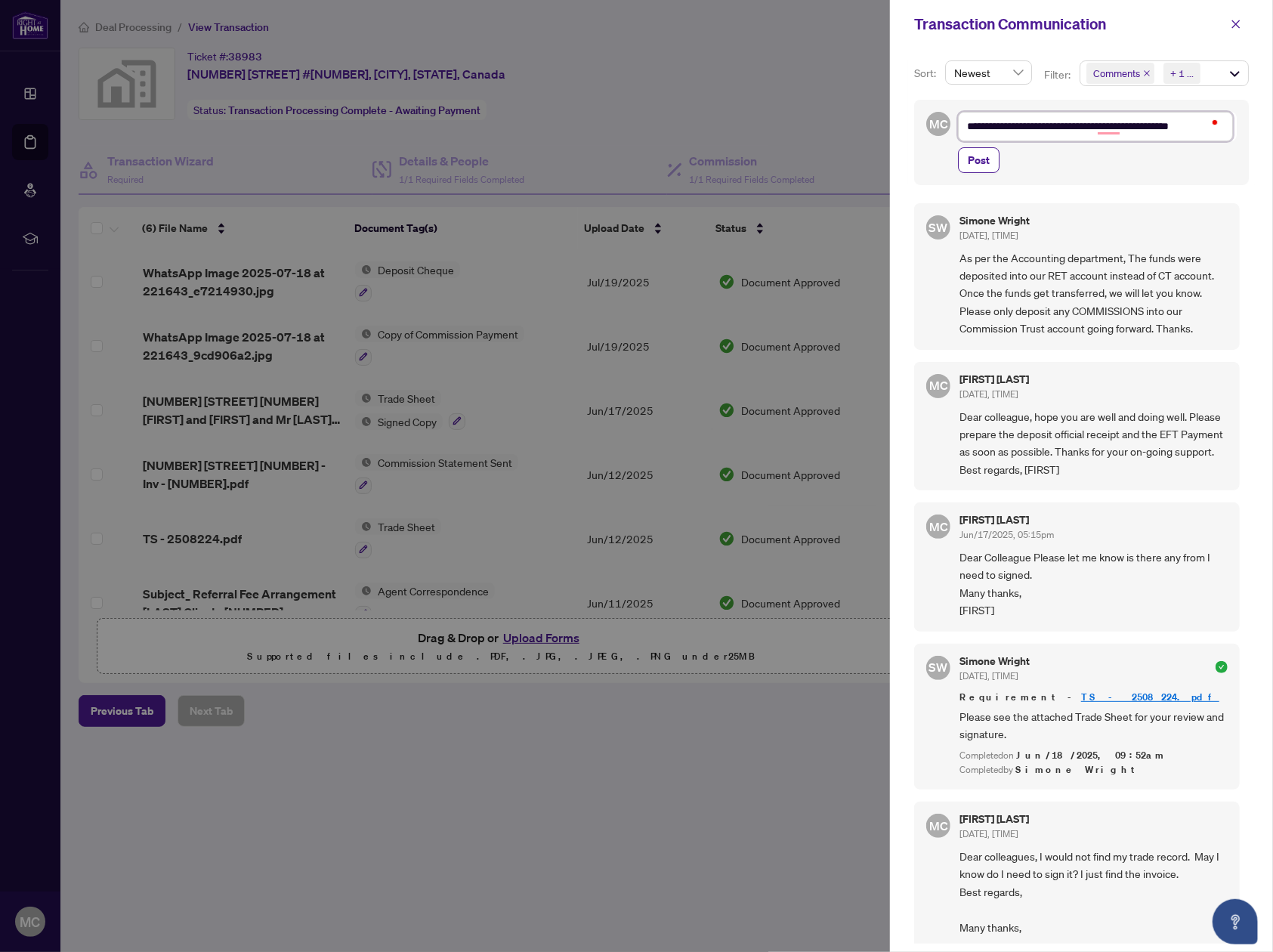 type on "**********" 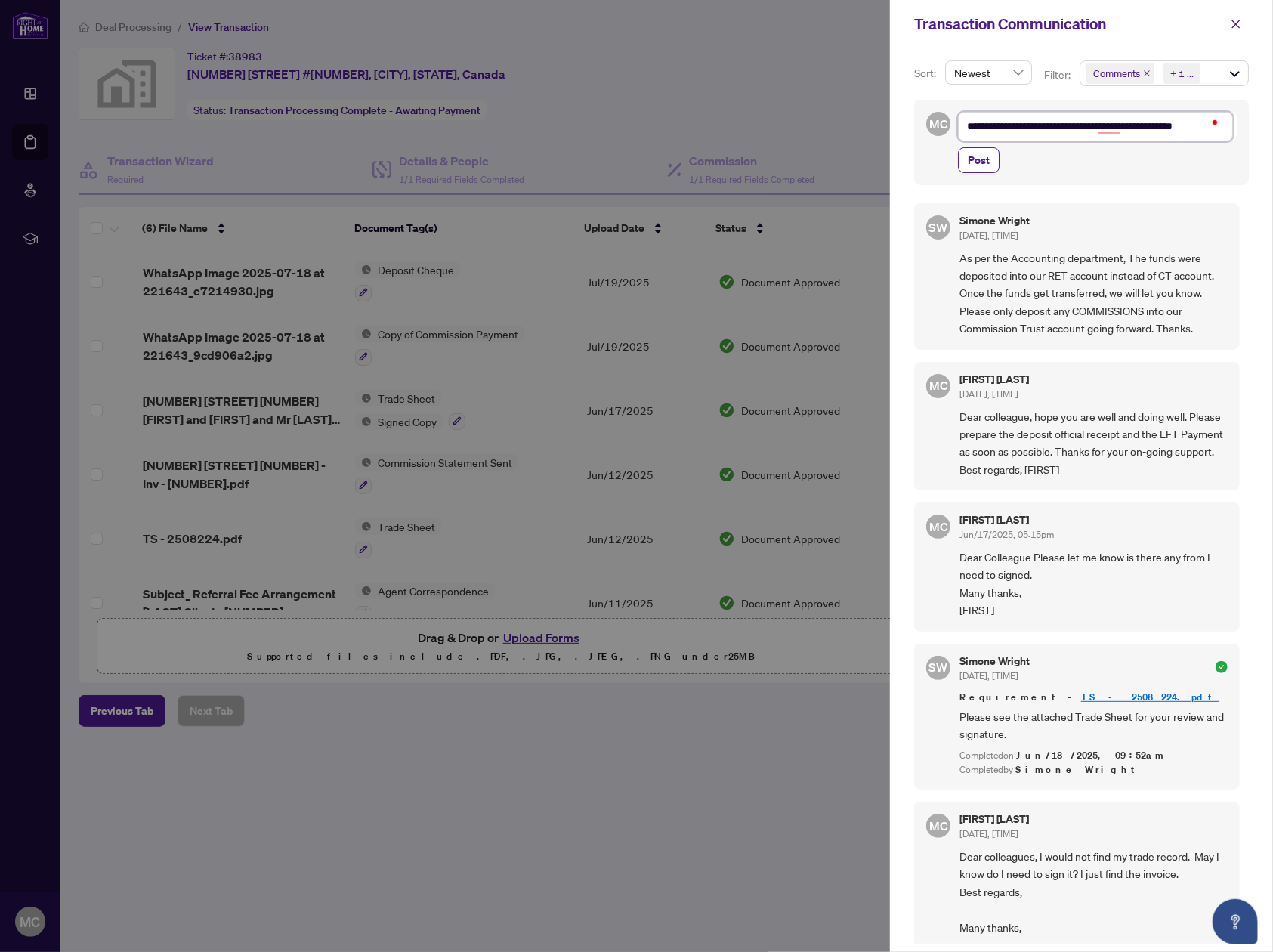 type on "**********" 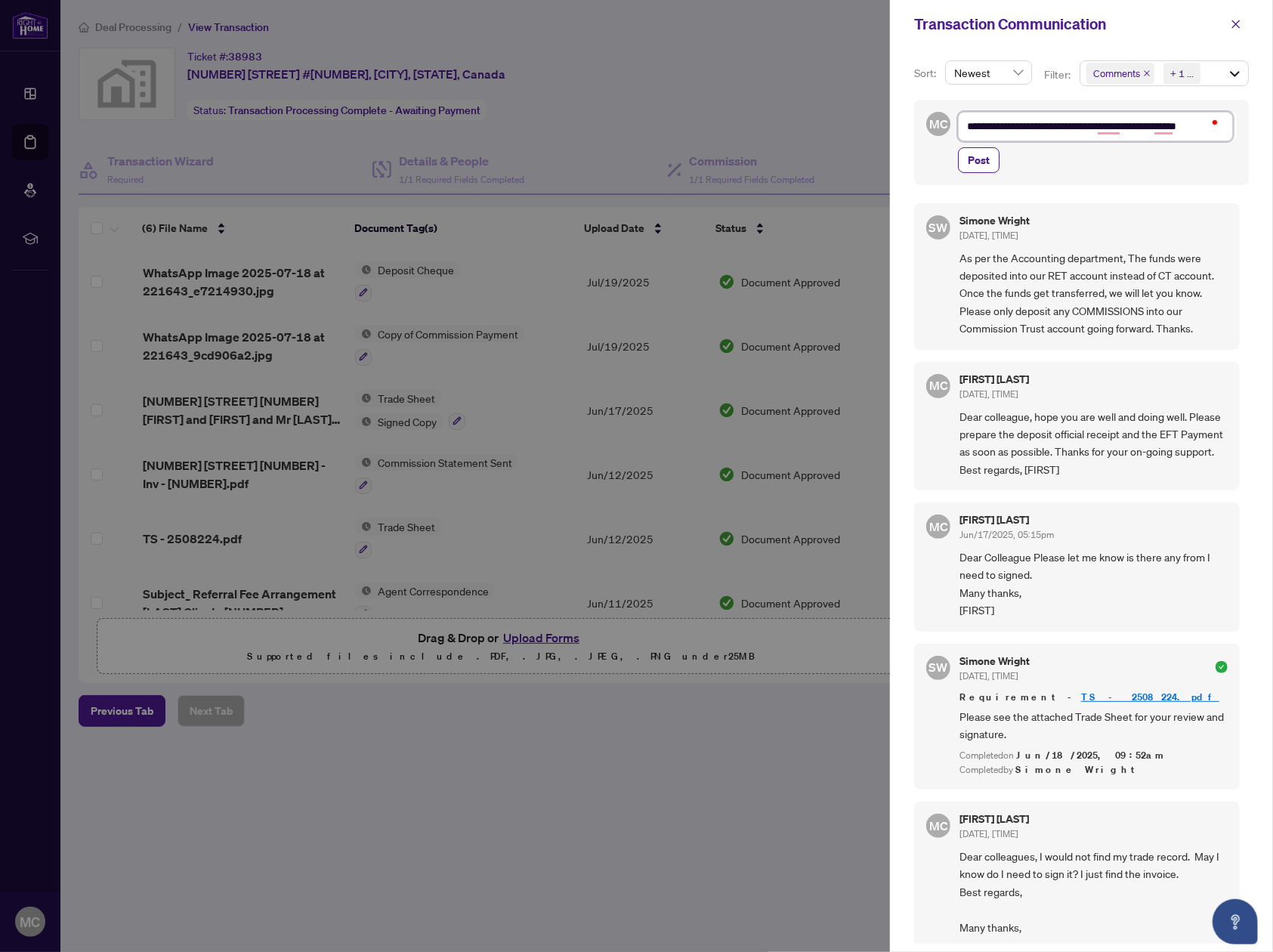 type on "**********" 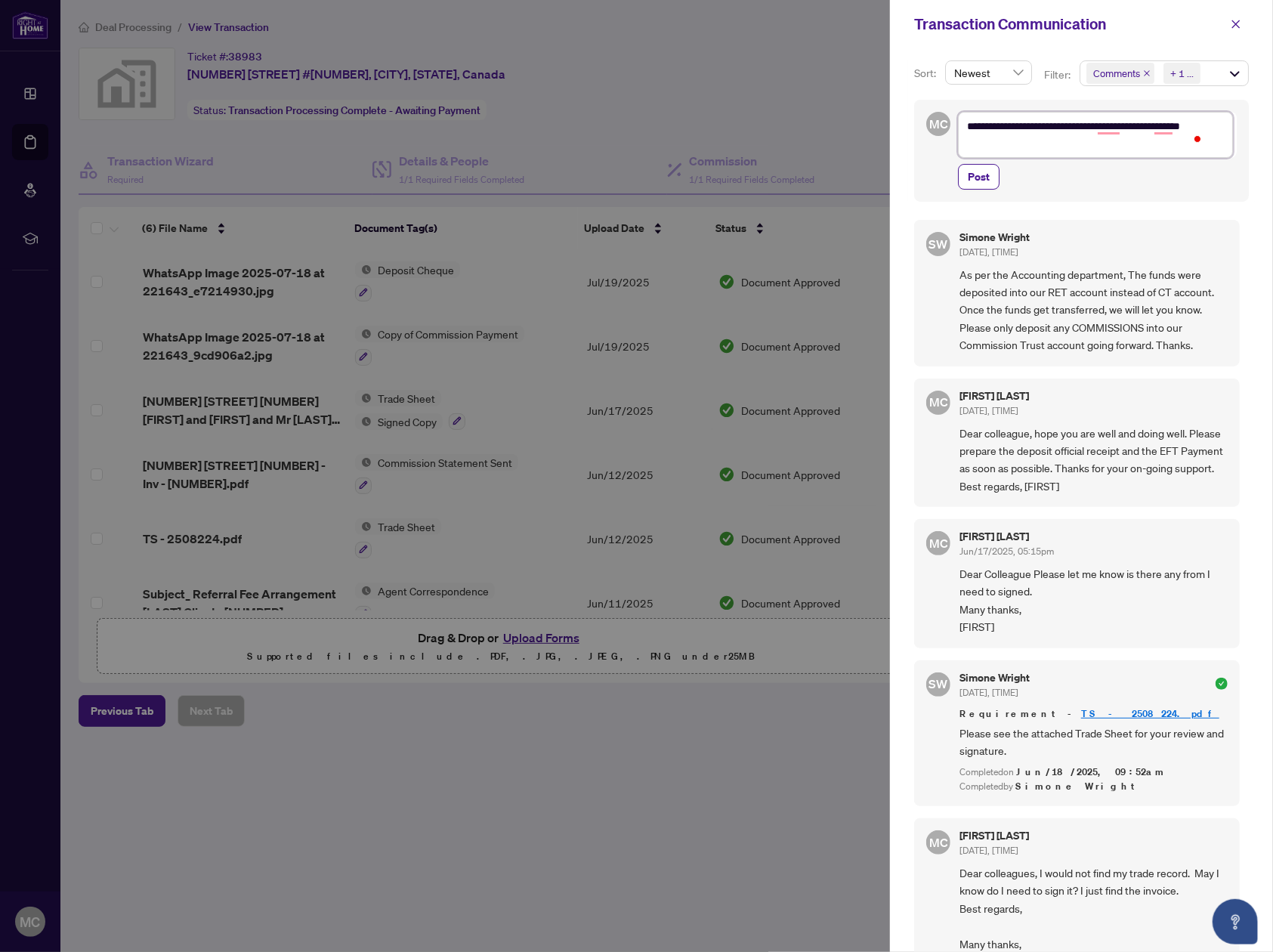 type on "**********" 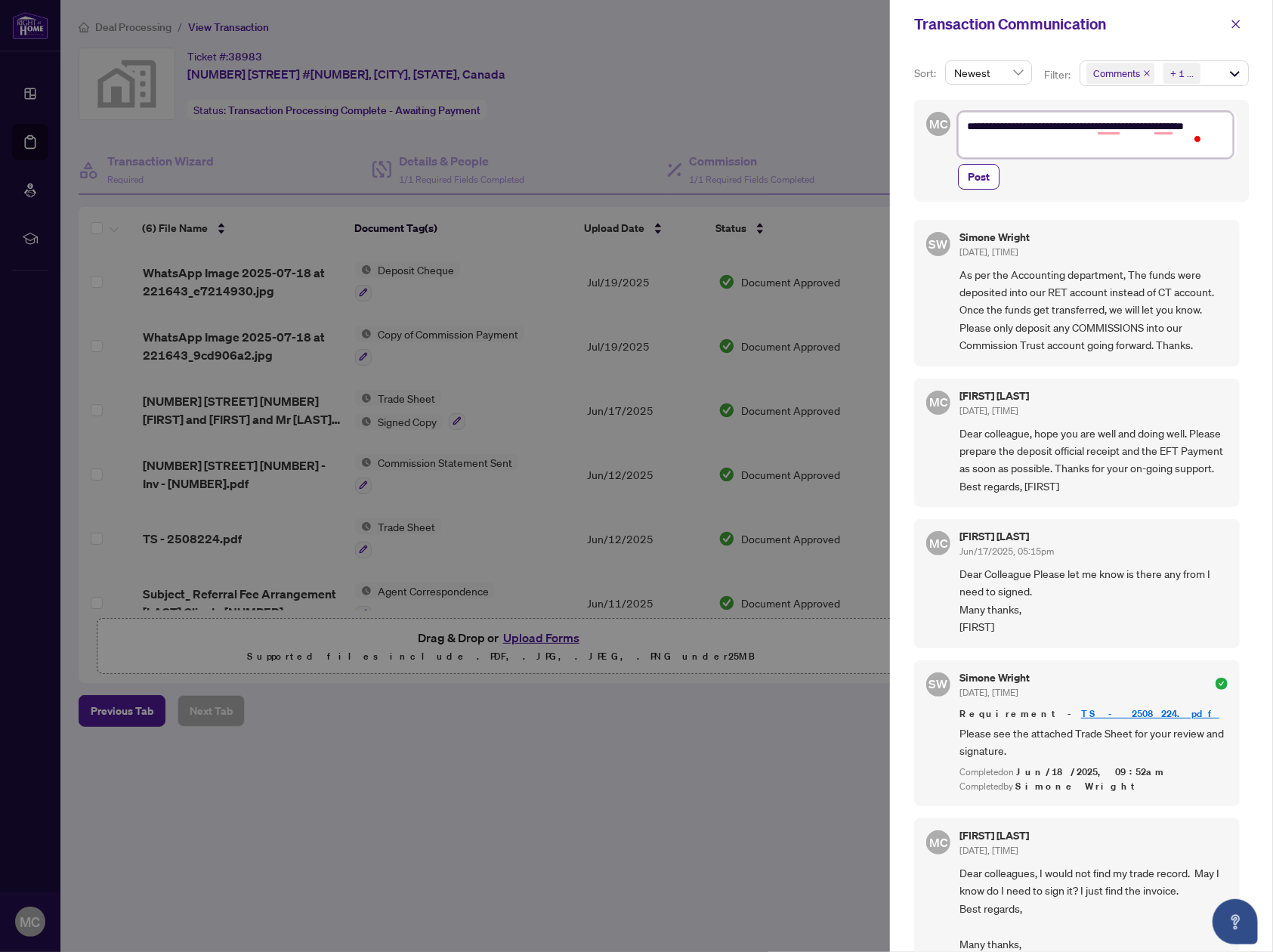 type on "**********" 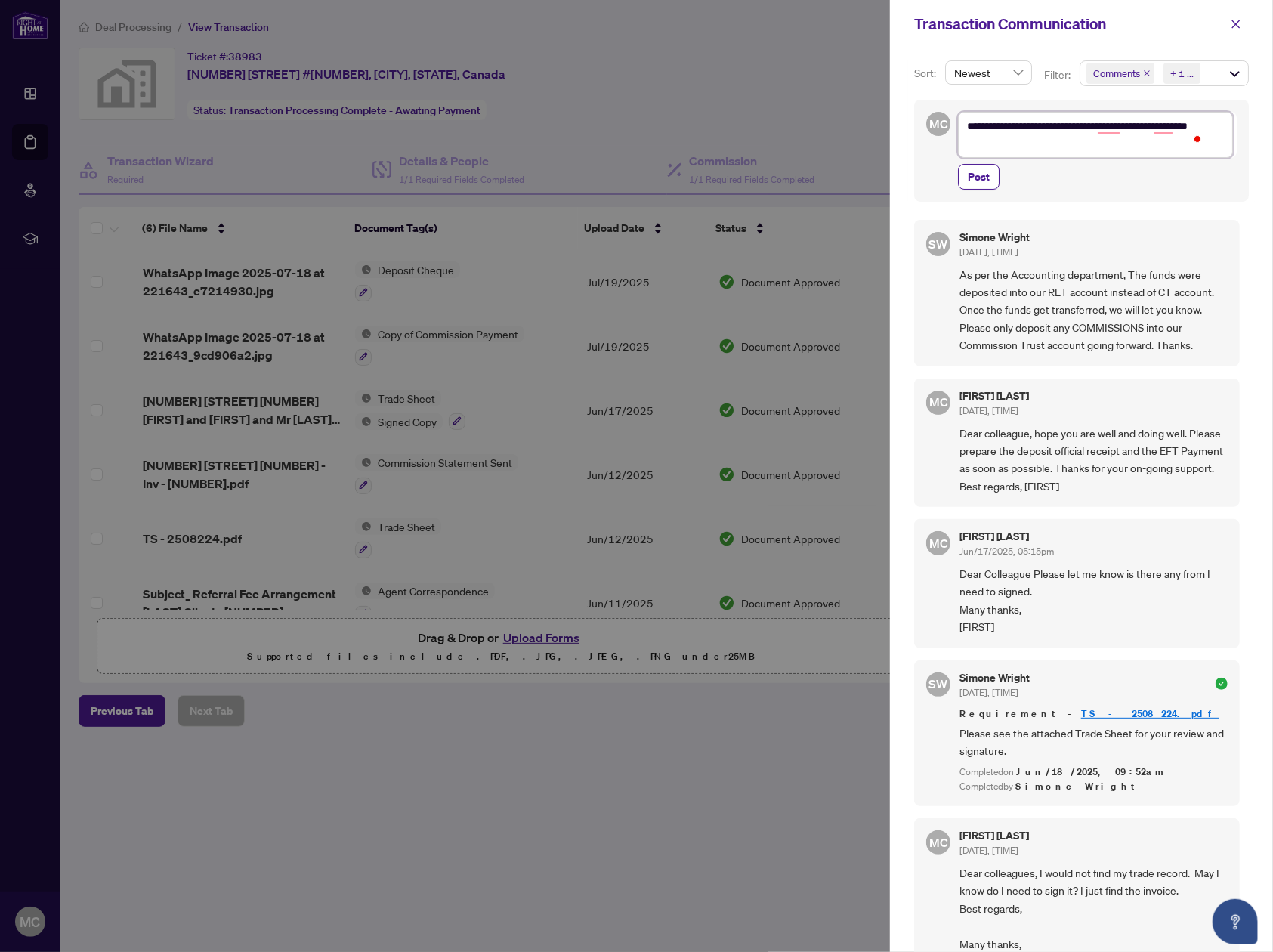 type on "**********" 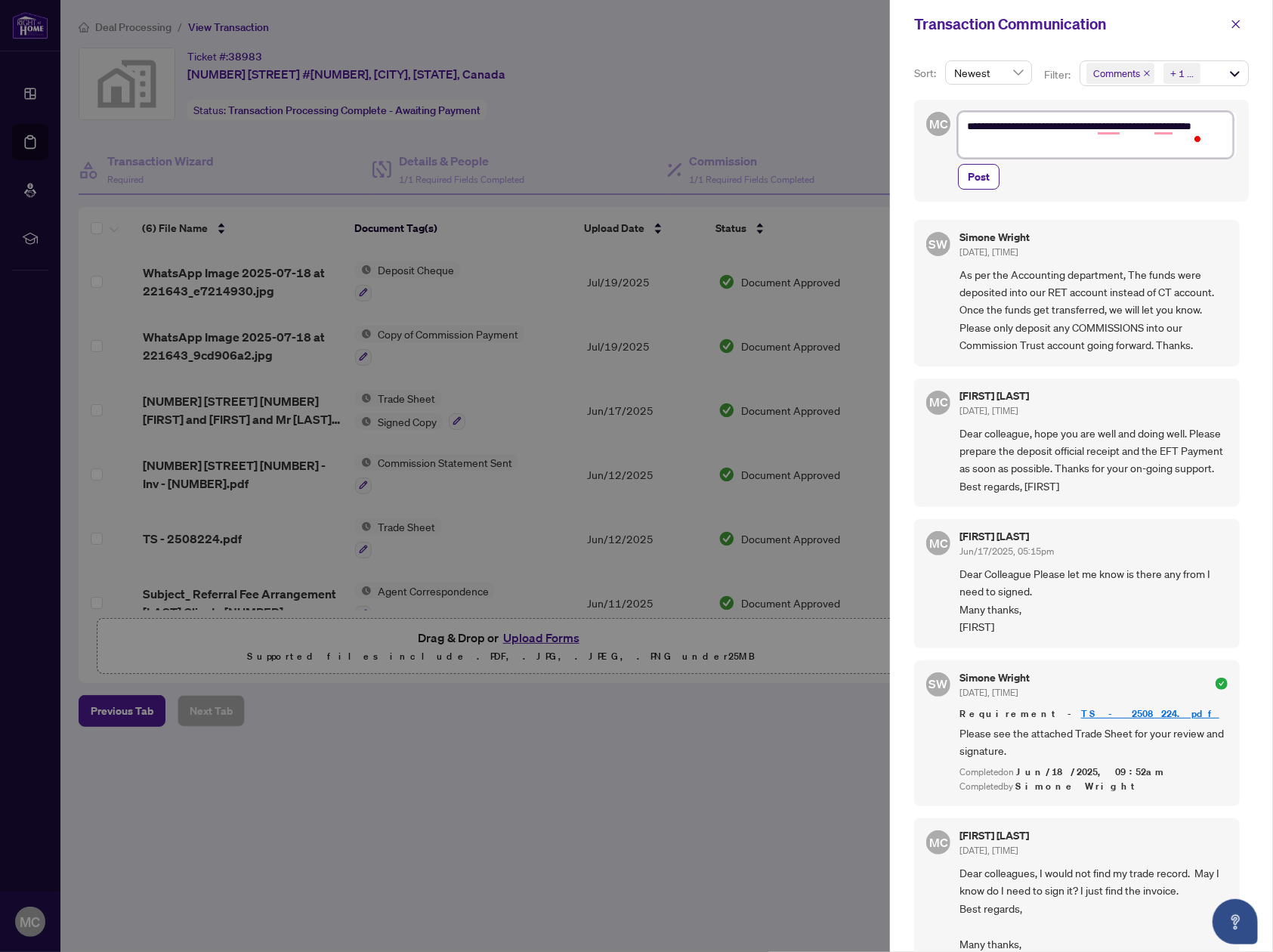type on "**********" 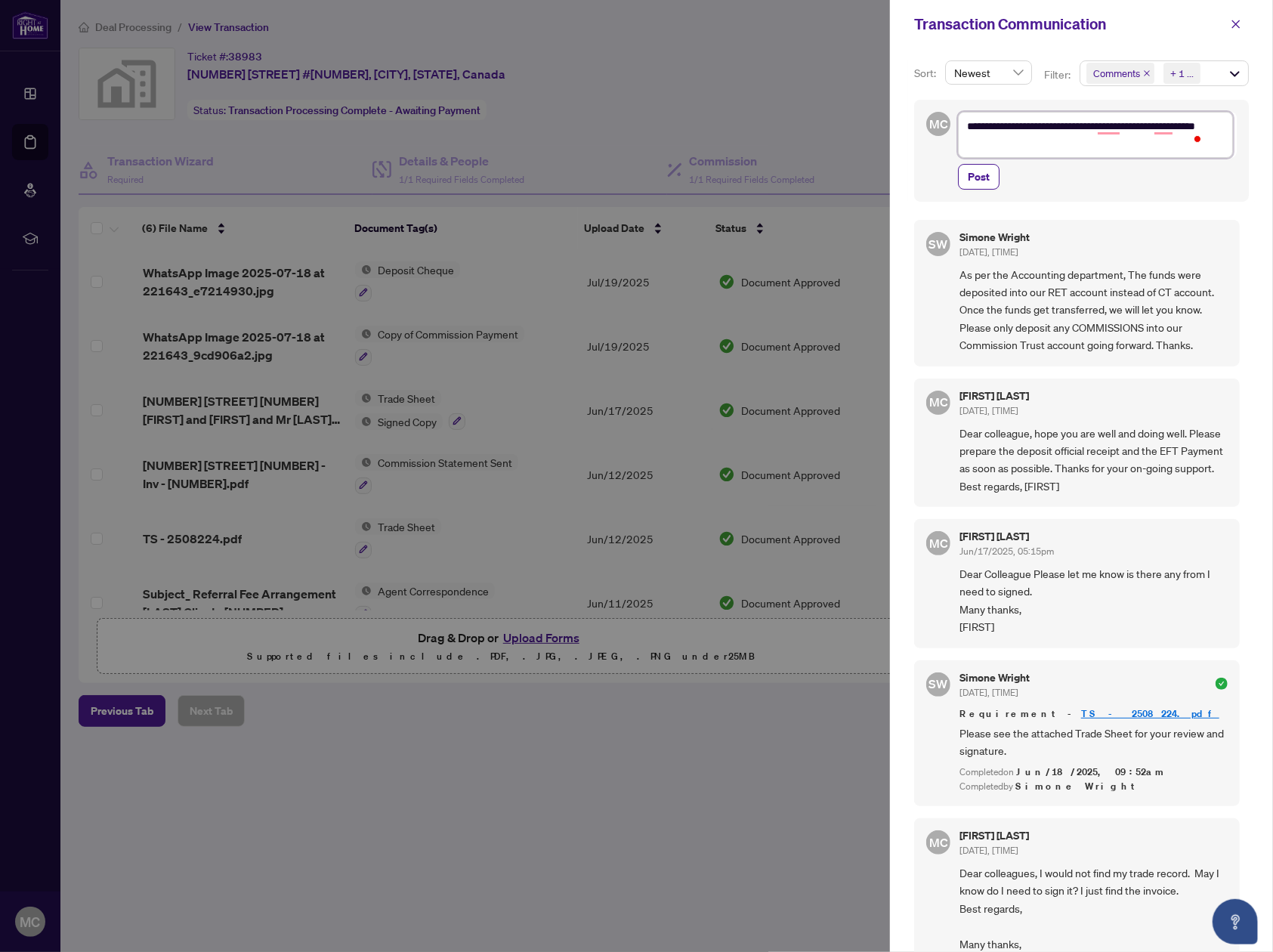 type on "**********" 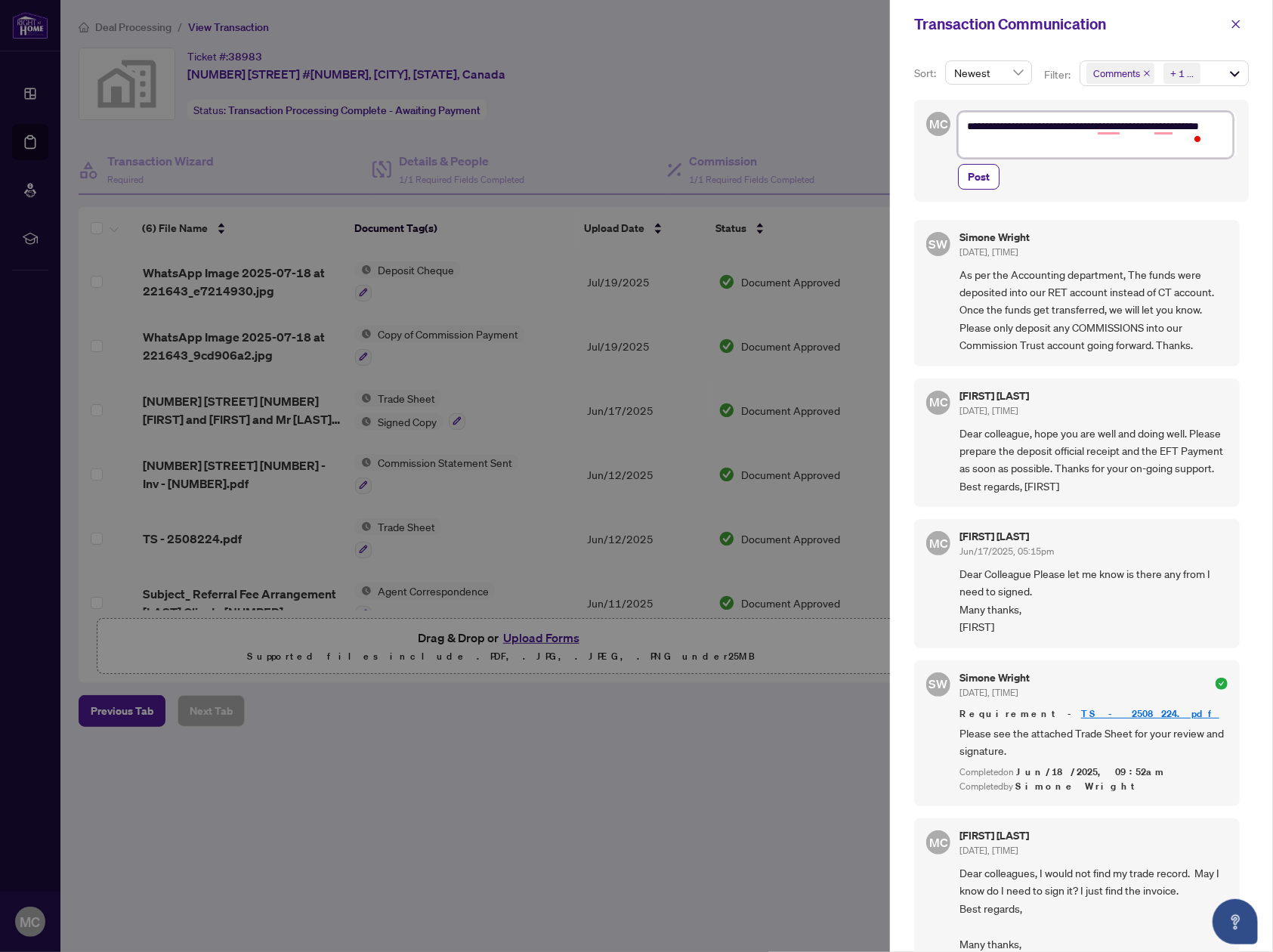 type on "**********" 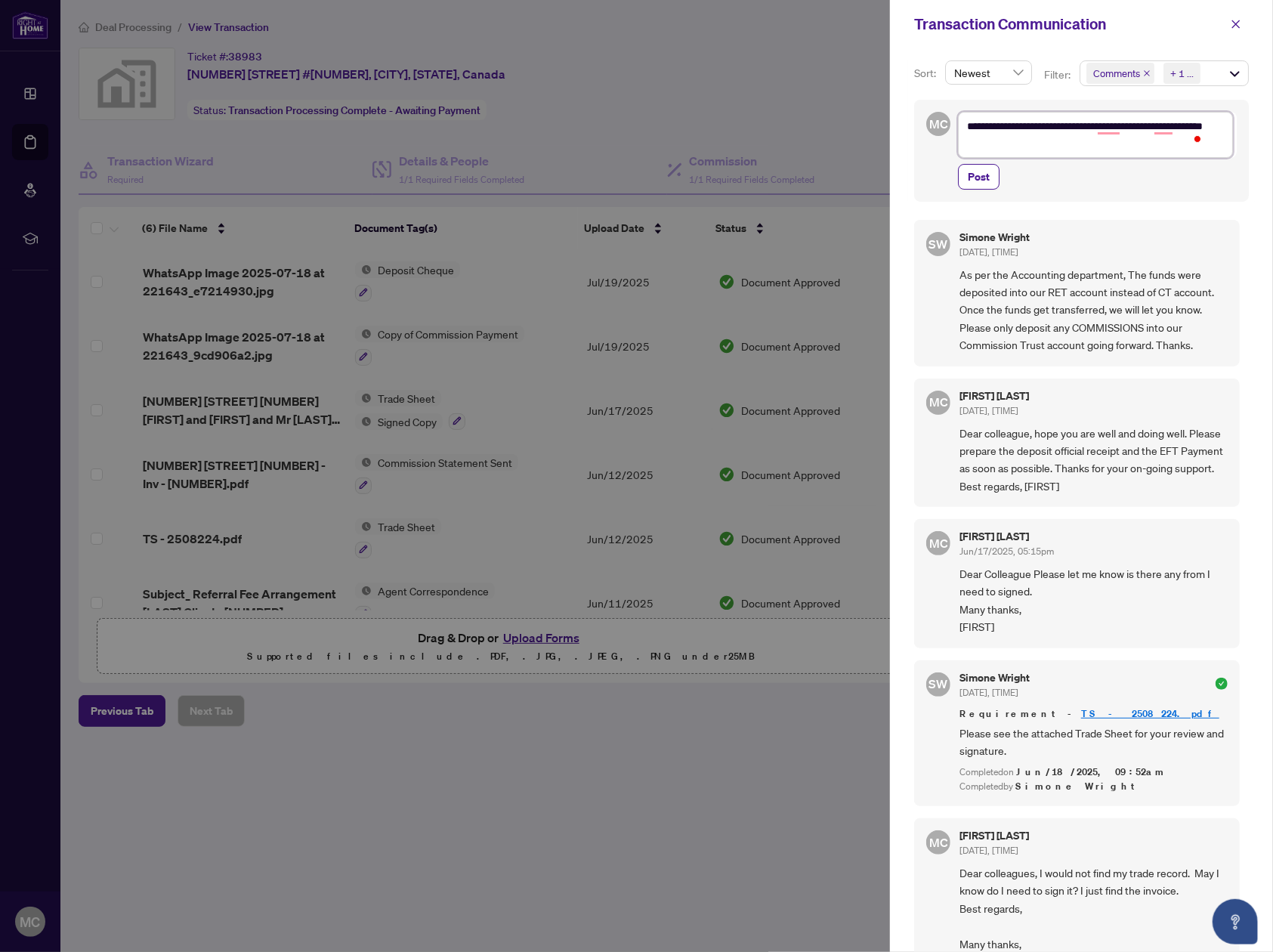type on "**********" 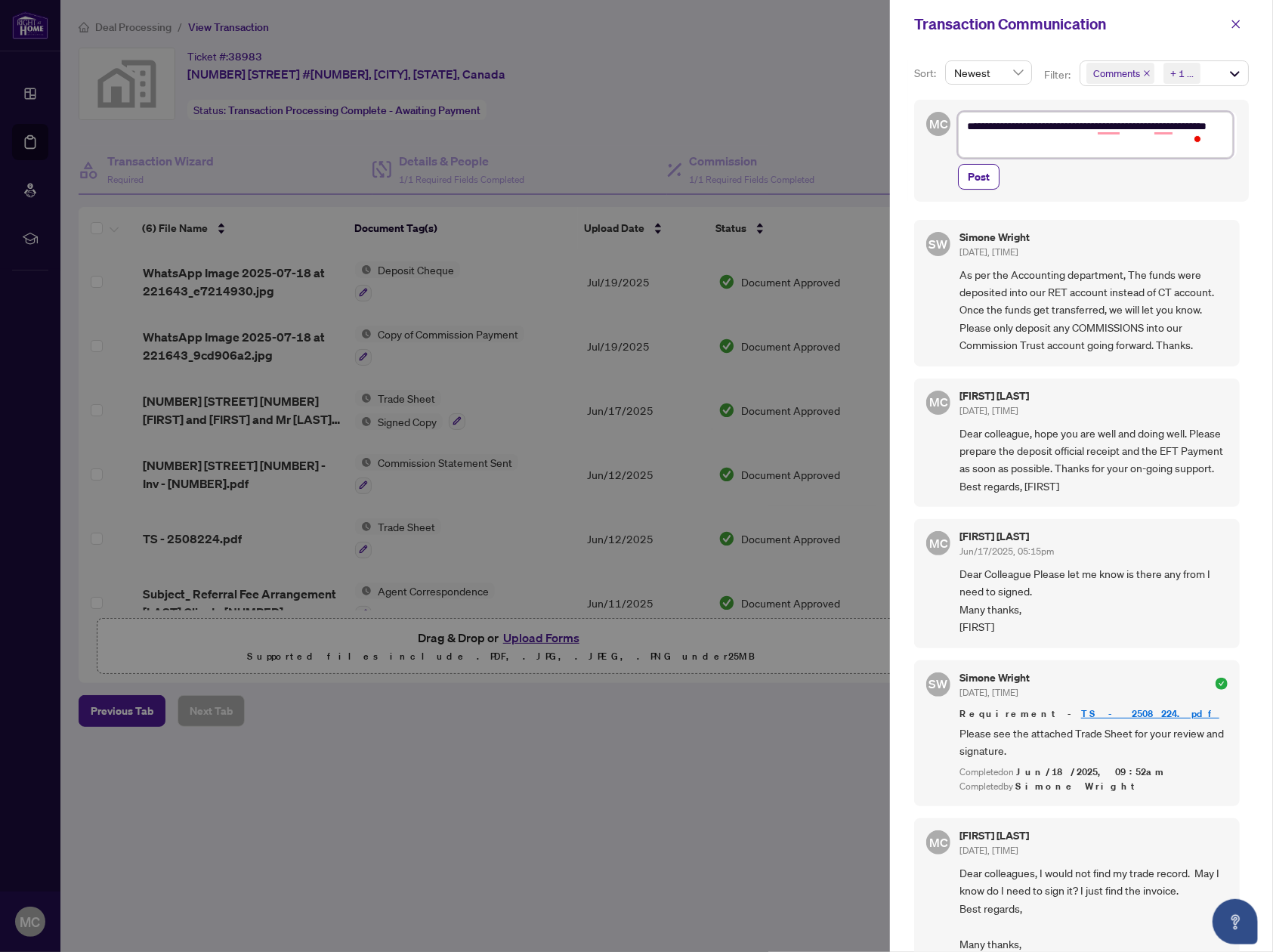 type on "**********" 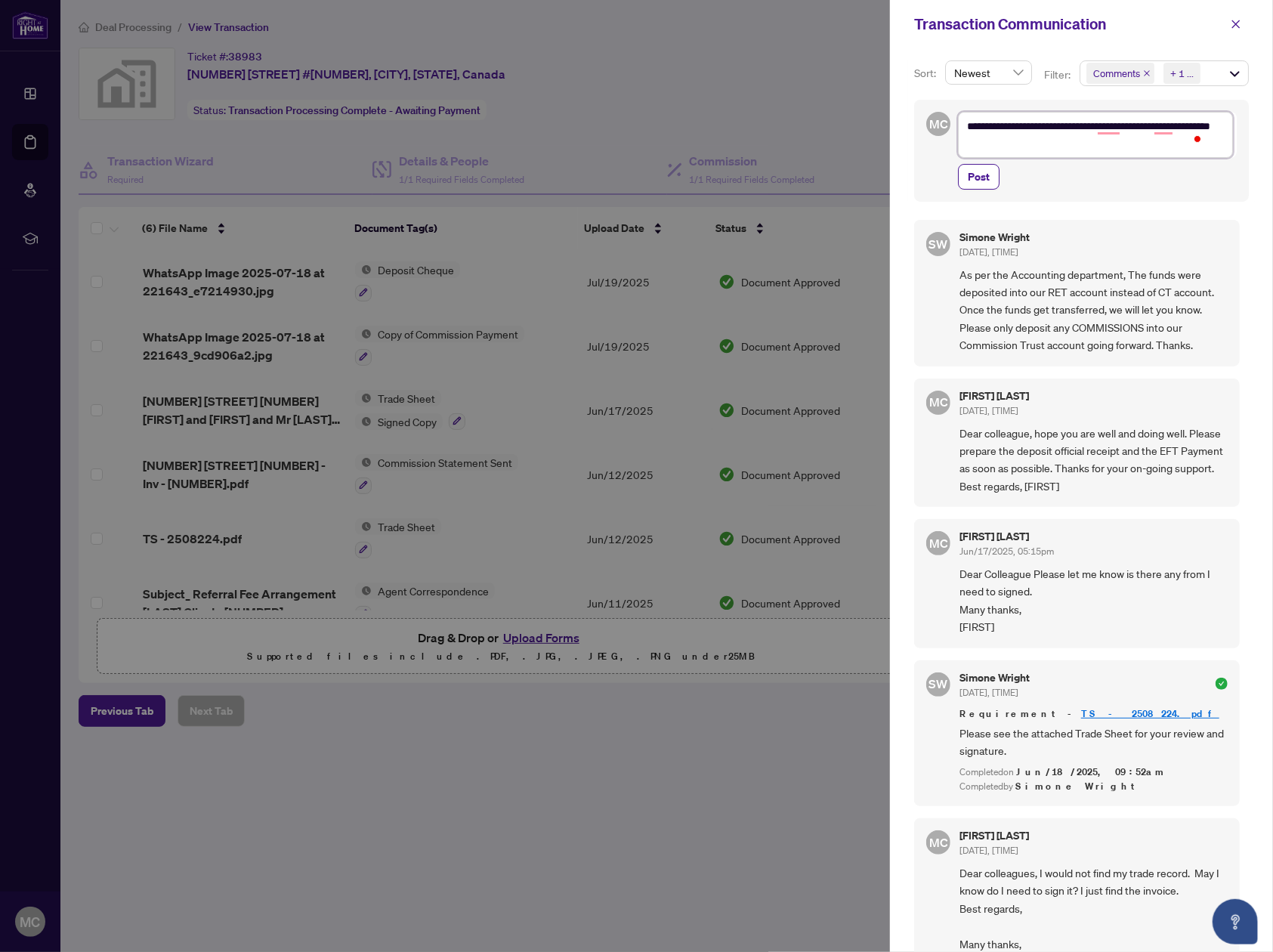 type on "**********" 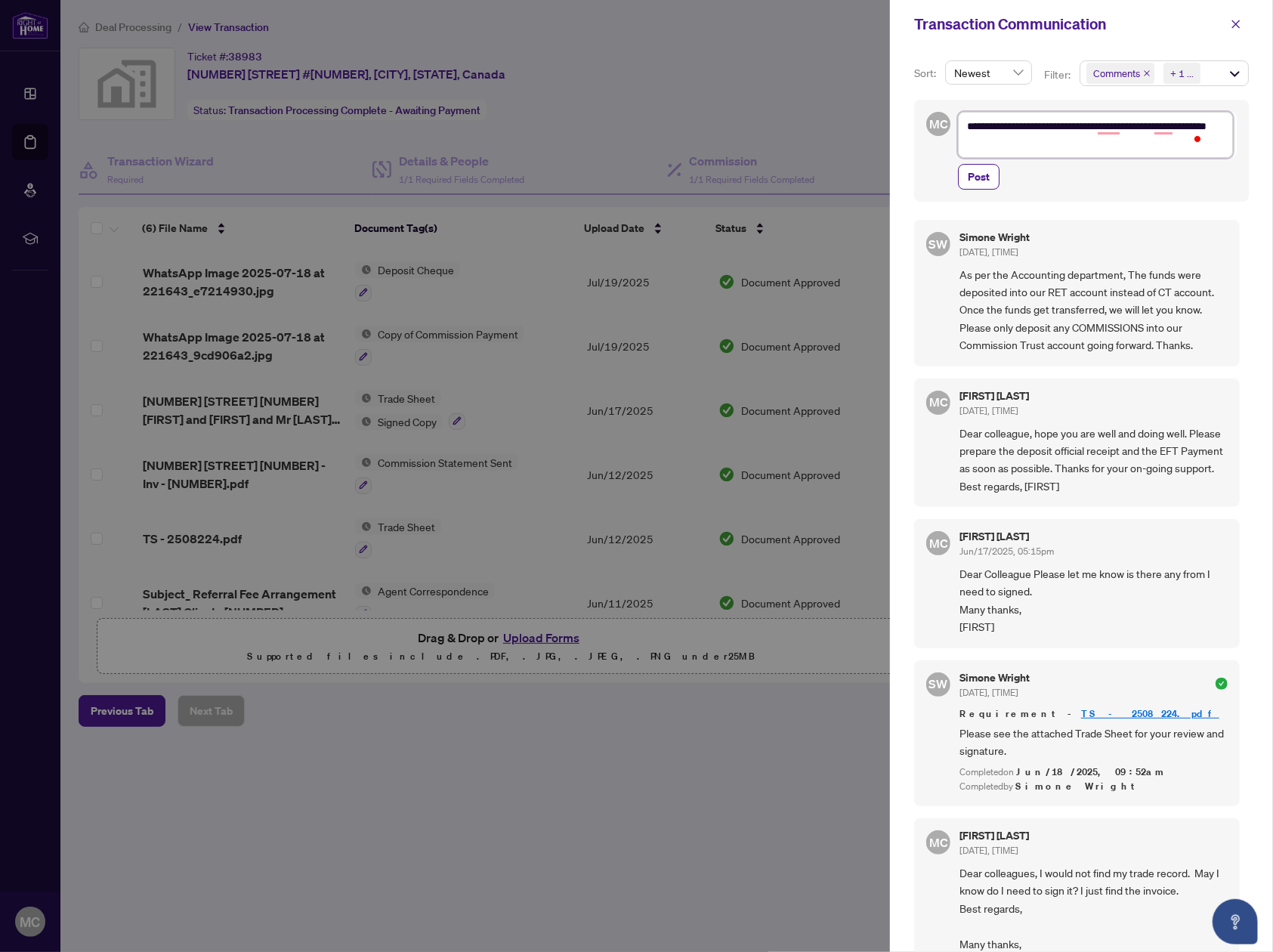 type on "**********" 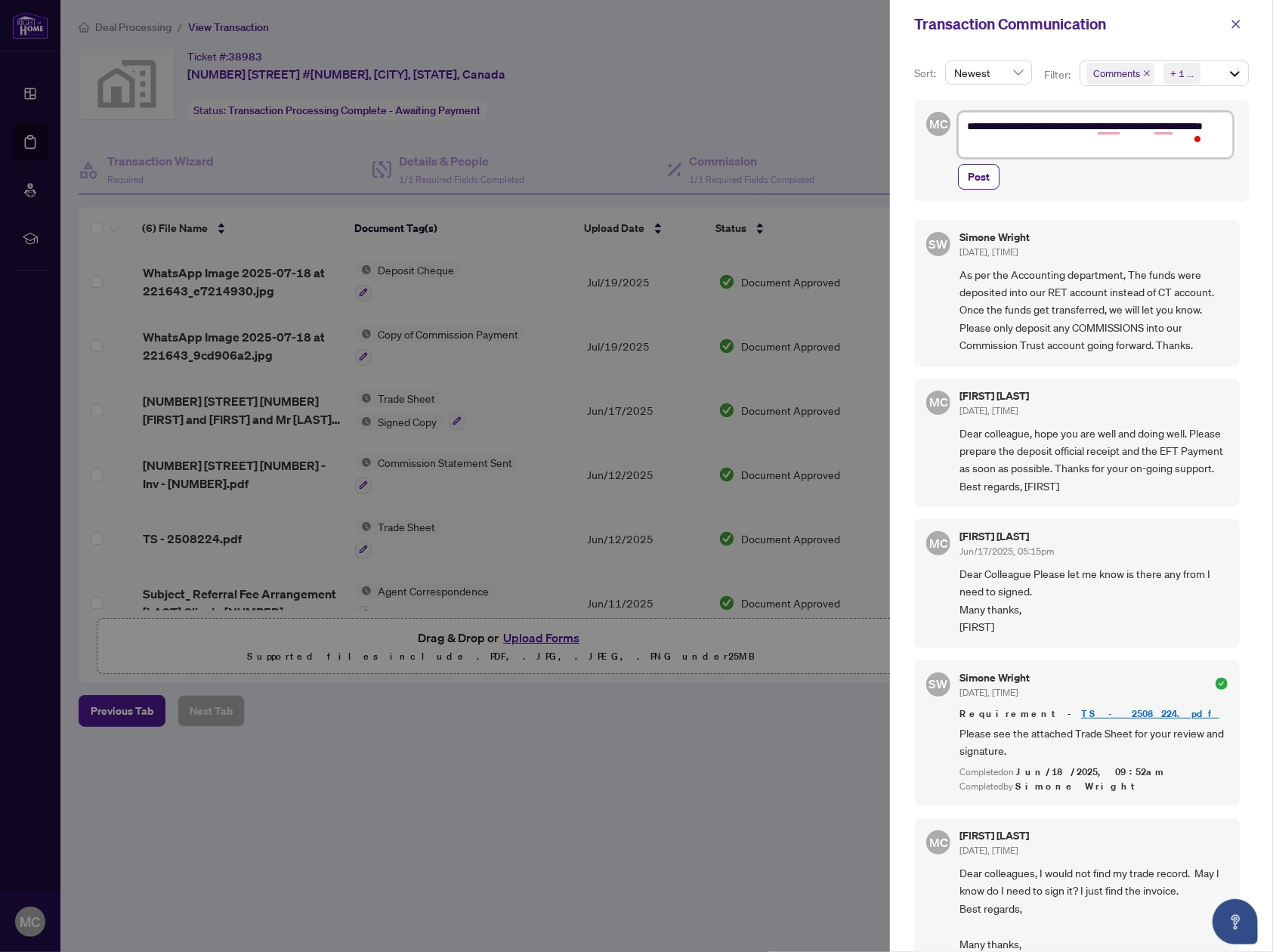 type on "**********" 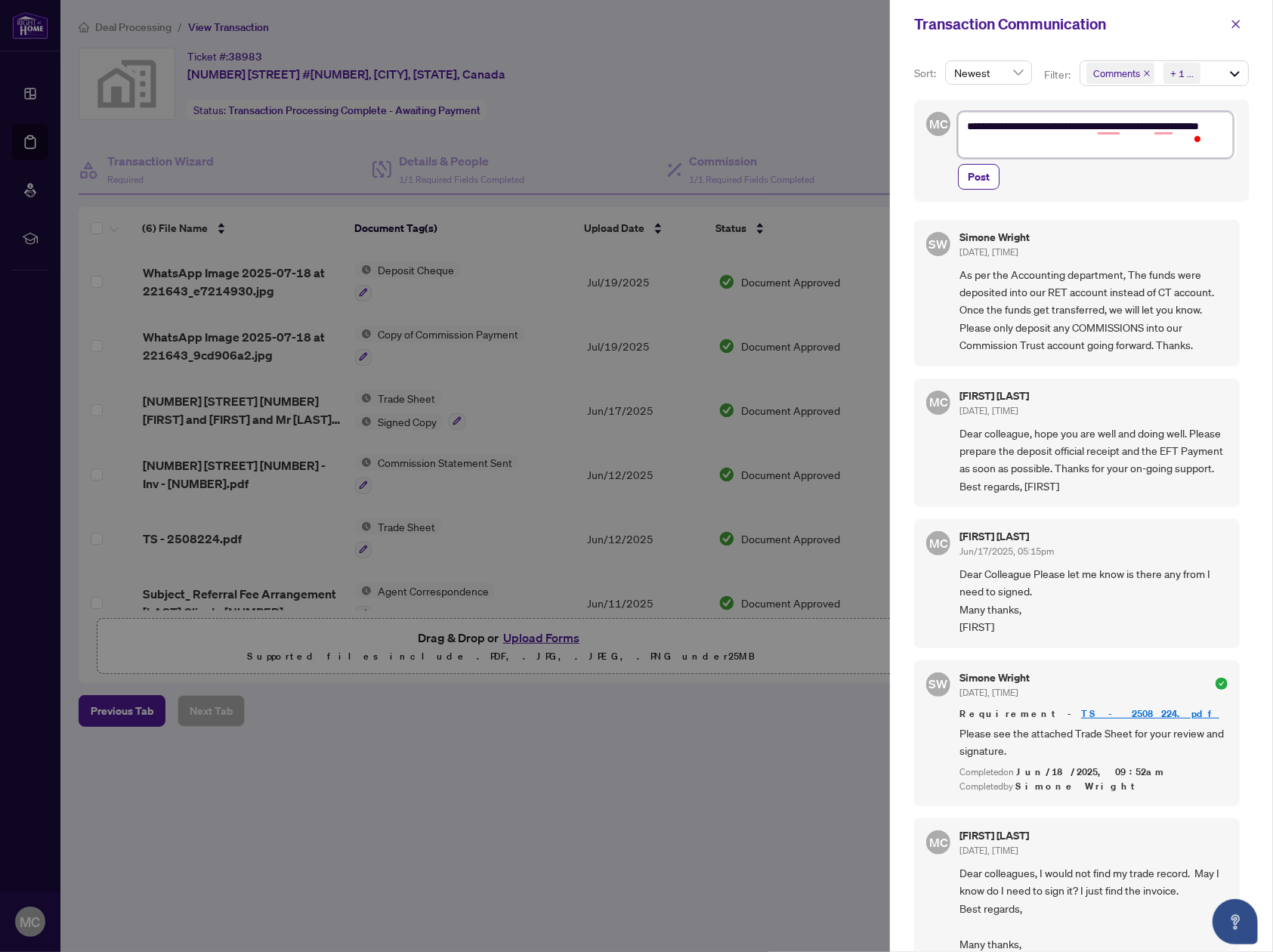 type on "**********" 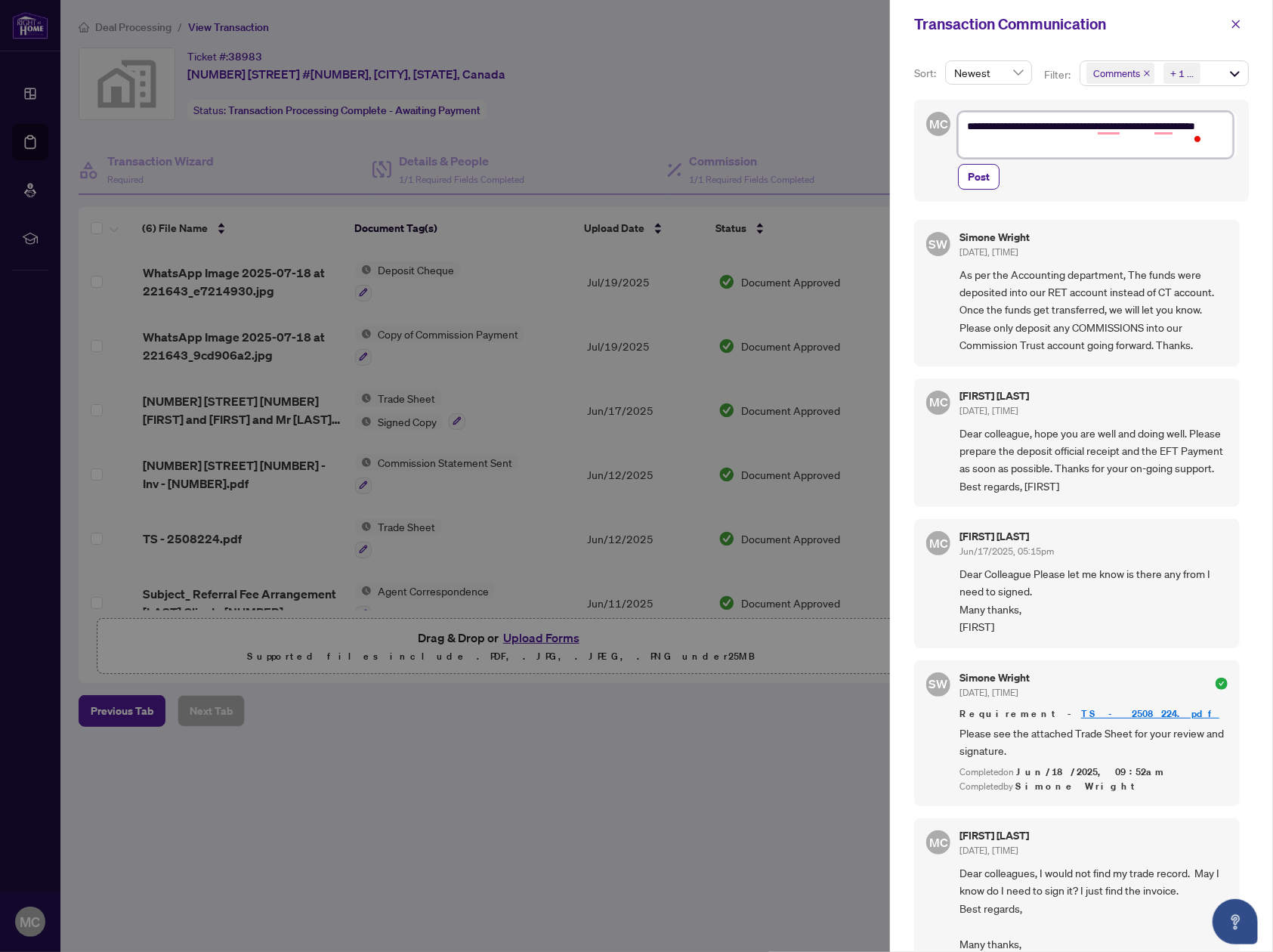 type on "**********" 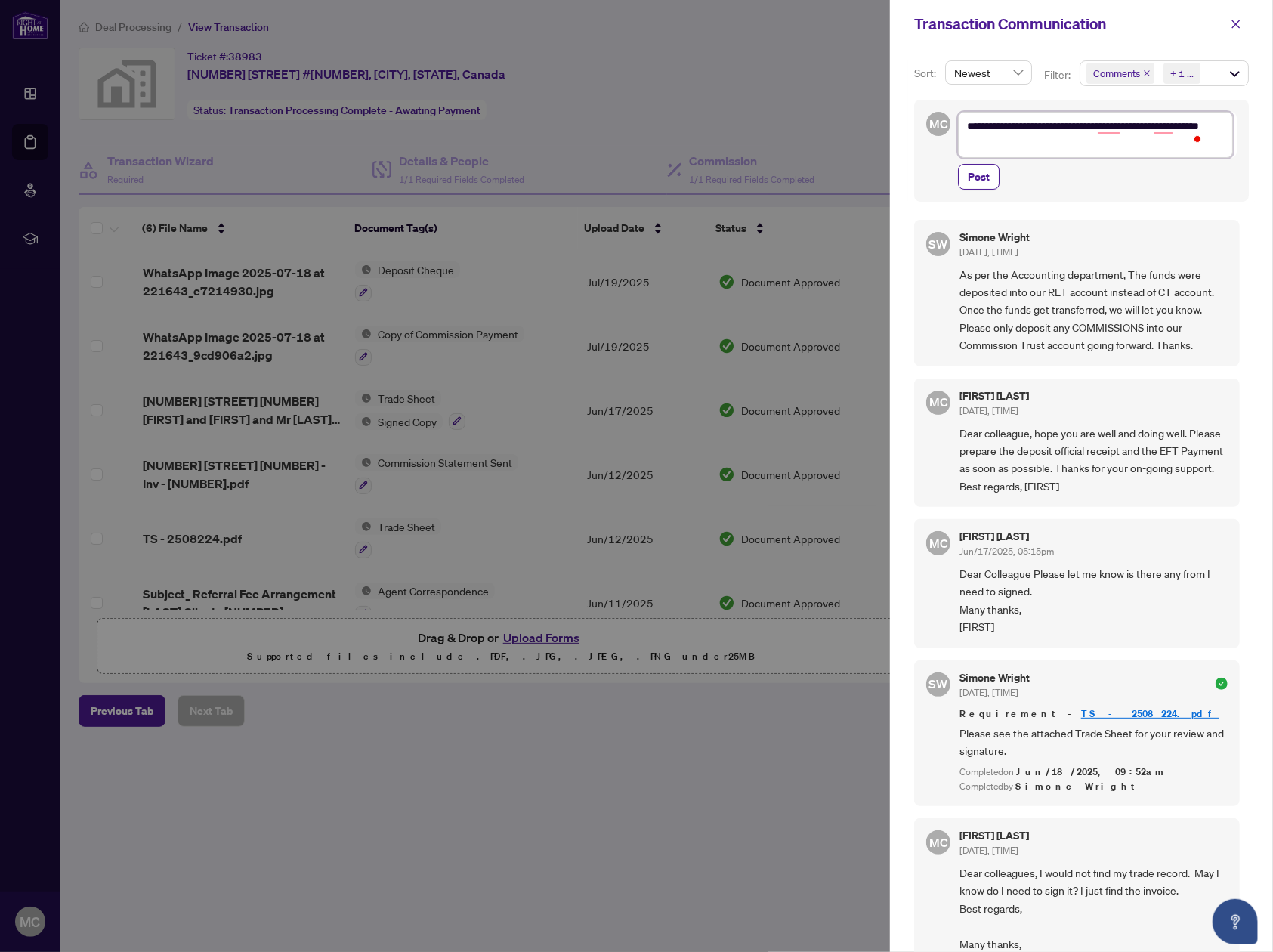 type on "**********" 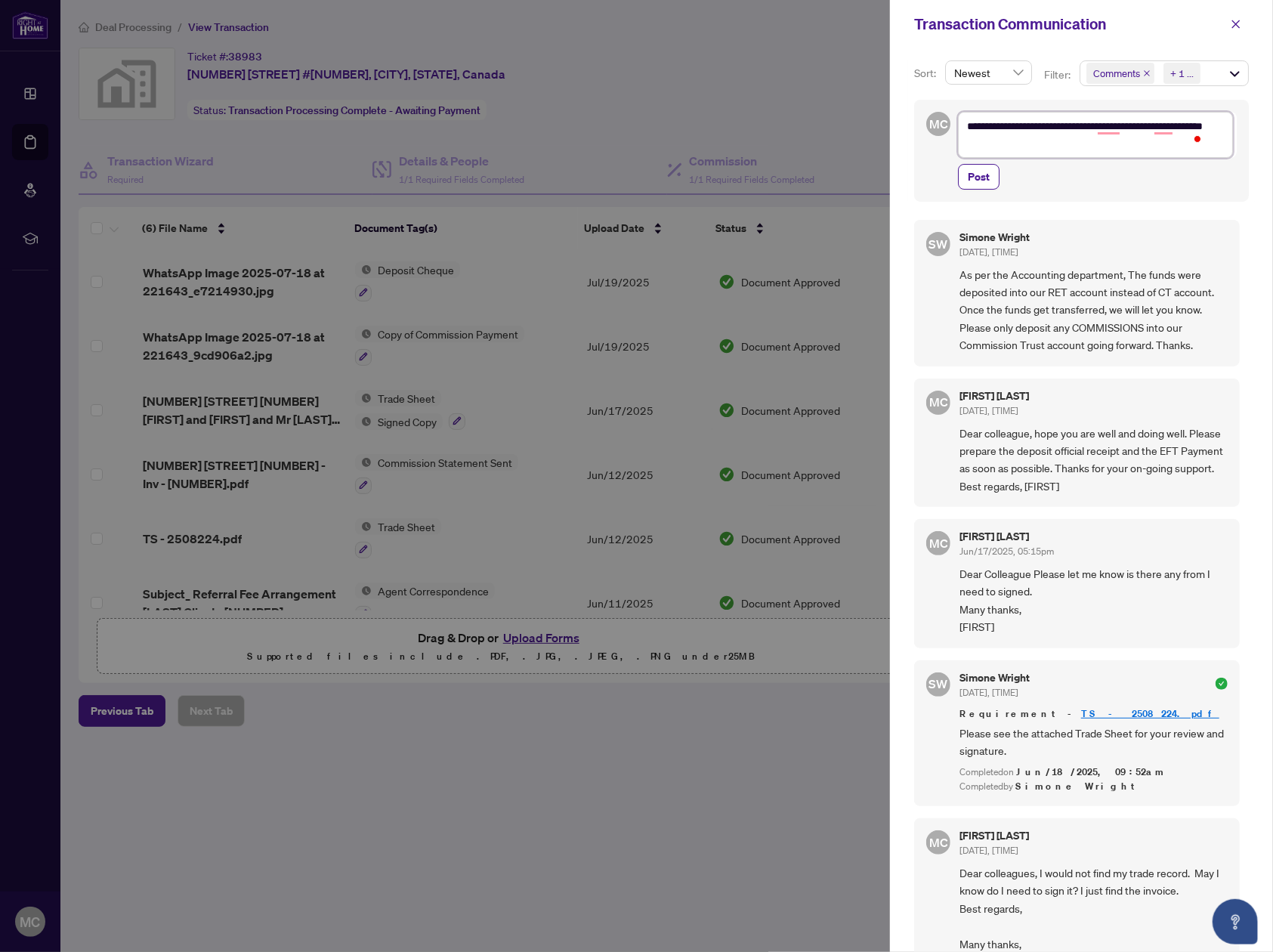 type on "**********" 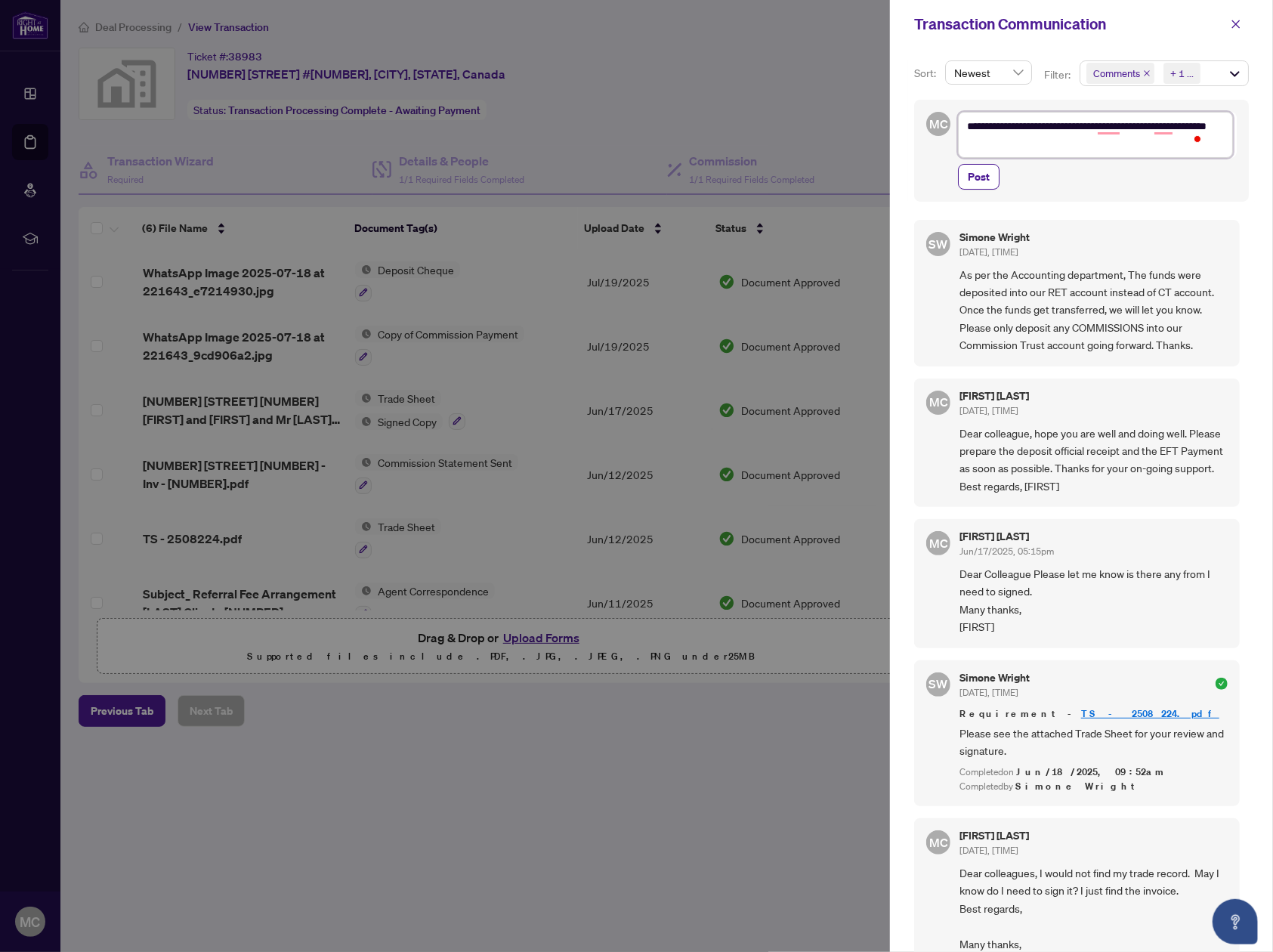 type on "**********" 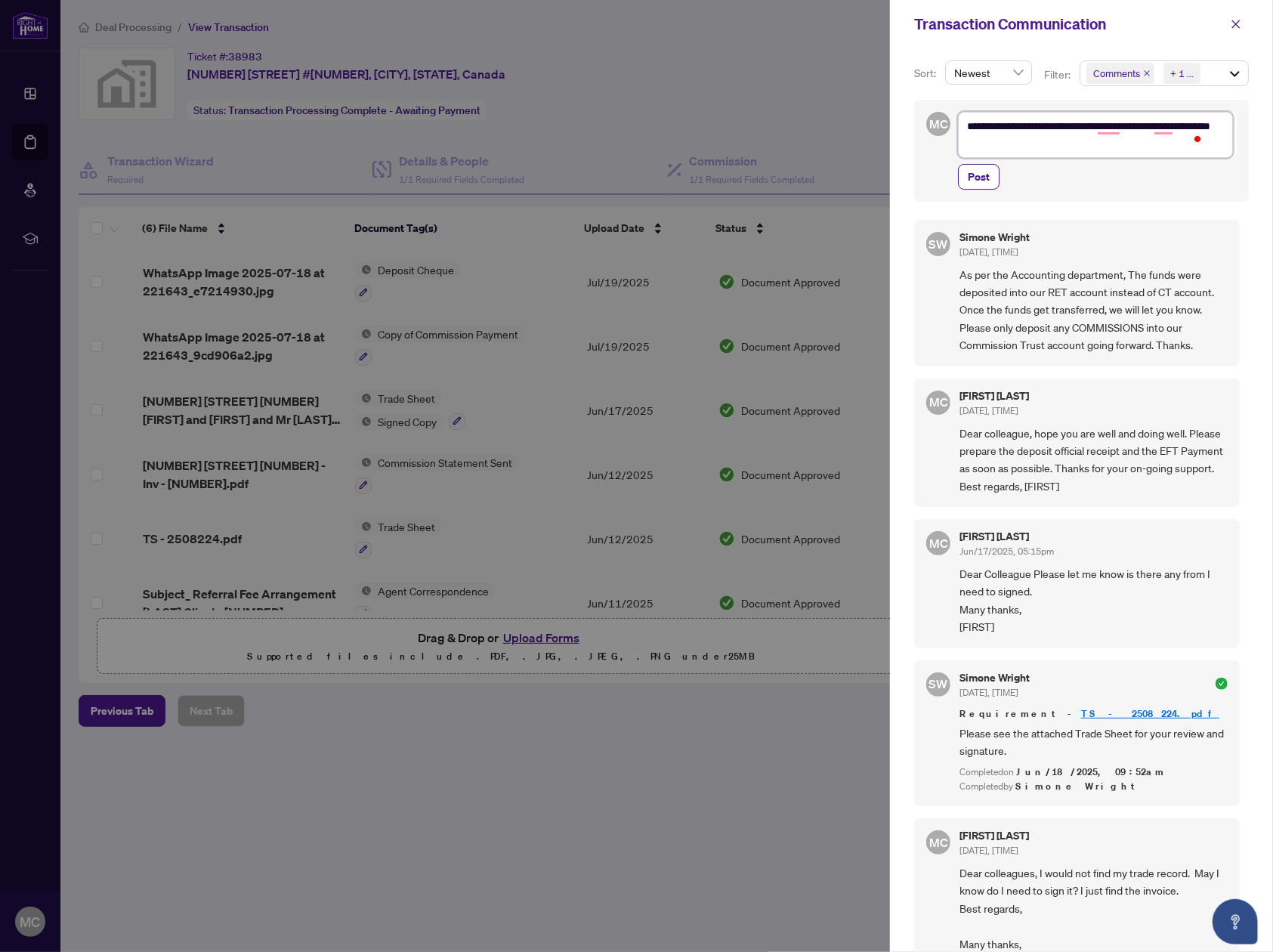 type on "**********" 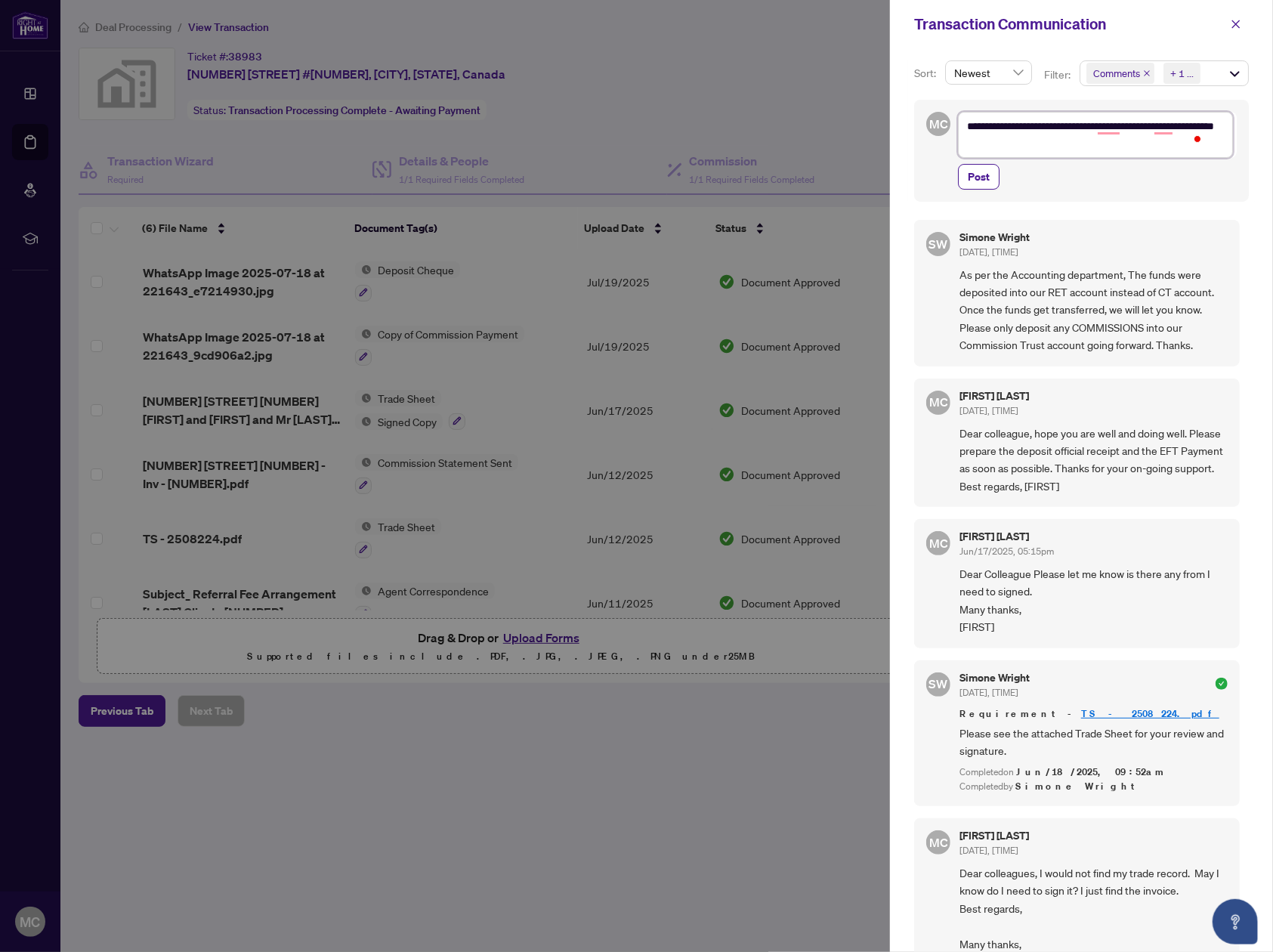type on "**********" 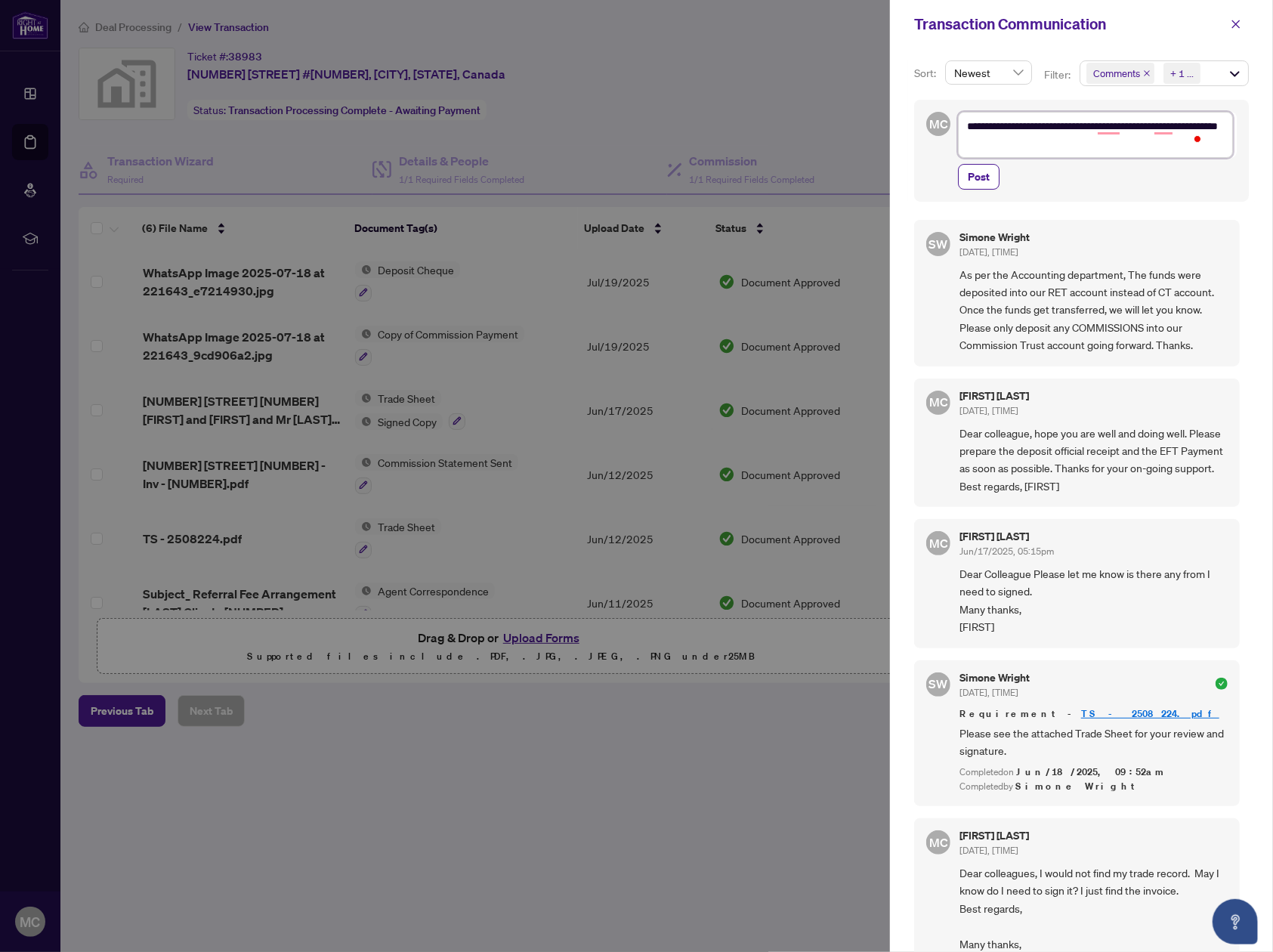 type on "**********" 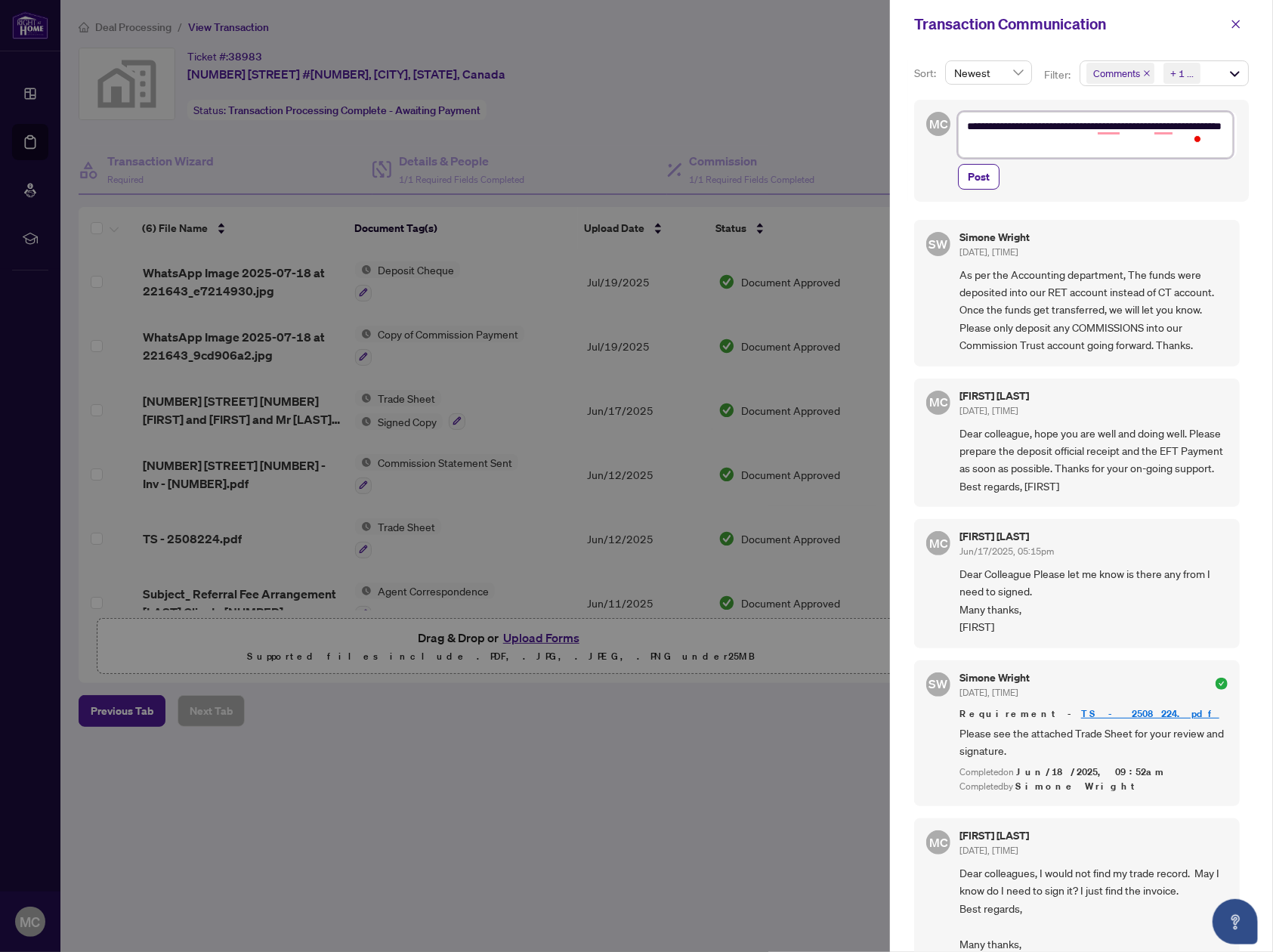 type on "**********" 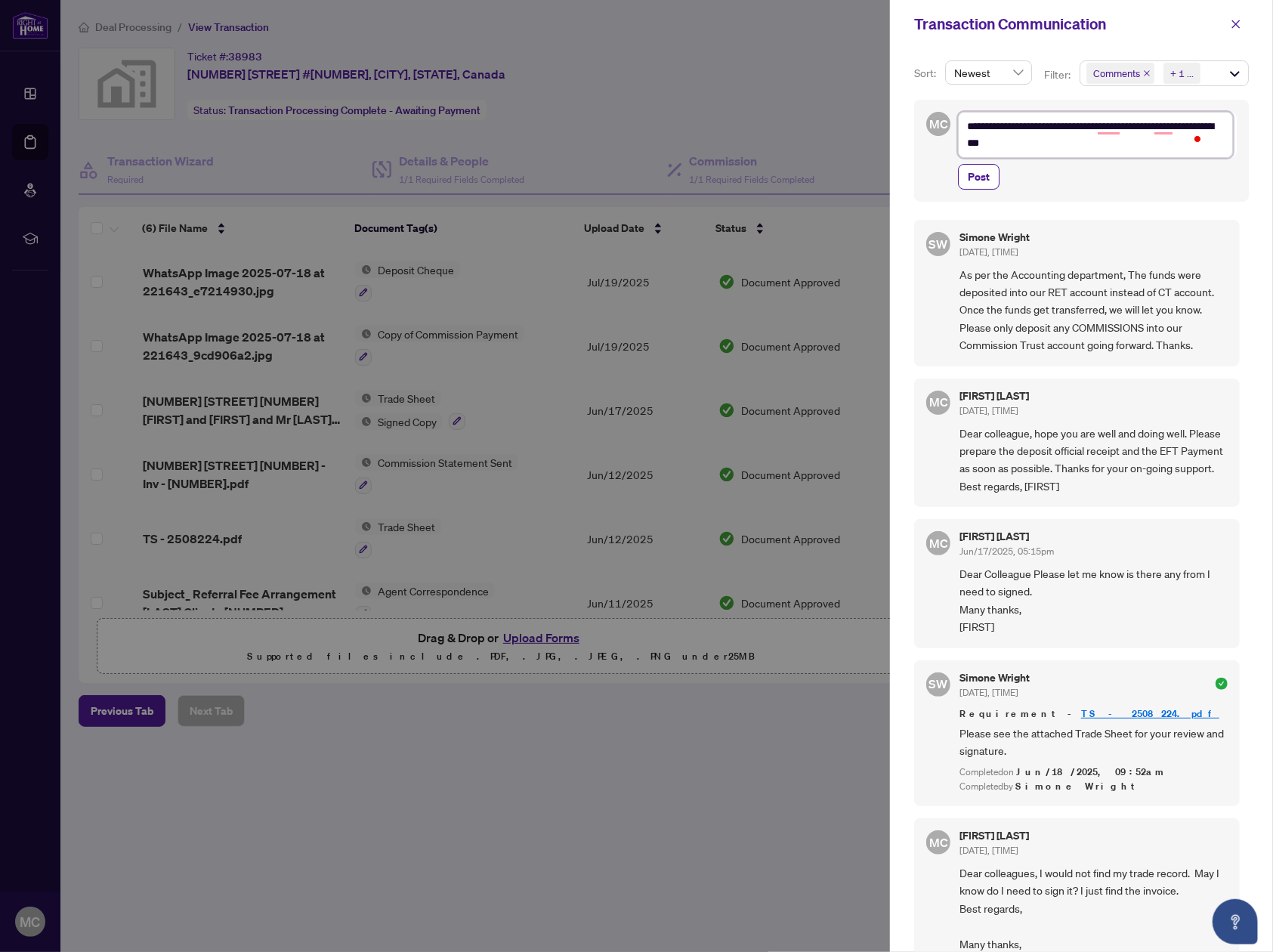 type on "**********" 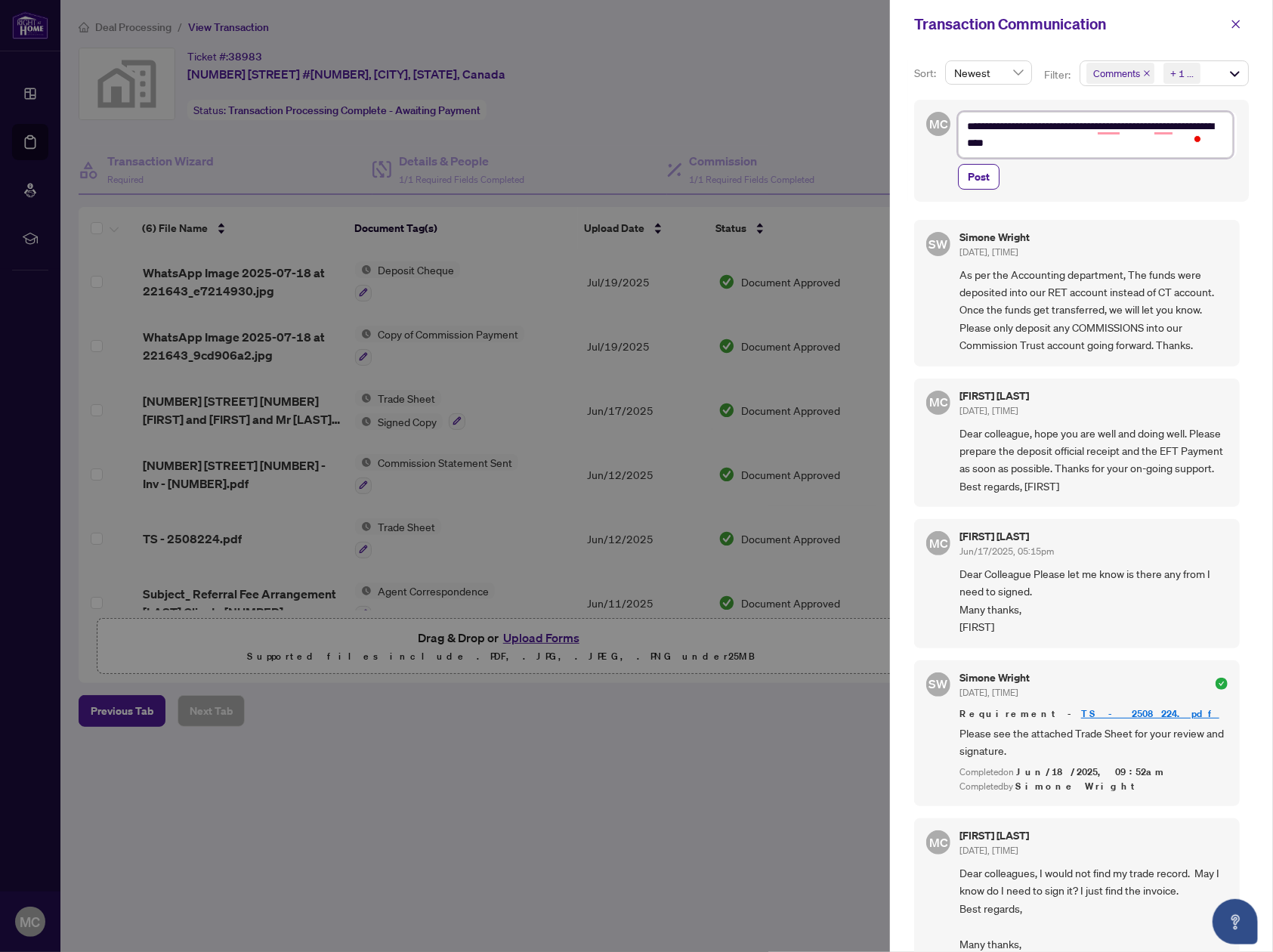 type on "**********" 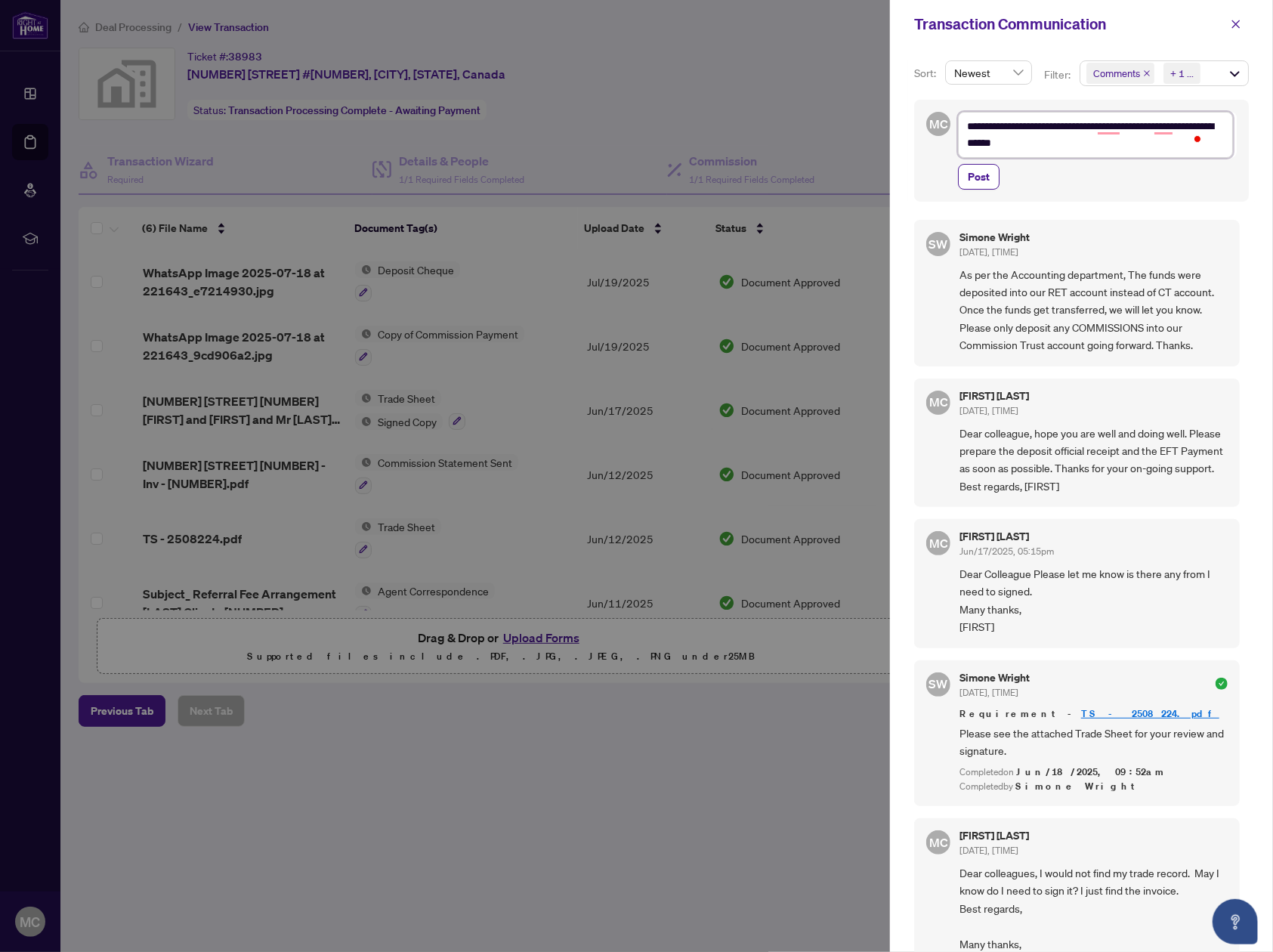 type on "**********" 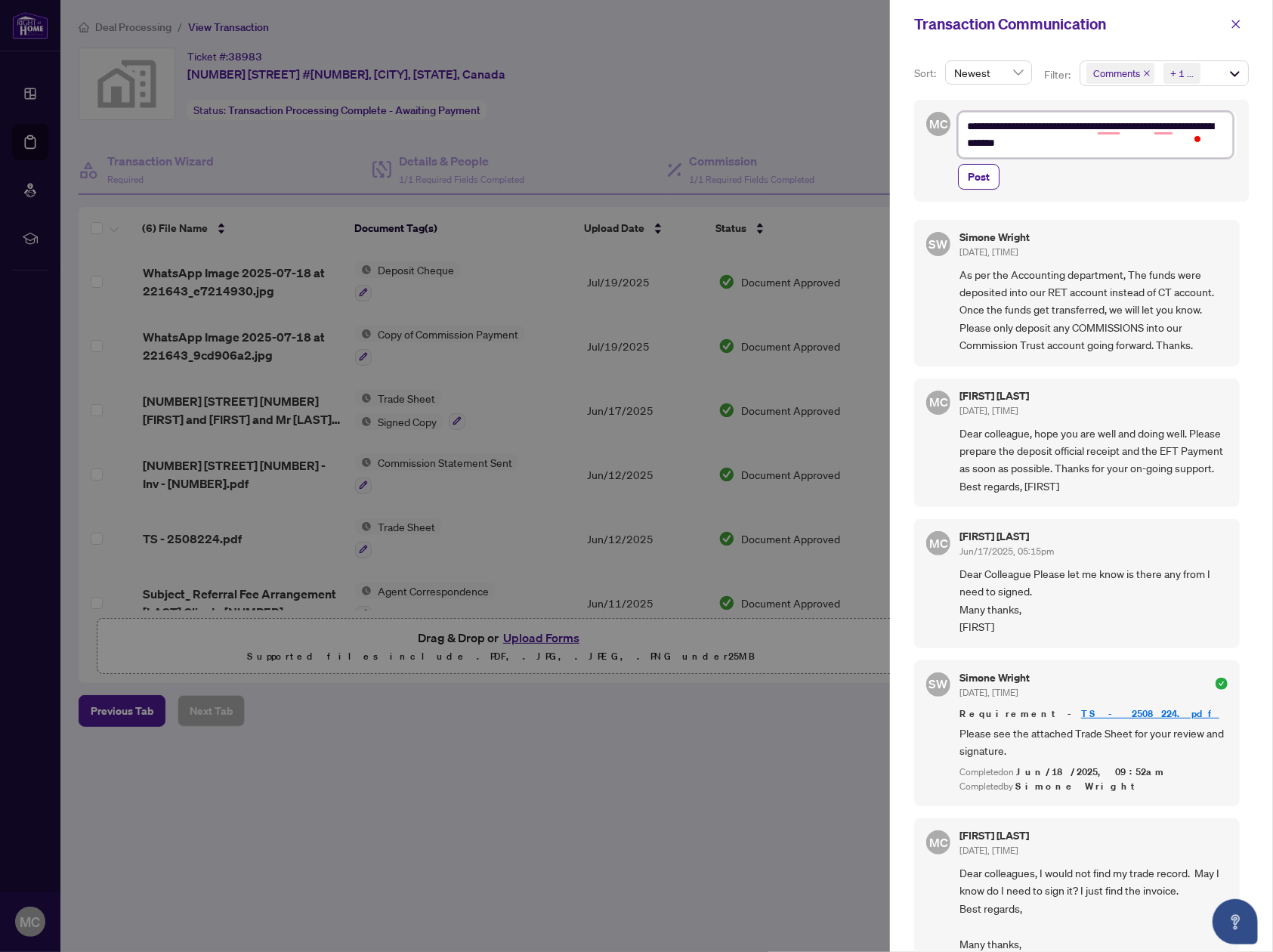 type on "**********" 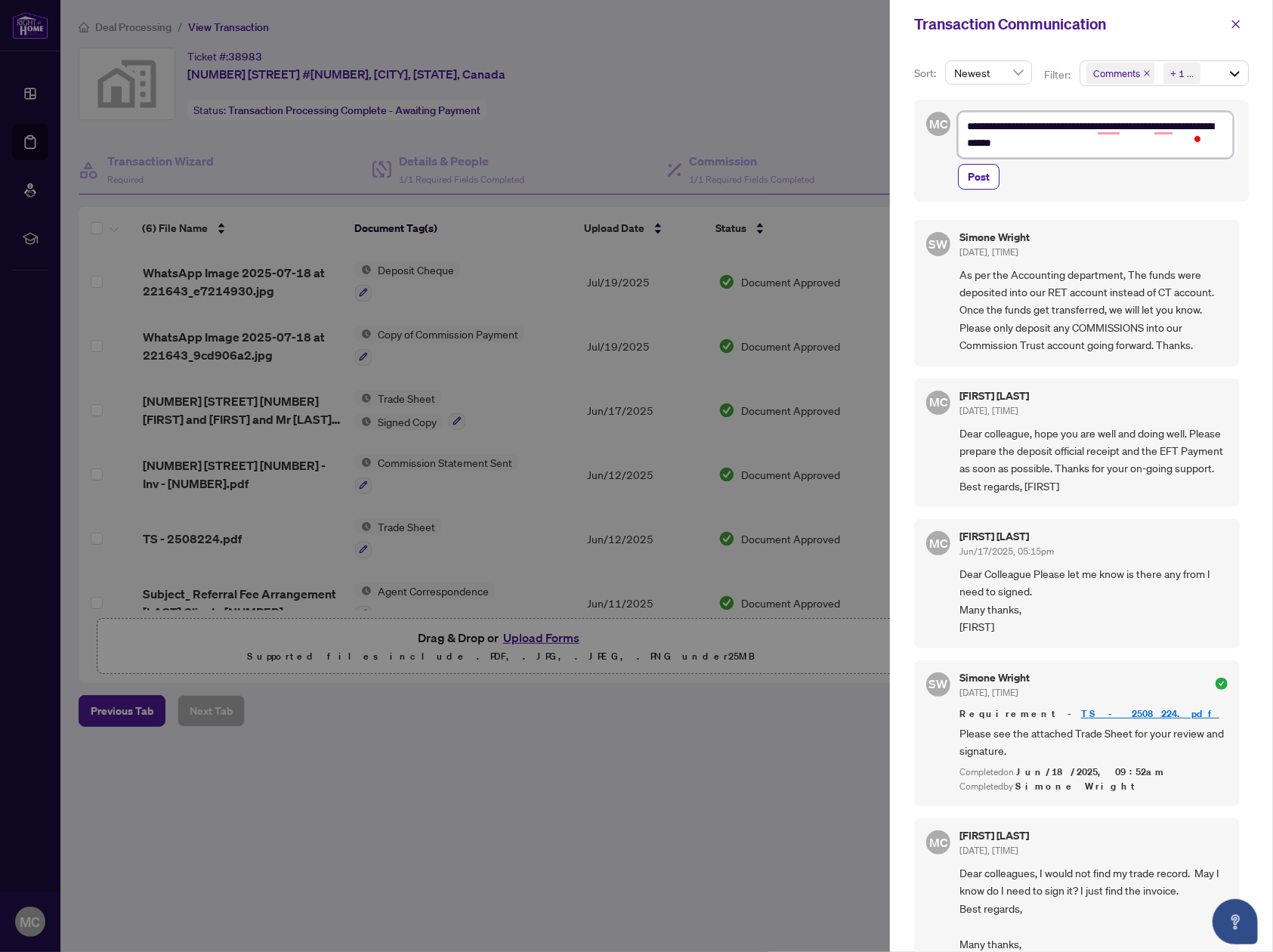 type on "**********" 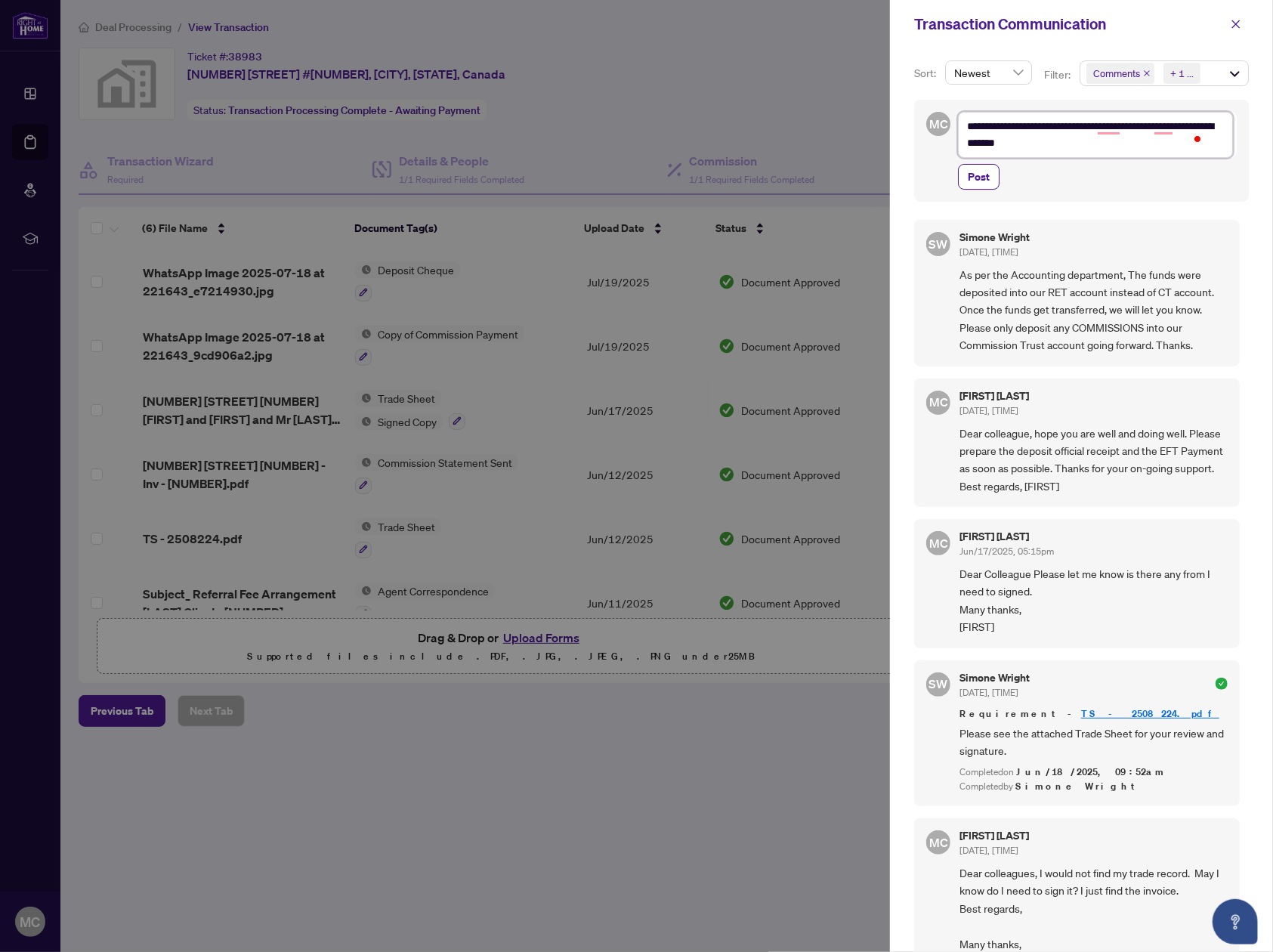 type on "**********" 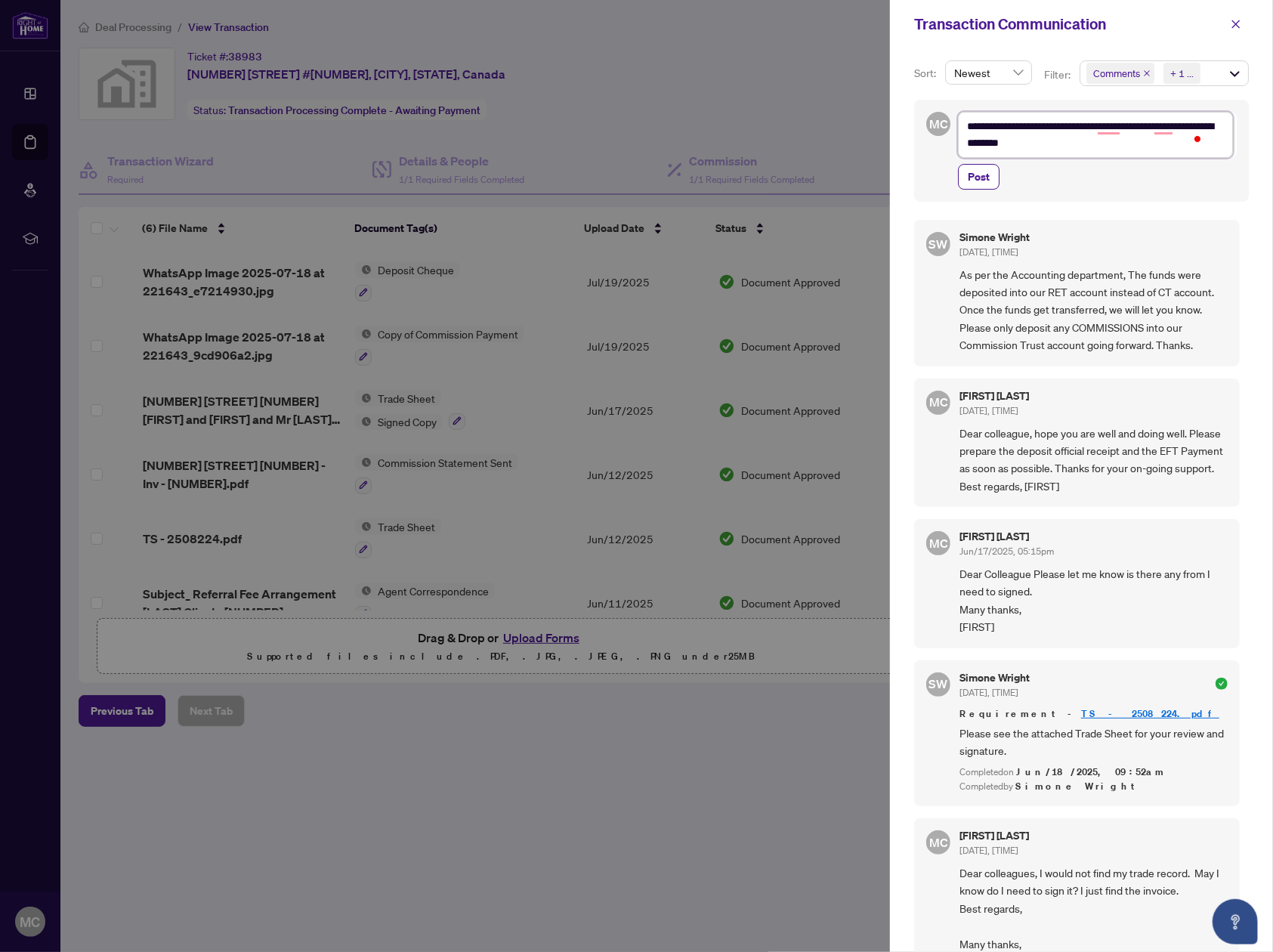 type on "**********" 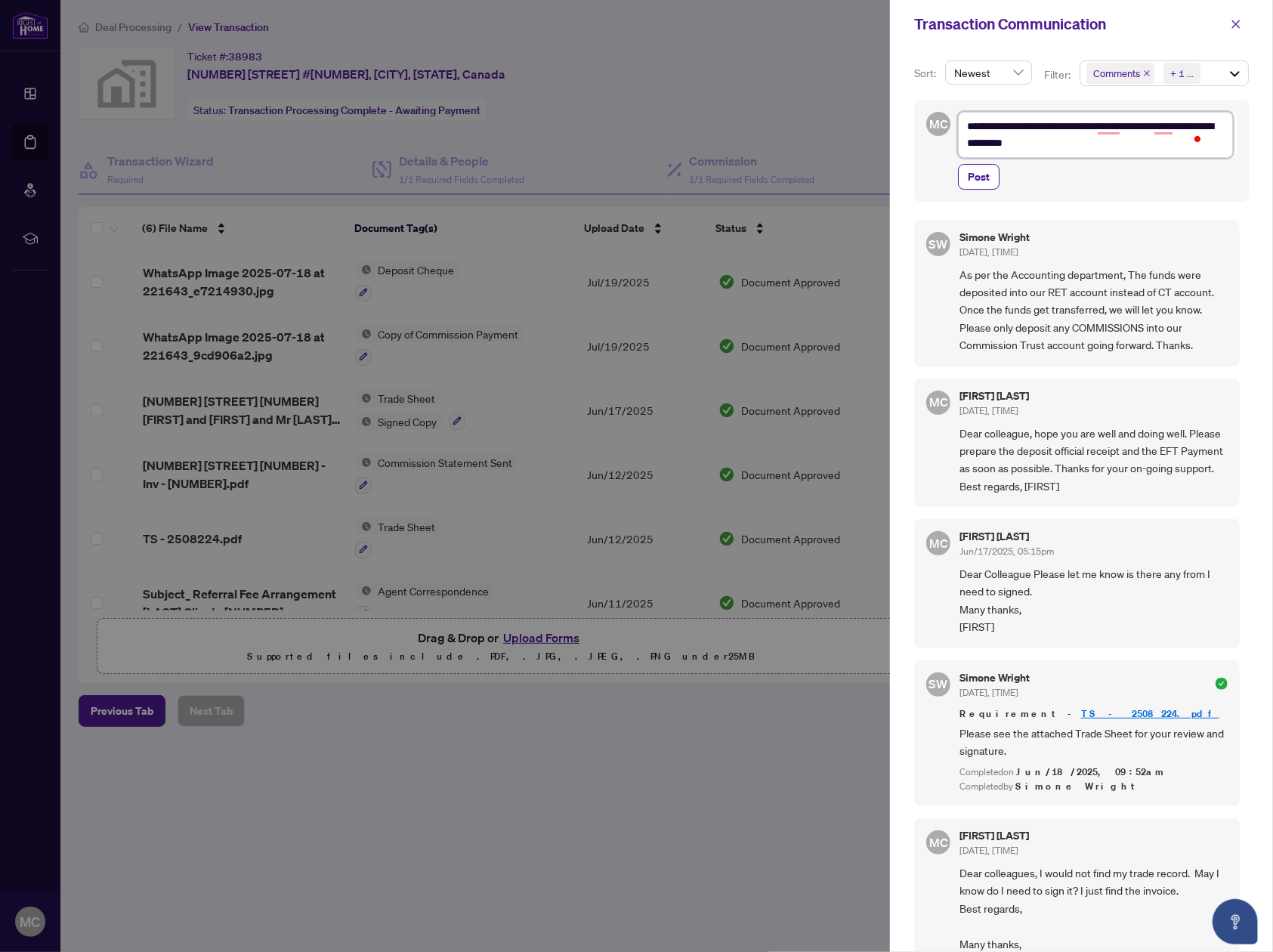 type on "**********" 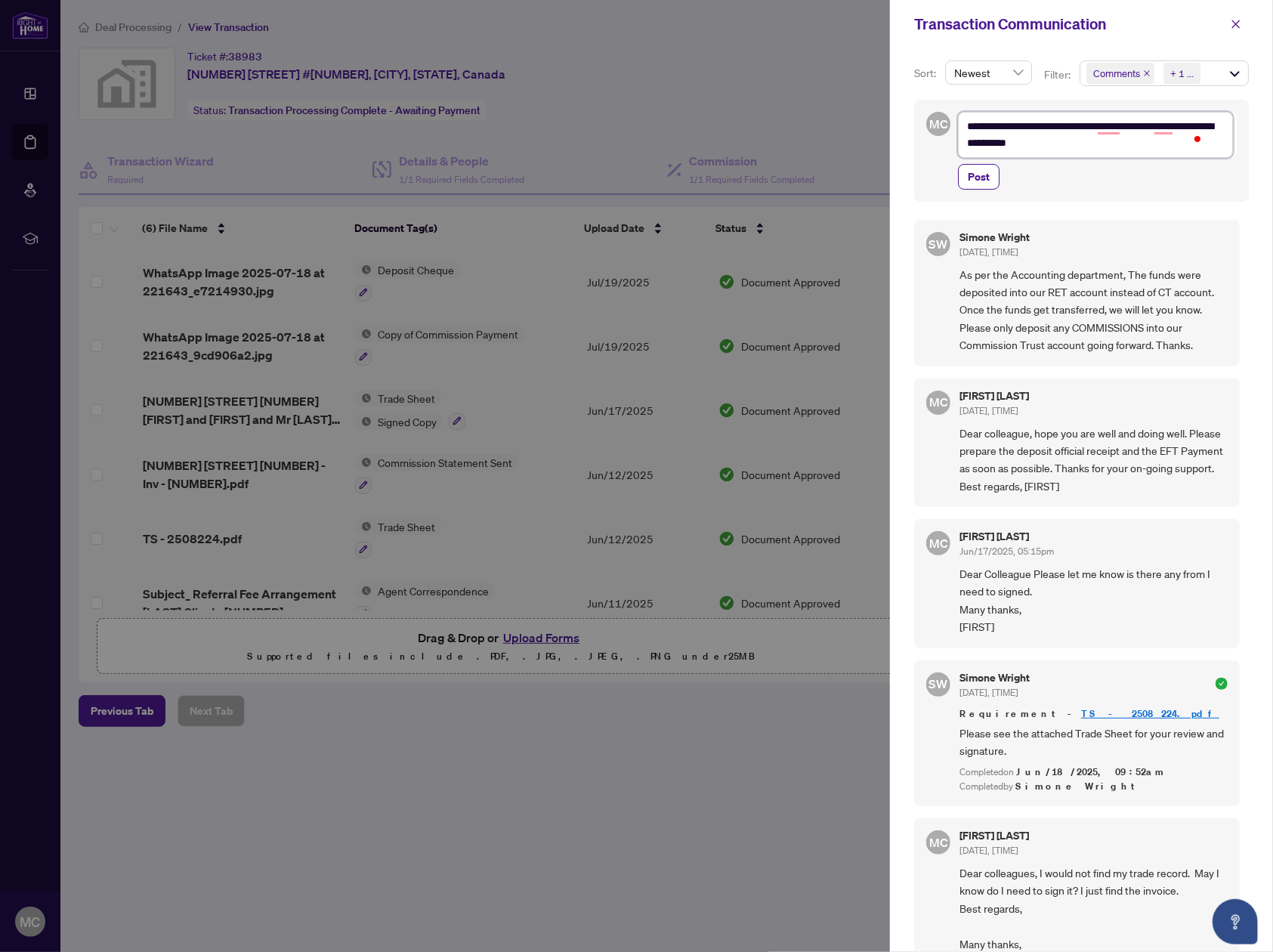 type on "**********" 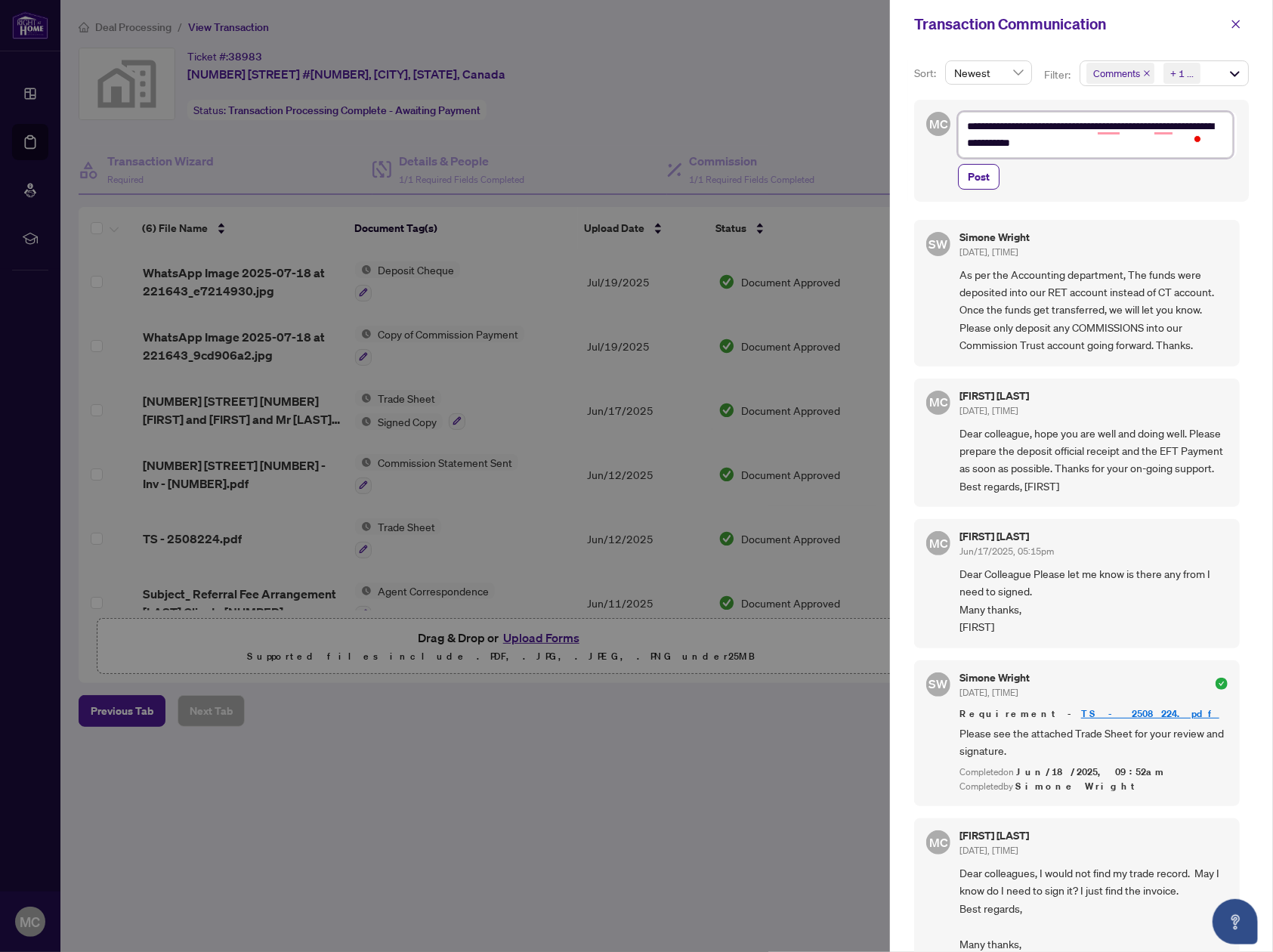 type on "**********" 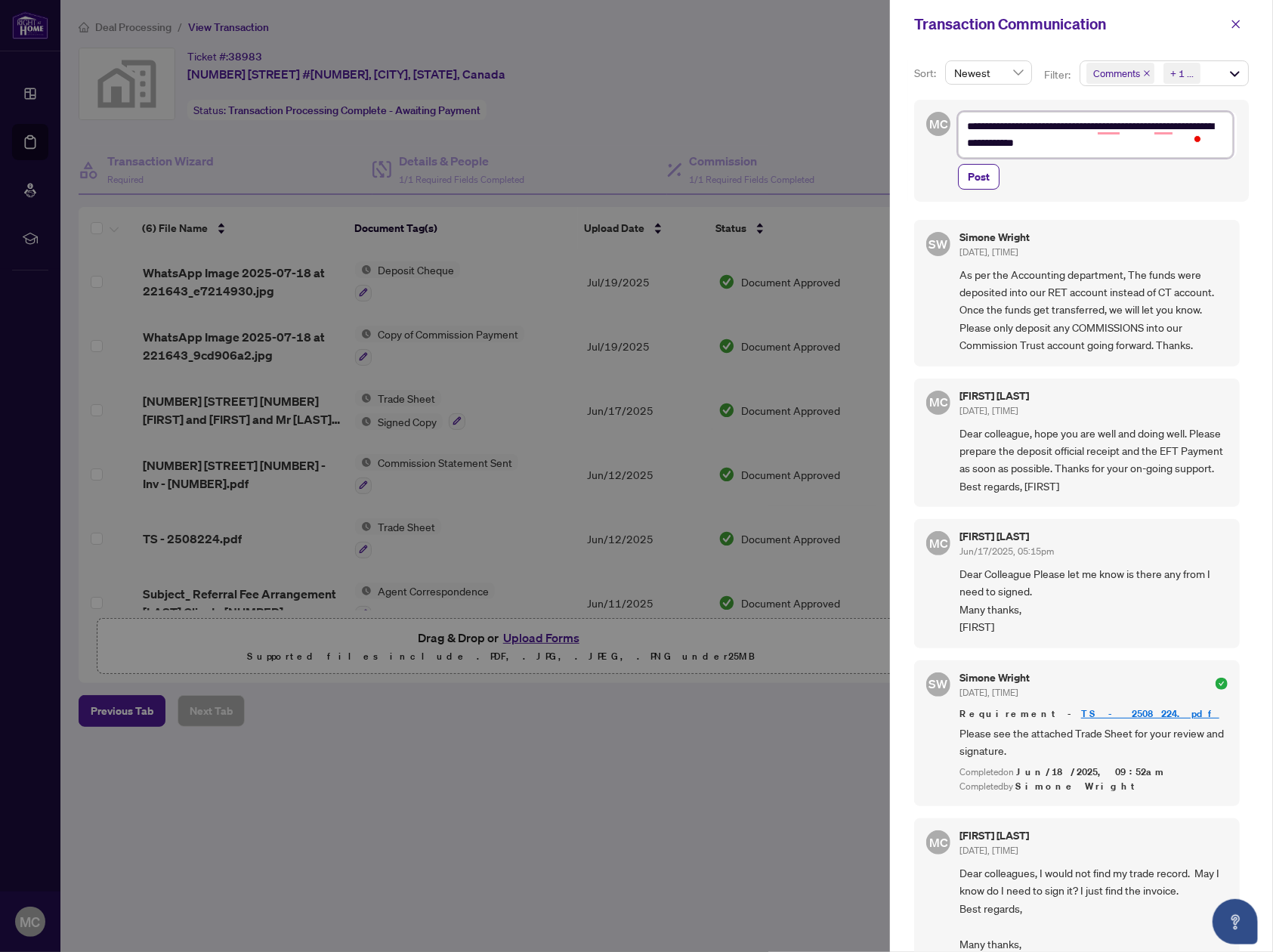 type on "**********" 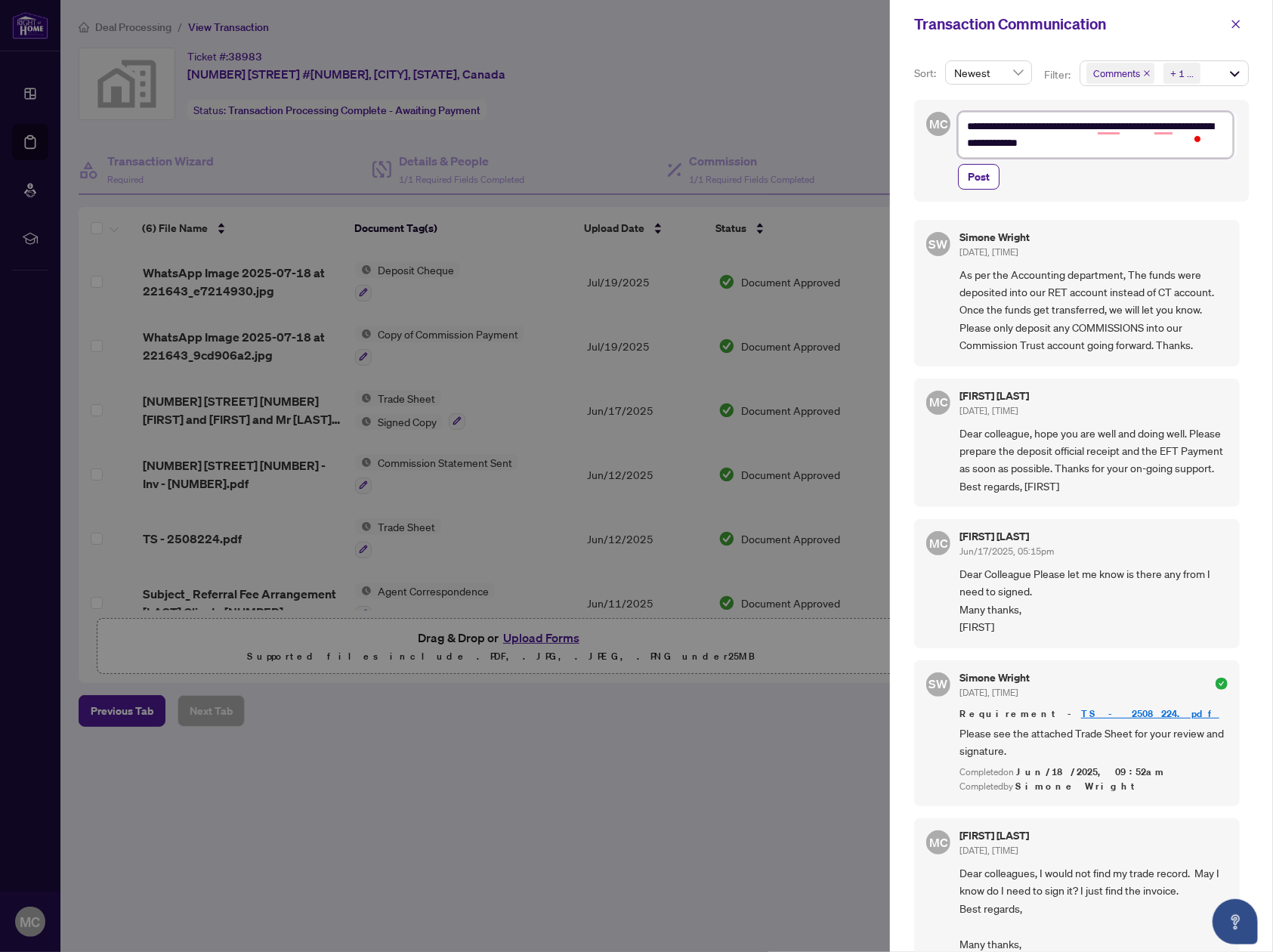 type on "**********" 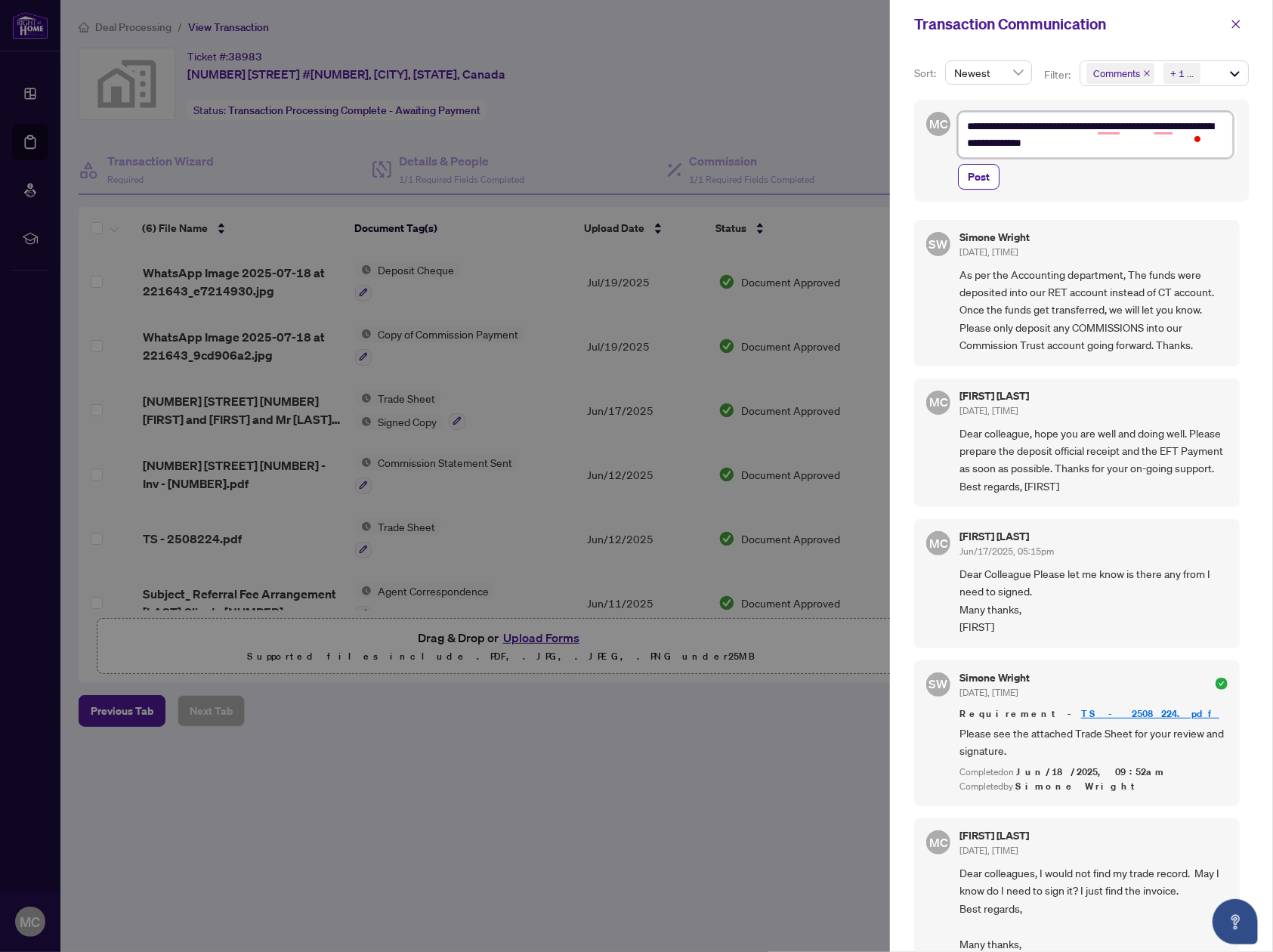 type on "**********" 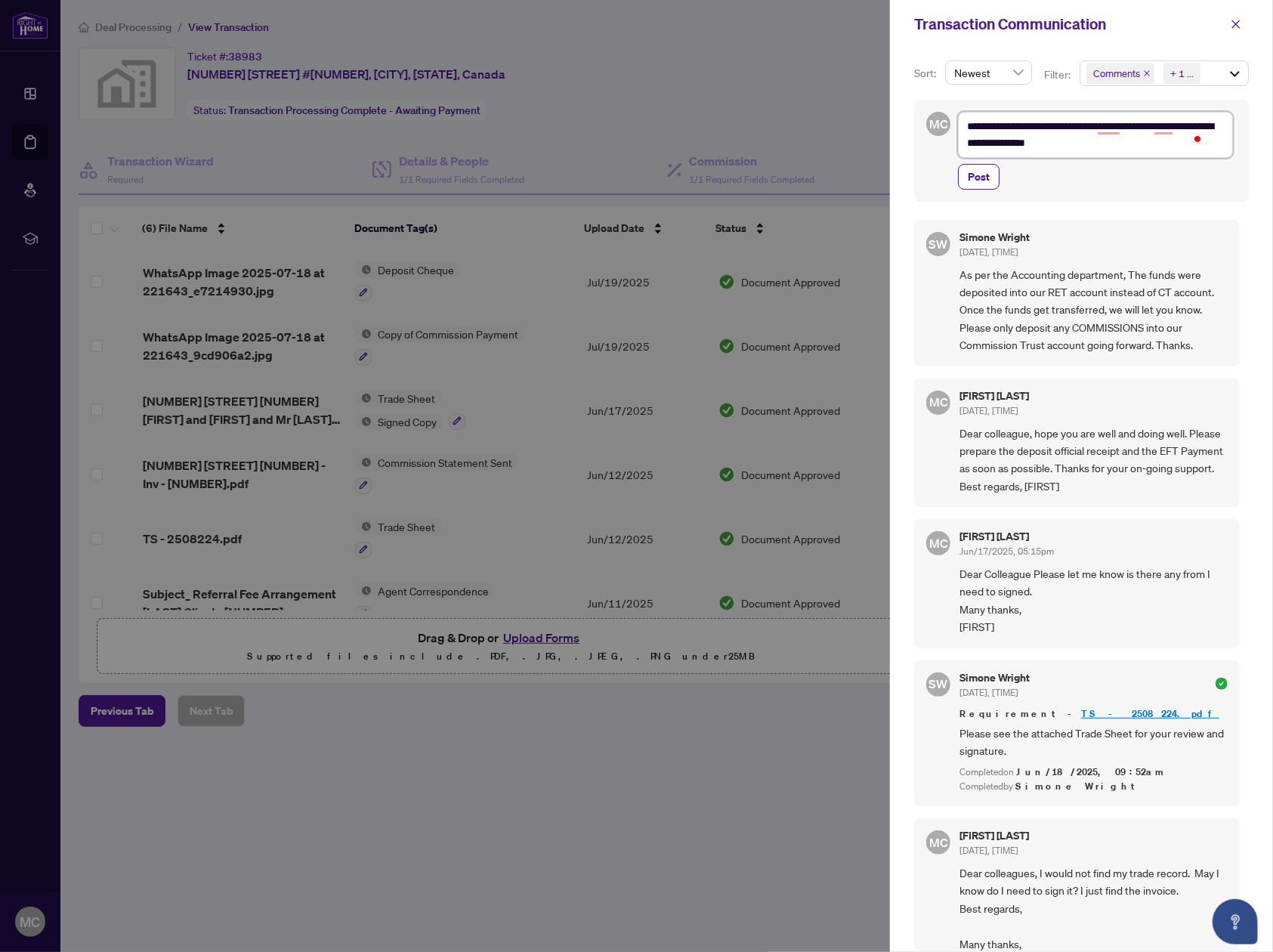 type on "**********" 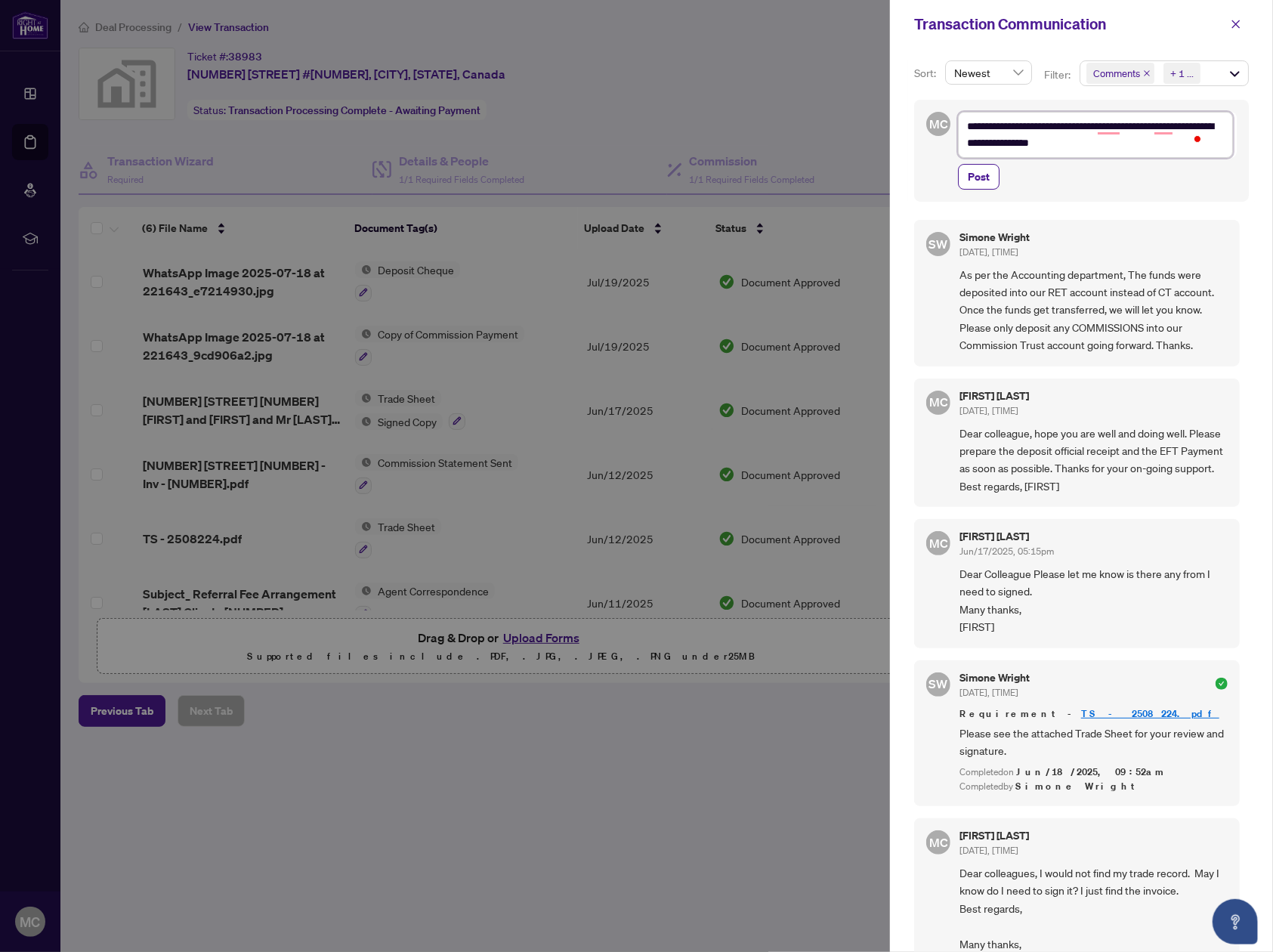 type on "**********" 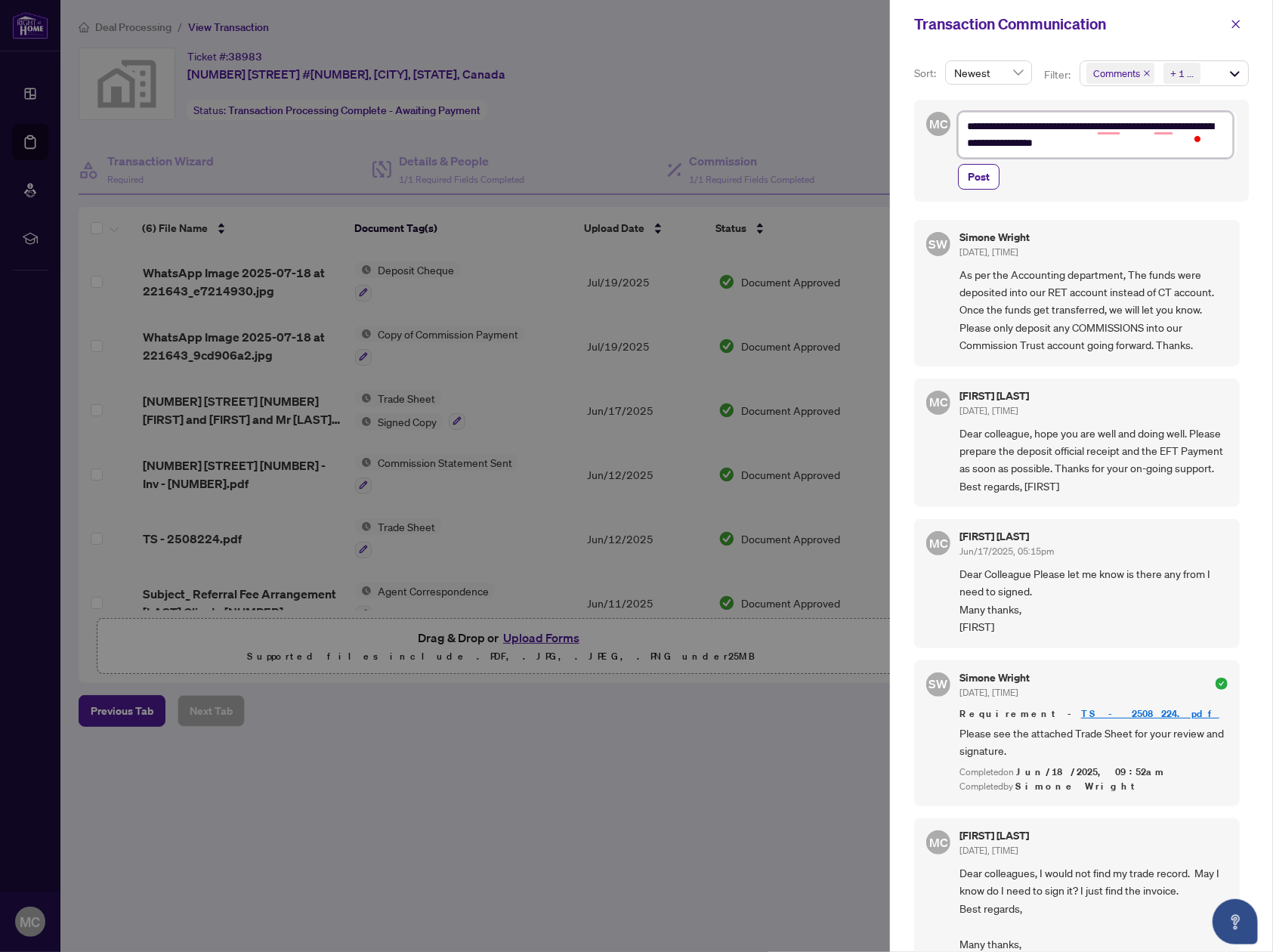 type on "**********" 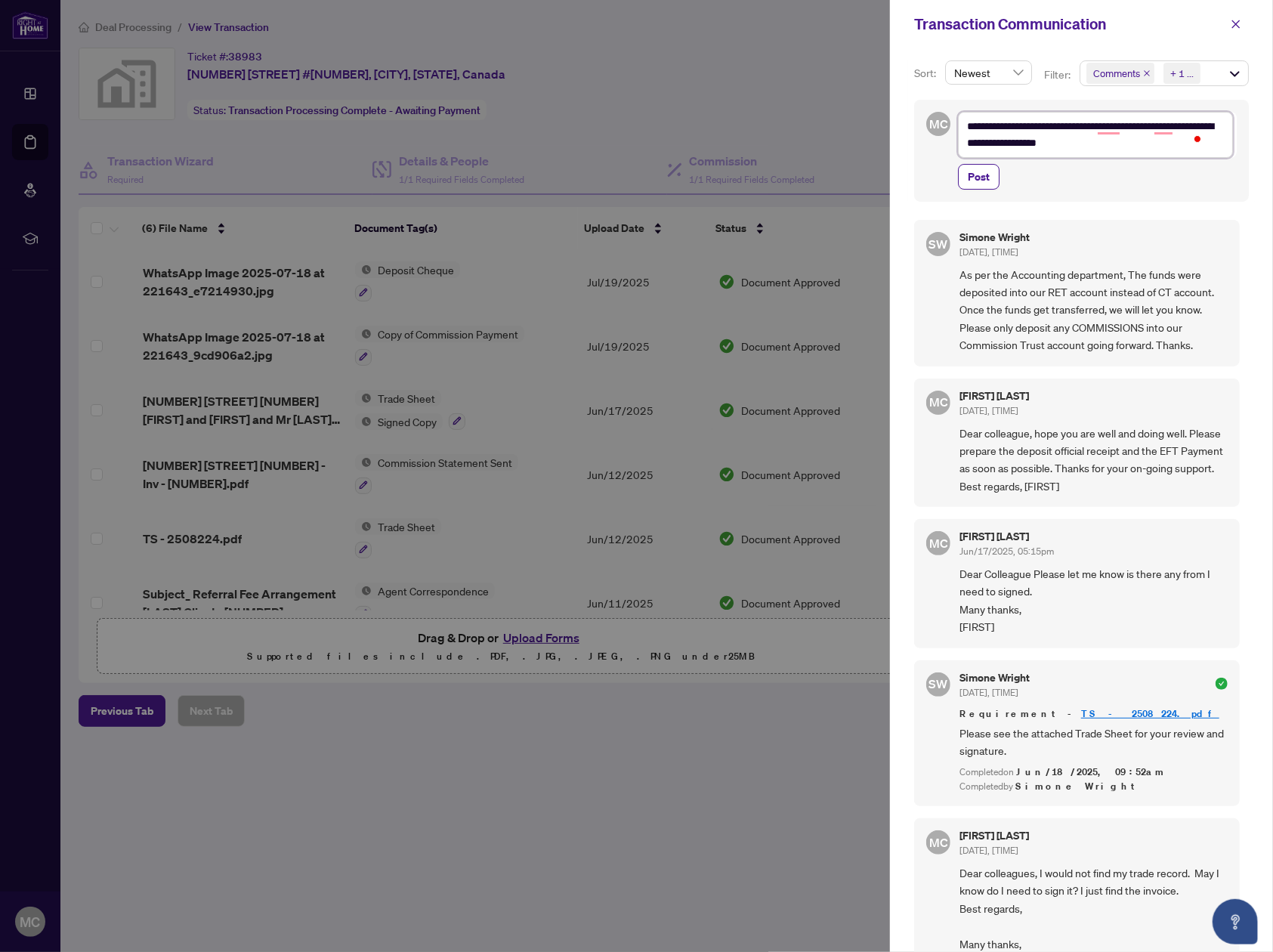 type on "**********" 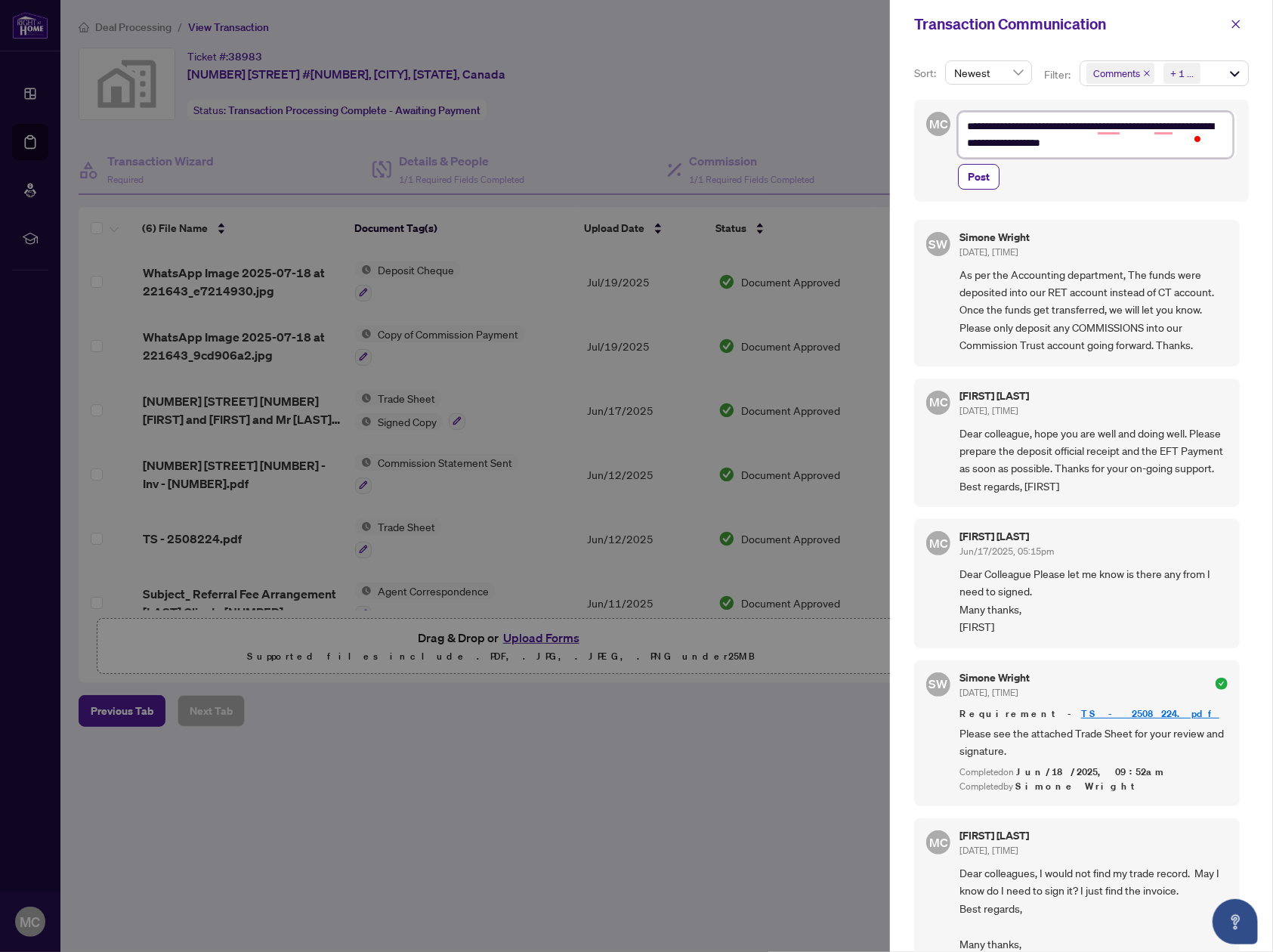 type on "**********" 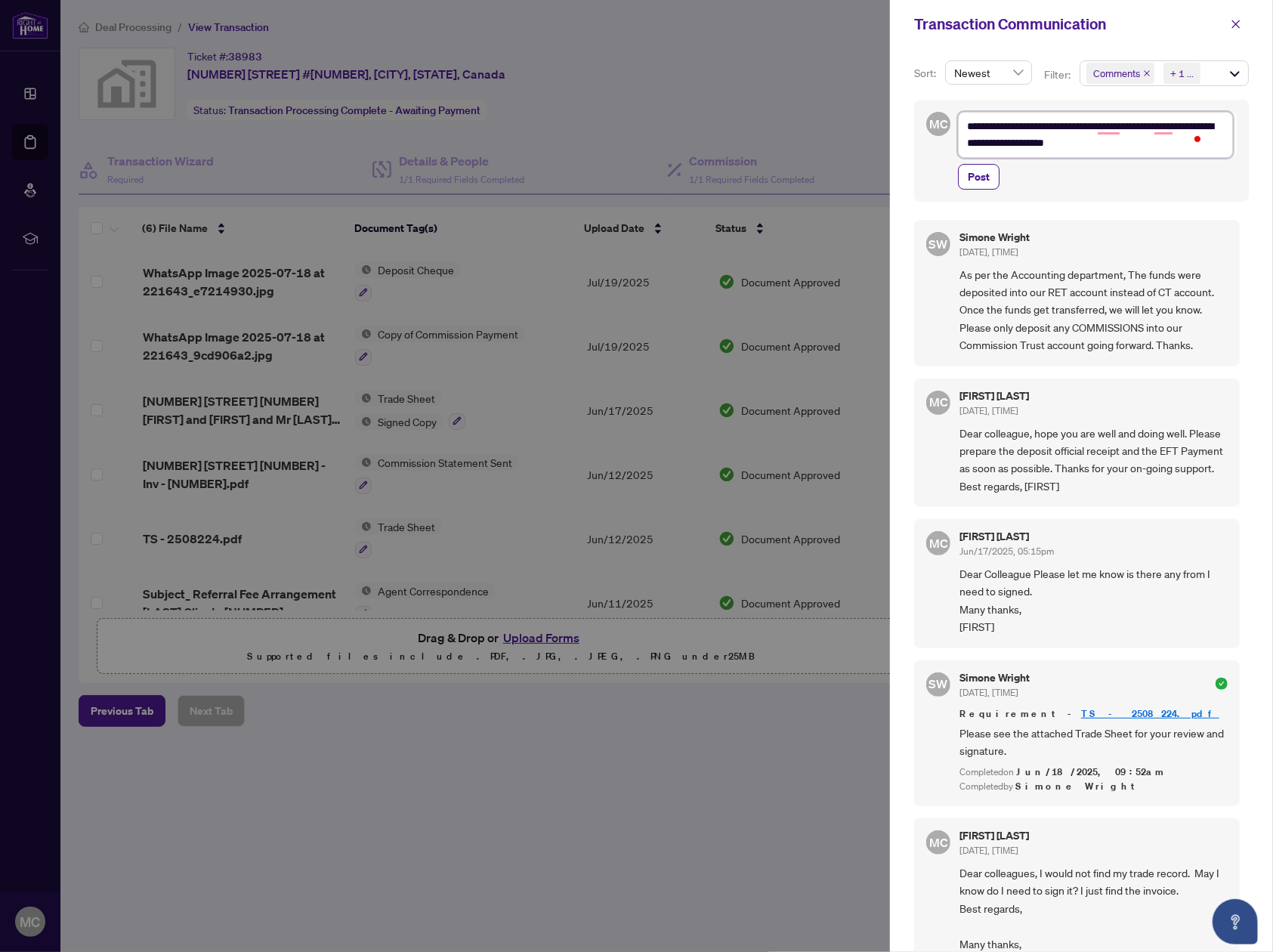 type on "**********" 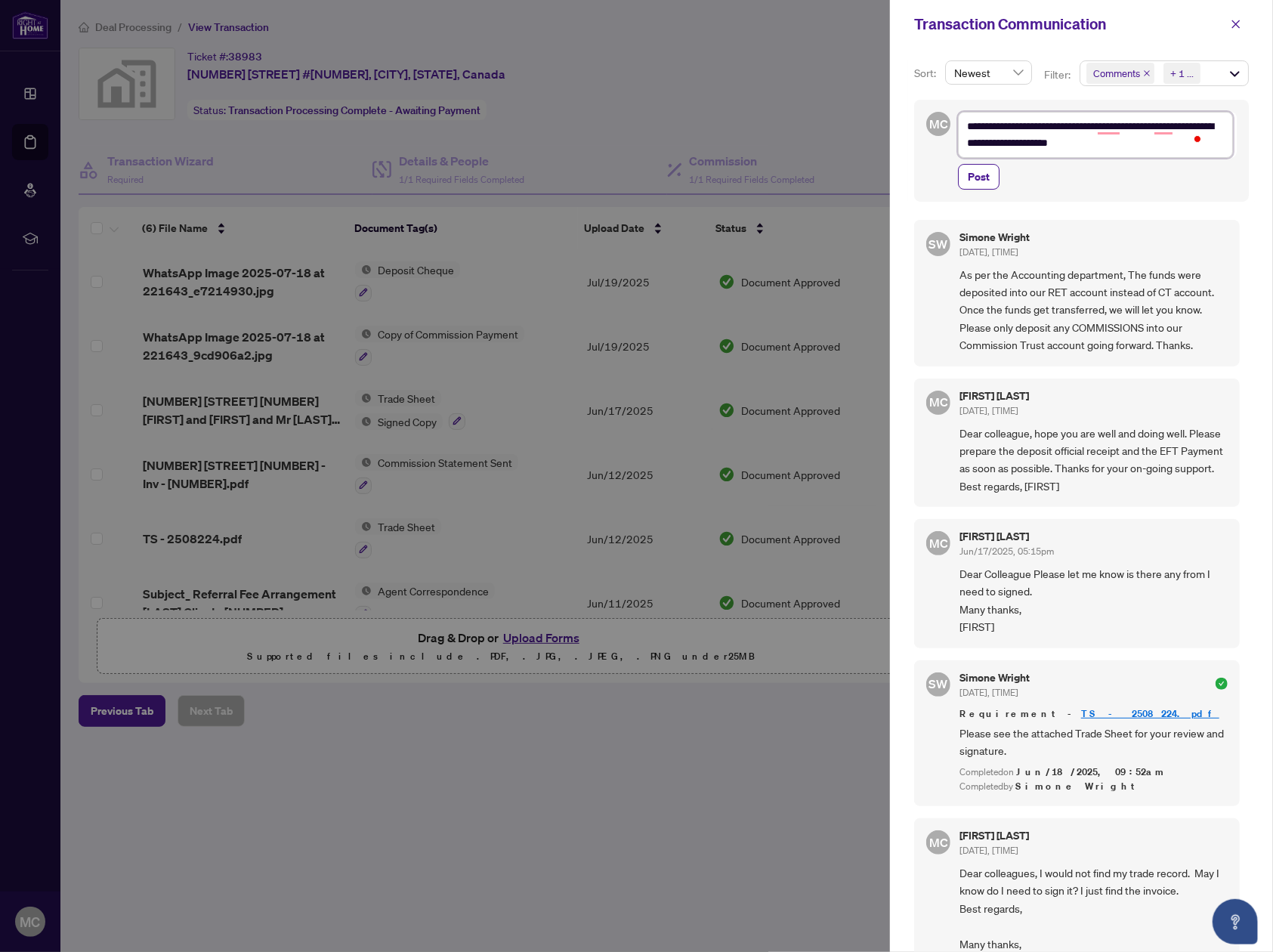 type on "**********" 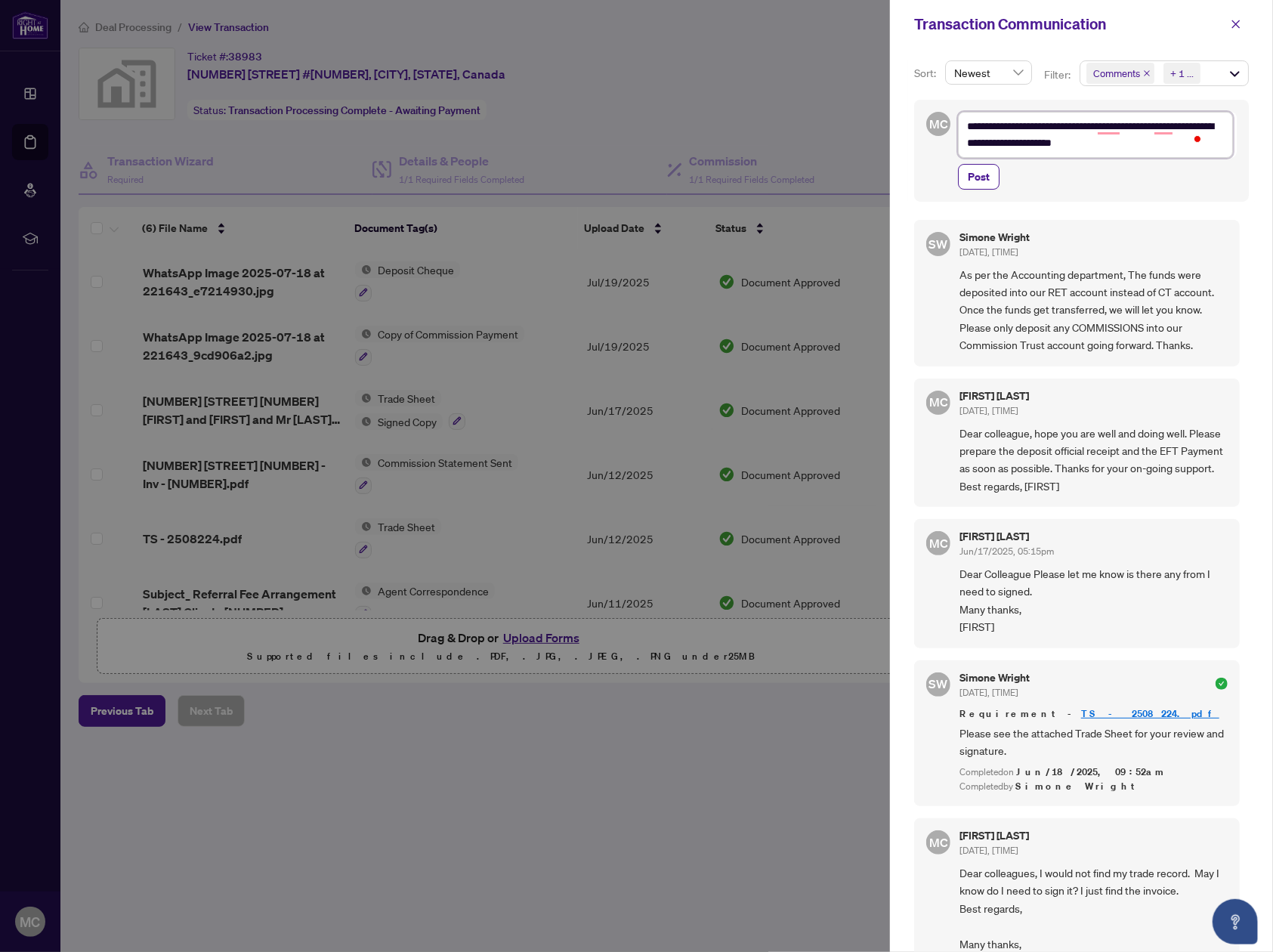 type on "**********" 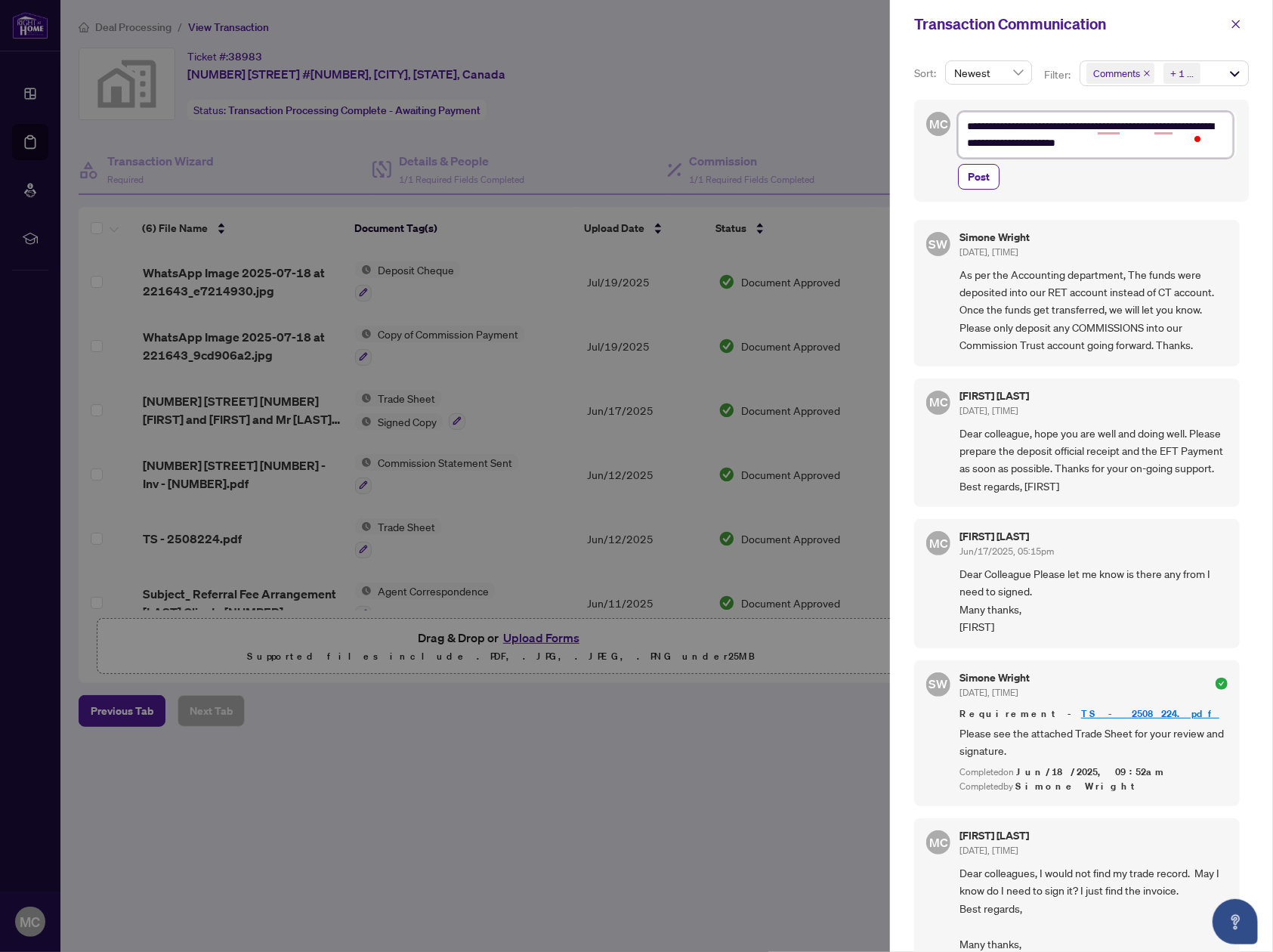 type on "**********" 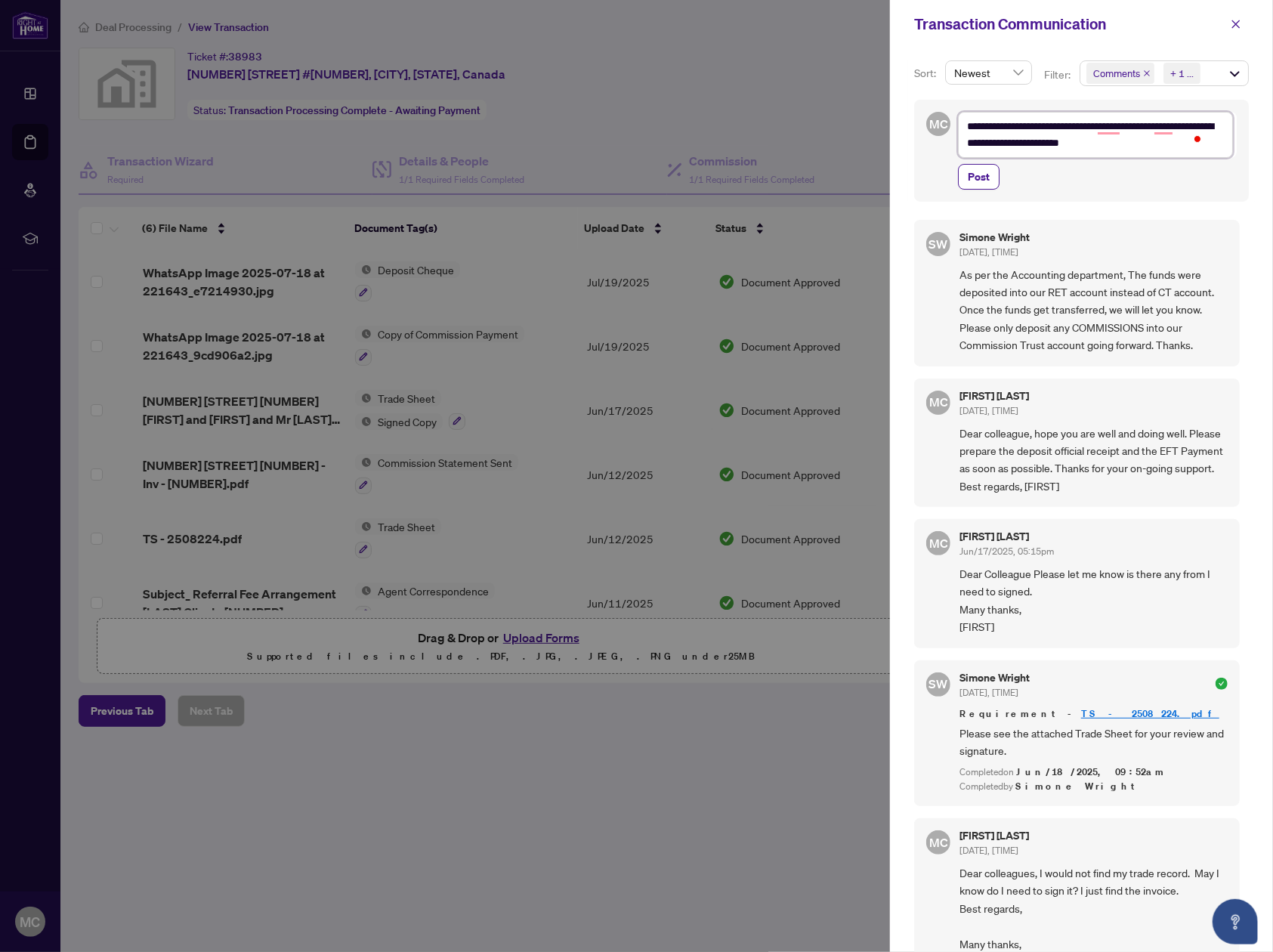 type on "**********" 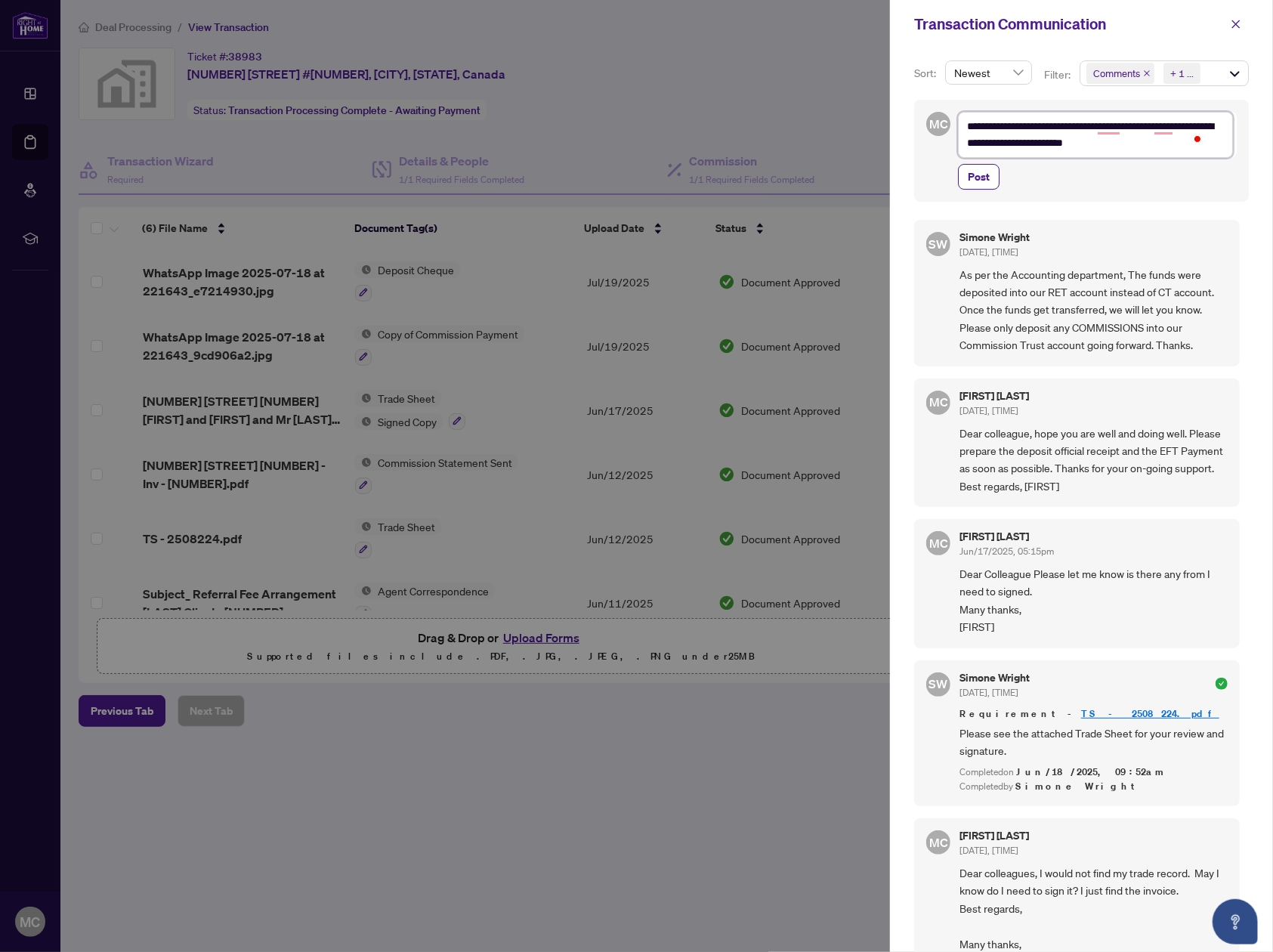 type on "**********" 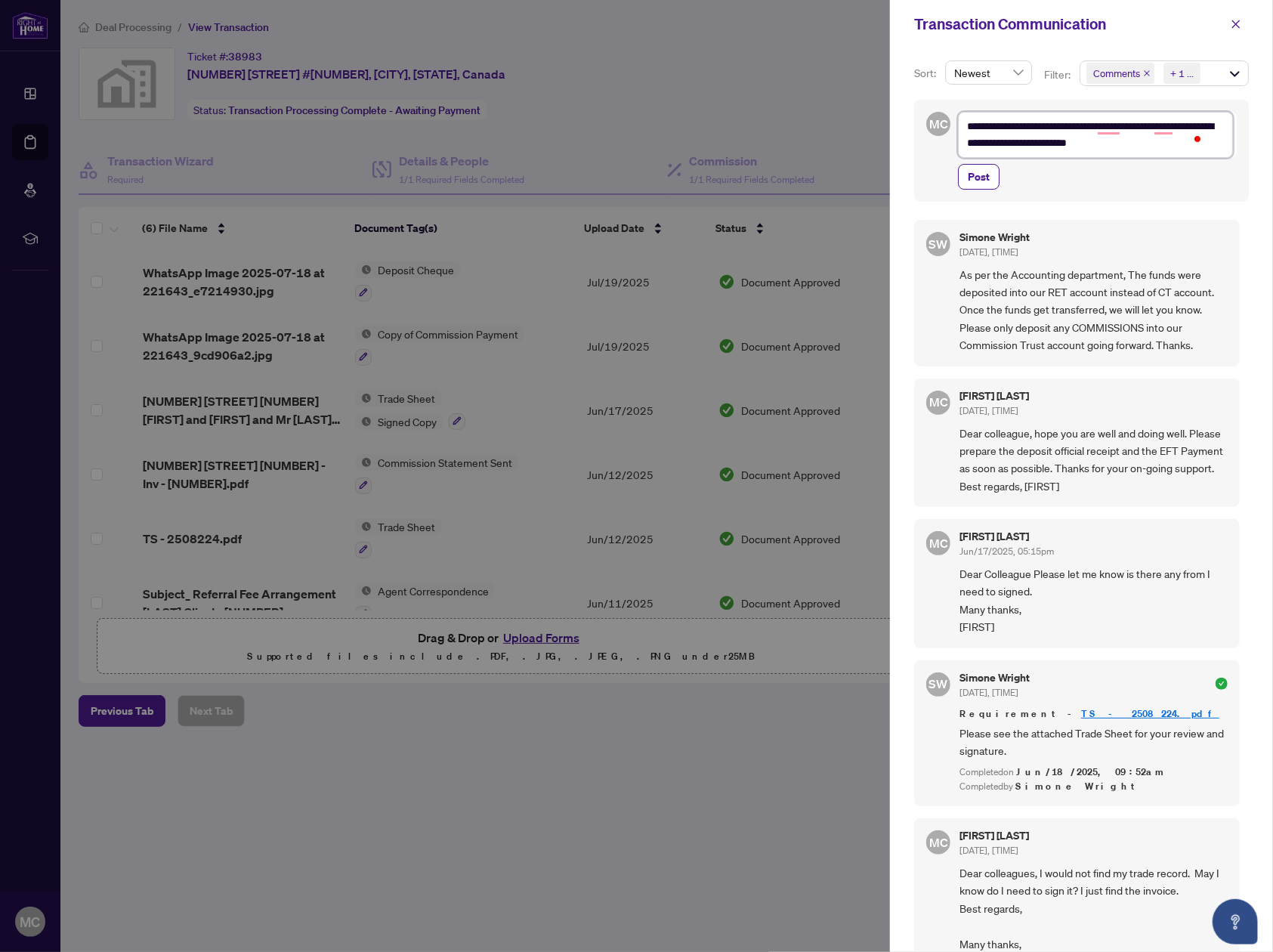 type 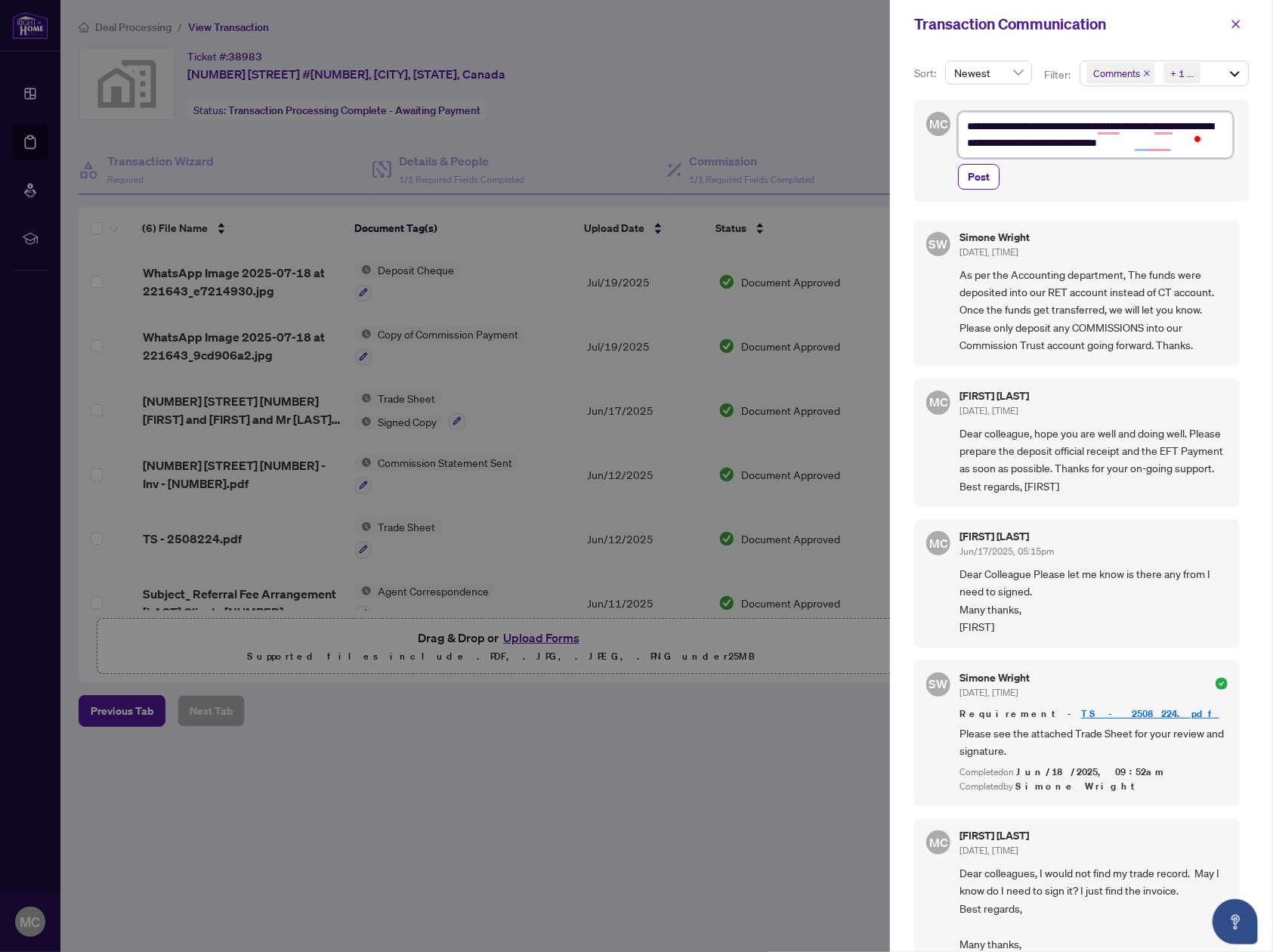 click on "**********" at bounding box center (1095, 134) 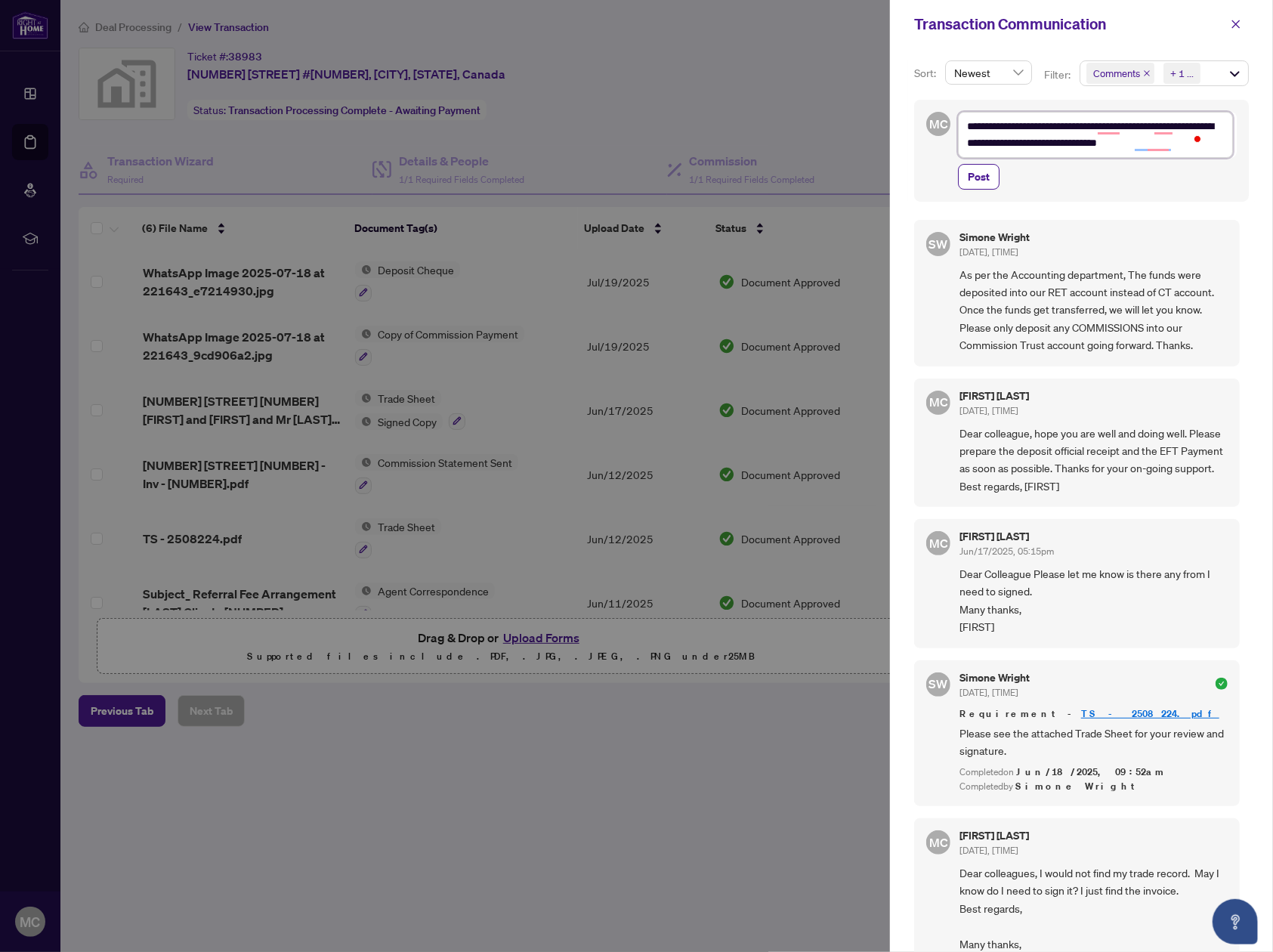 click on "**********" at bounding box center [1095, 134] 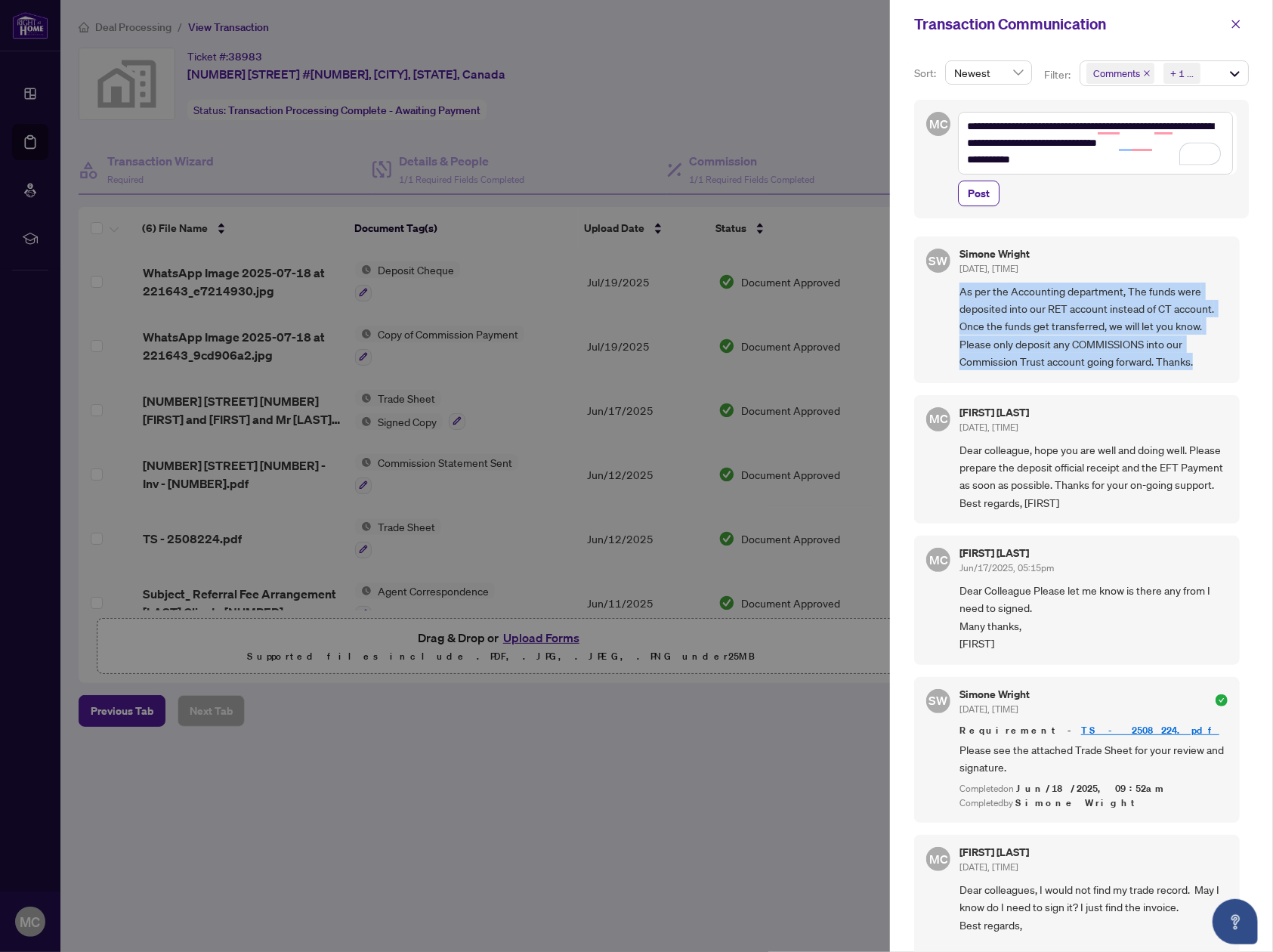 copy on "As per the Accounting department, The funds were deposited into our RET account instead of CT account. Once the funds get transferred, we will let you know. Please only deposit any COMMISSIONS into our Commission Trust account going forward. Thanks." 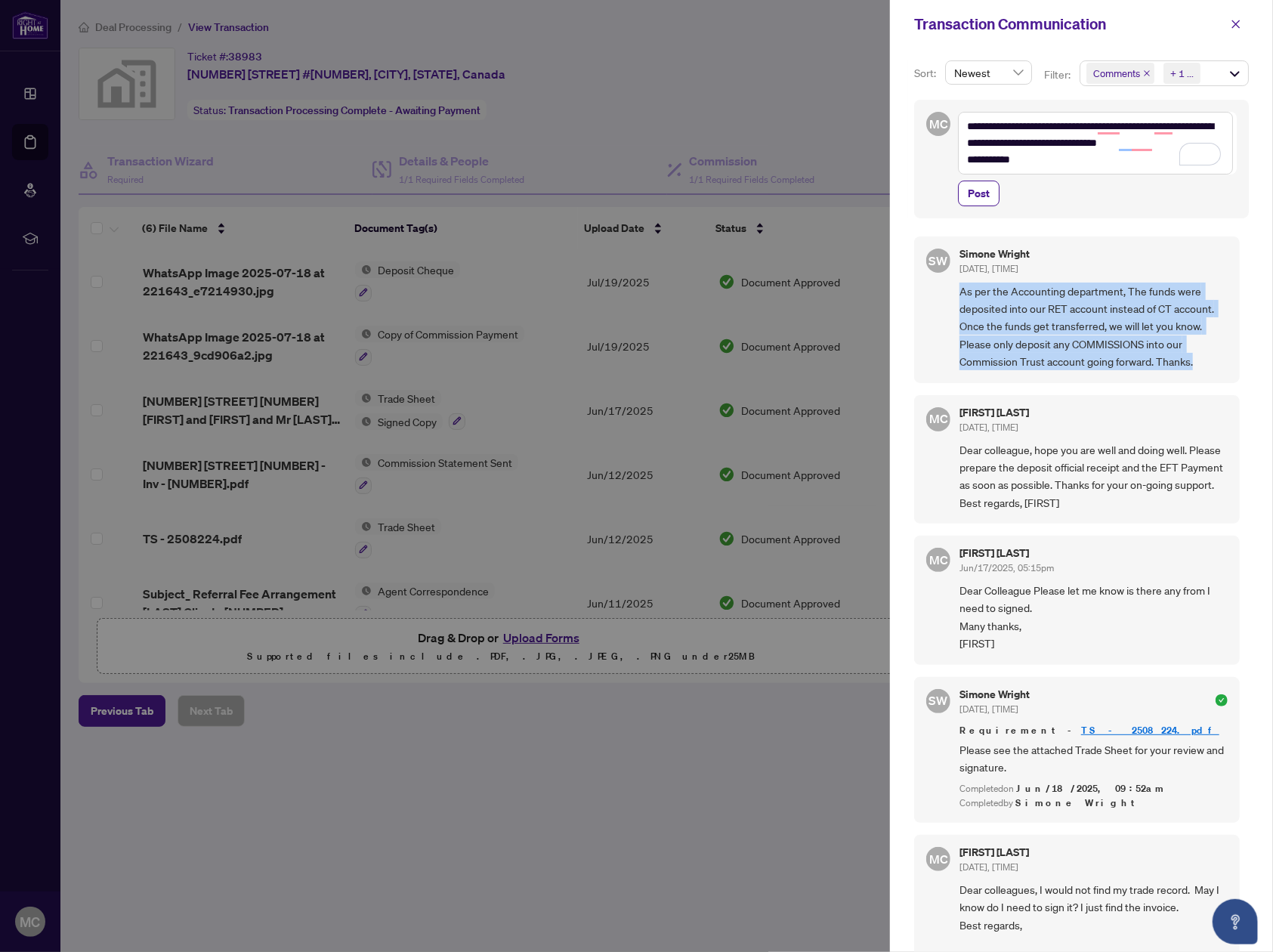 drag, startPoint x: 1200, startPoint y: 364, endPoint x: 950, endPoint y: 293, distance: 259.88651 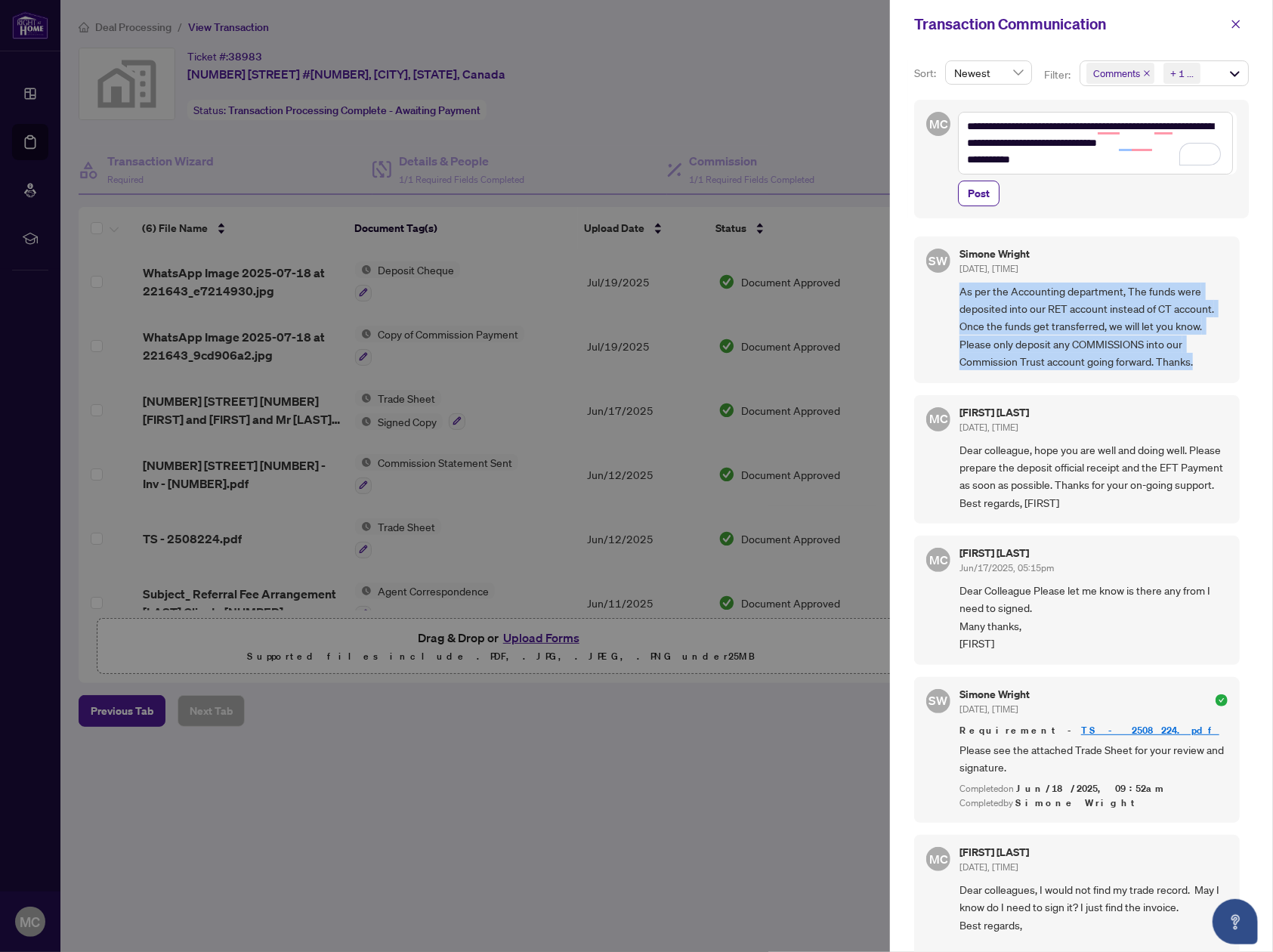 click on "SW [FIRST] [LAST]   [DATE], [TIME] As per the Accounting department, The funds were deposited into our RET account instead of CT account. Once the funds get transferred, we will let you know. Please only deposit any COMMISSIONS into our Commission Trust account going forward. Thanks." at bounding box center [1077, 310] 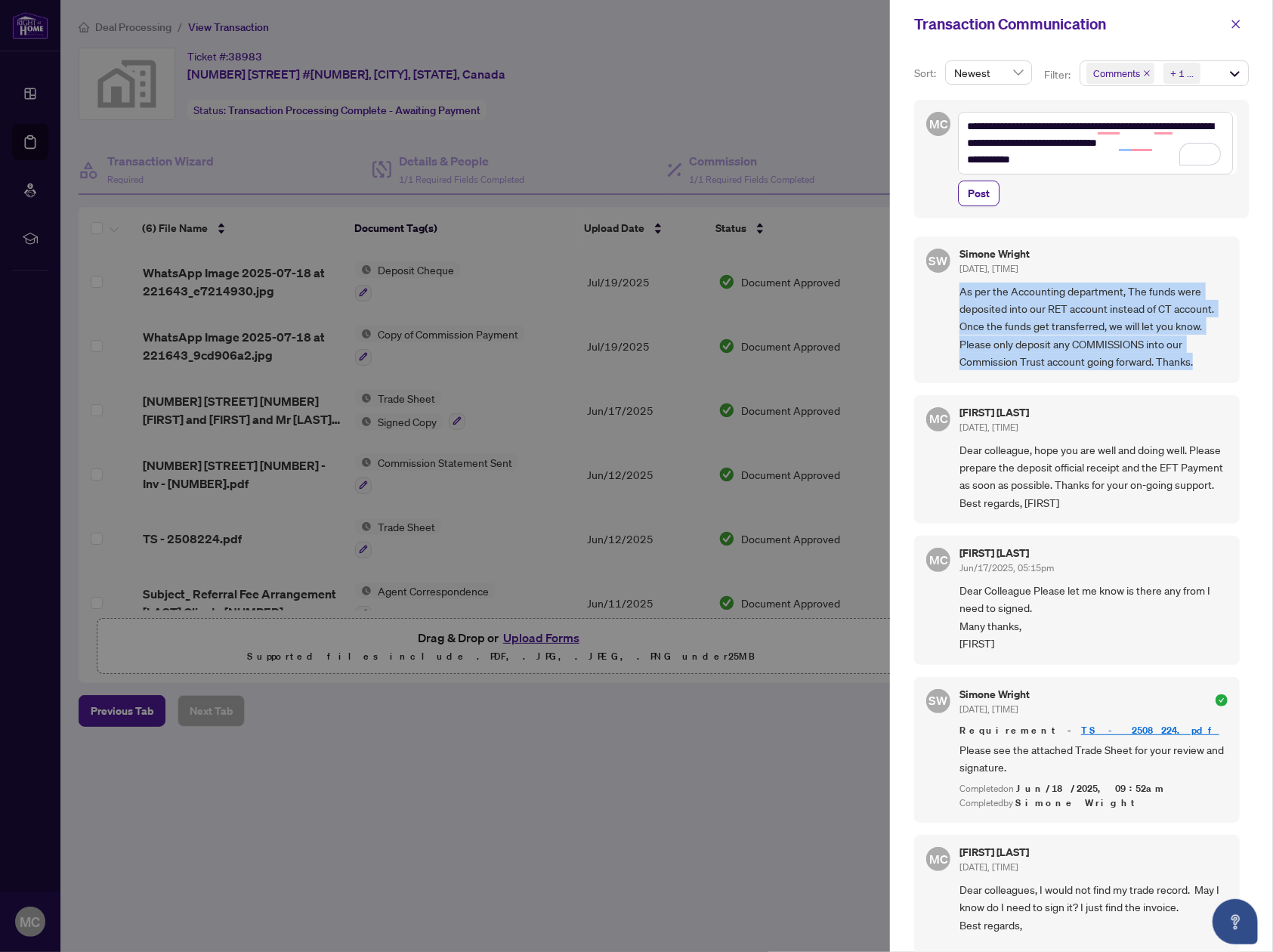 drag, startPoint x: 983, startPoint y: 203, endPoint x: 1221, endPoint y: 112, distance: 254.80385 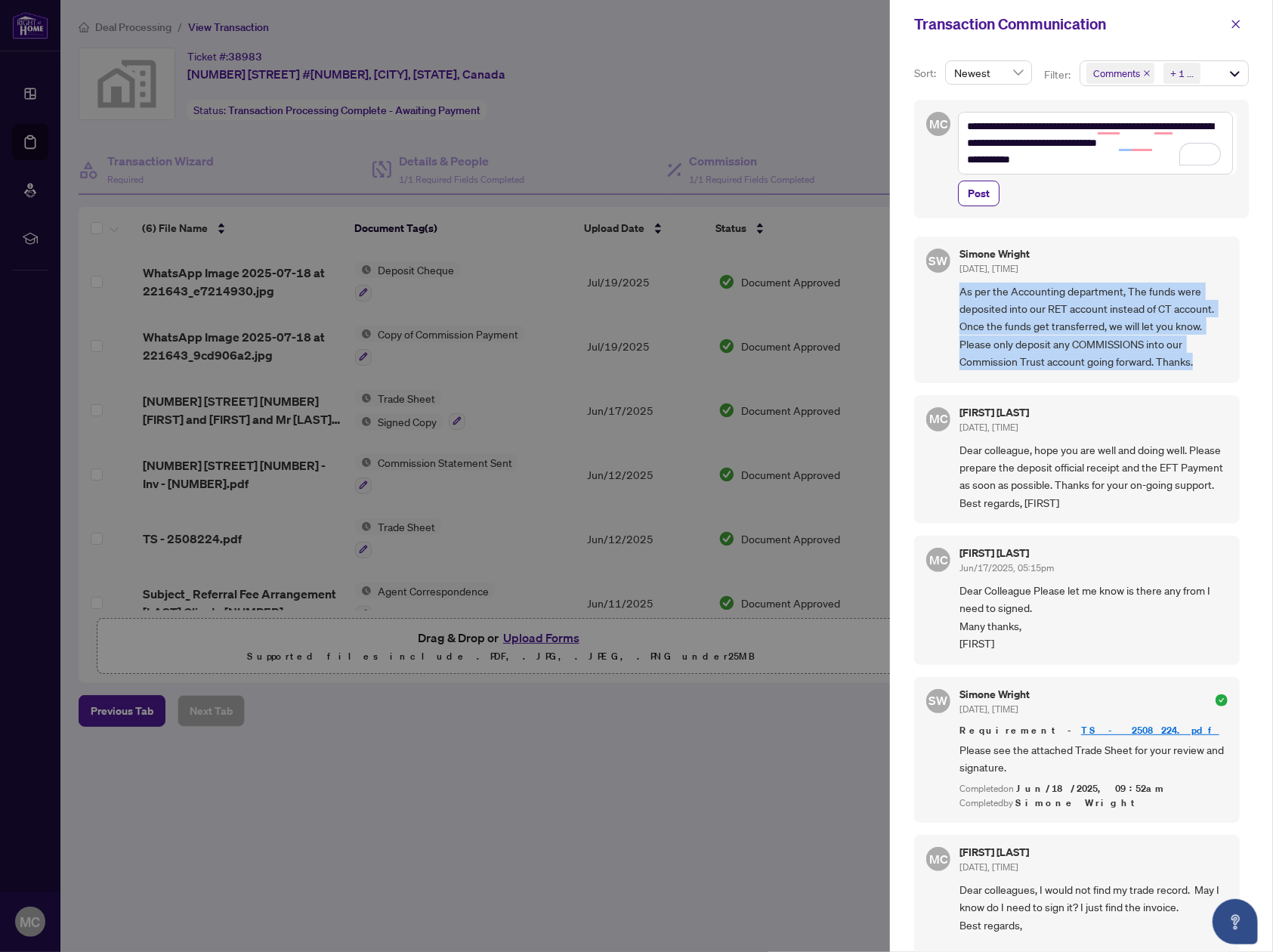click on "**********" at bounding box center [1097, 159] 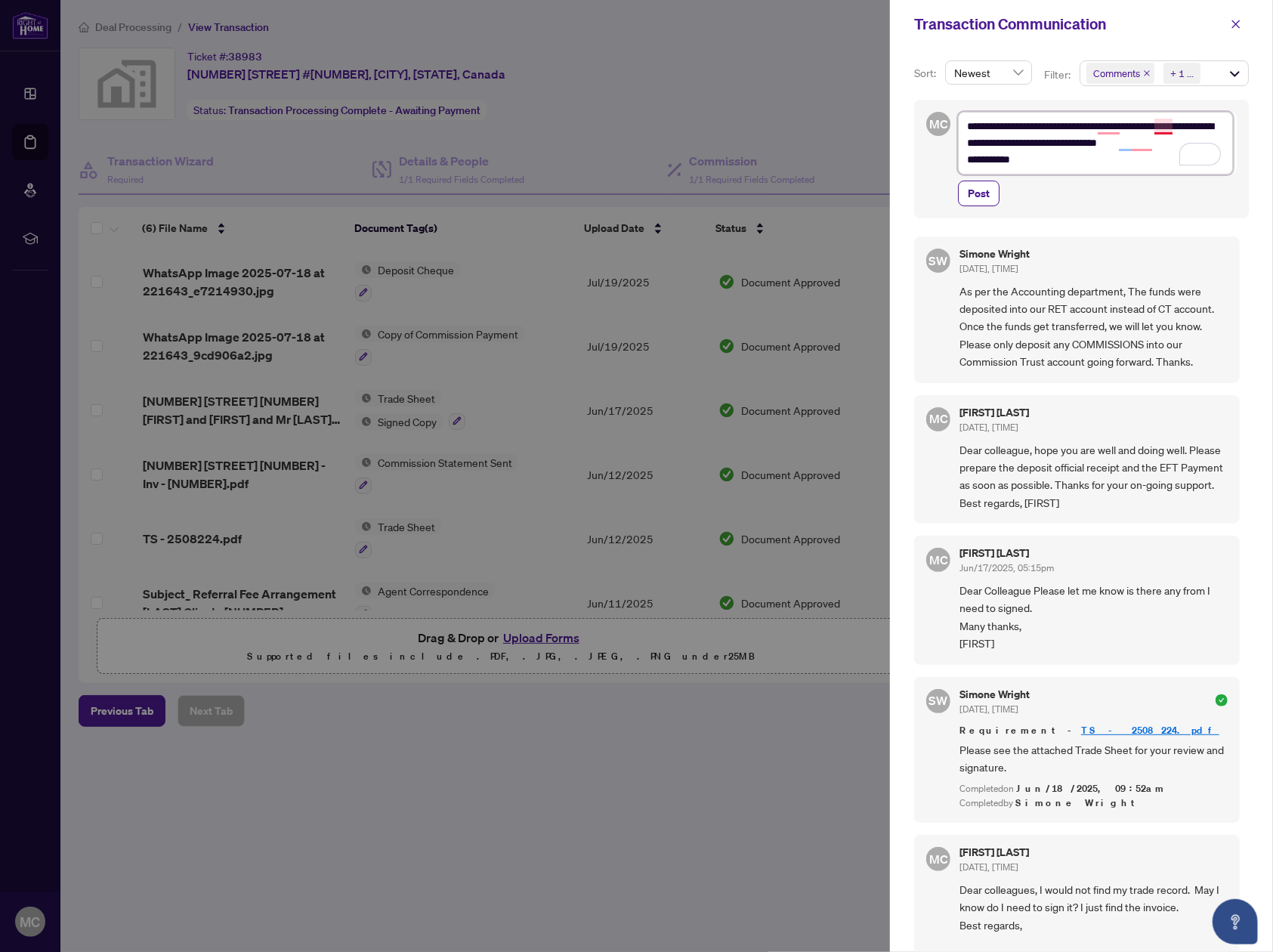 click on "**********" at bounding box center (1095, 143) 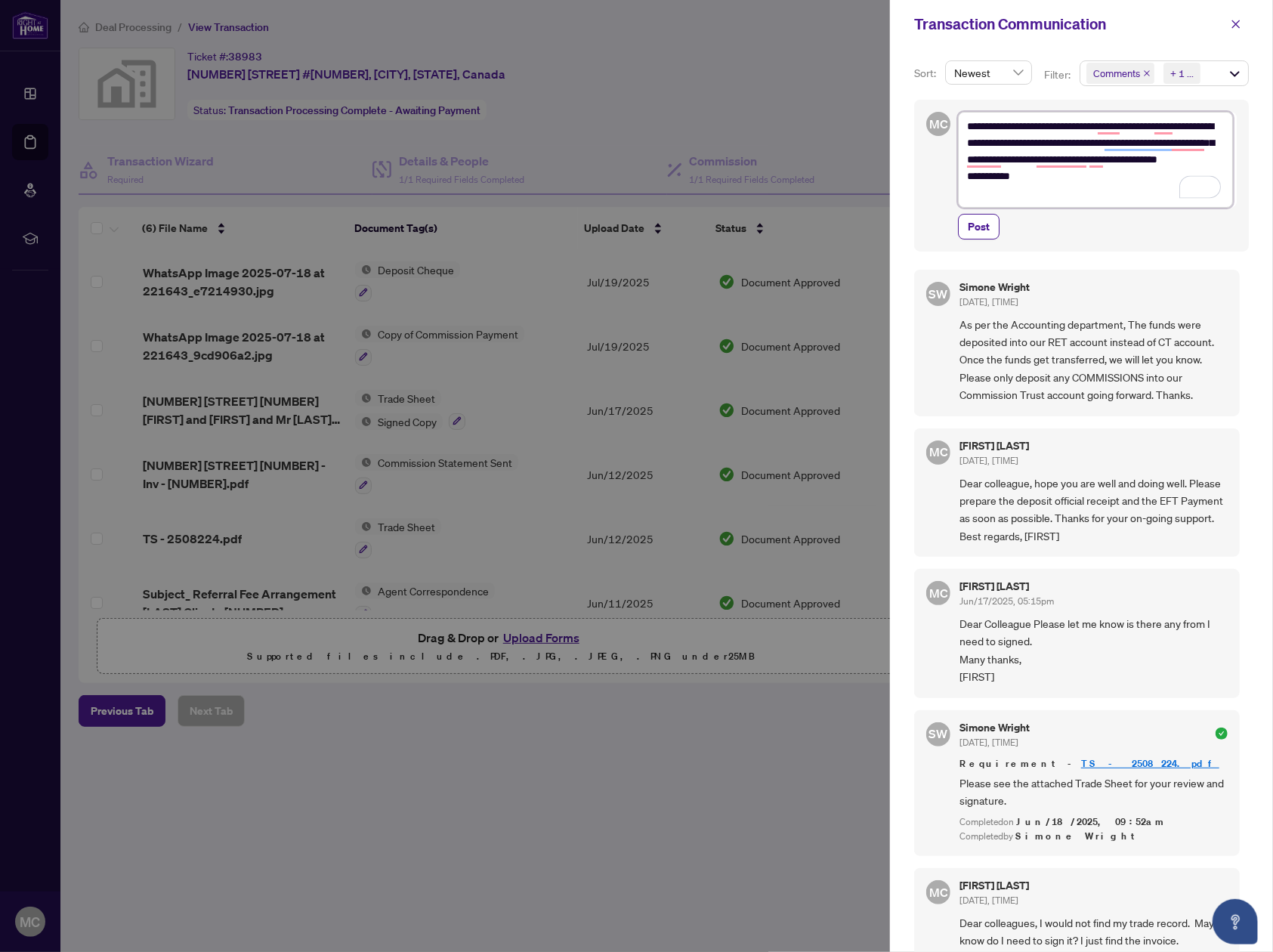 click on "**********" at bounding box center [1095, 159] 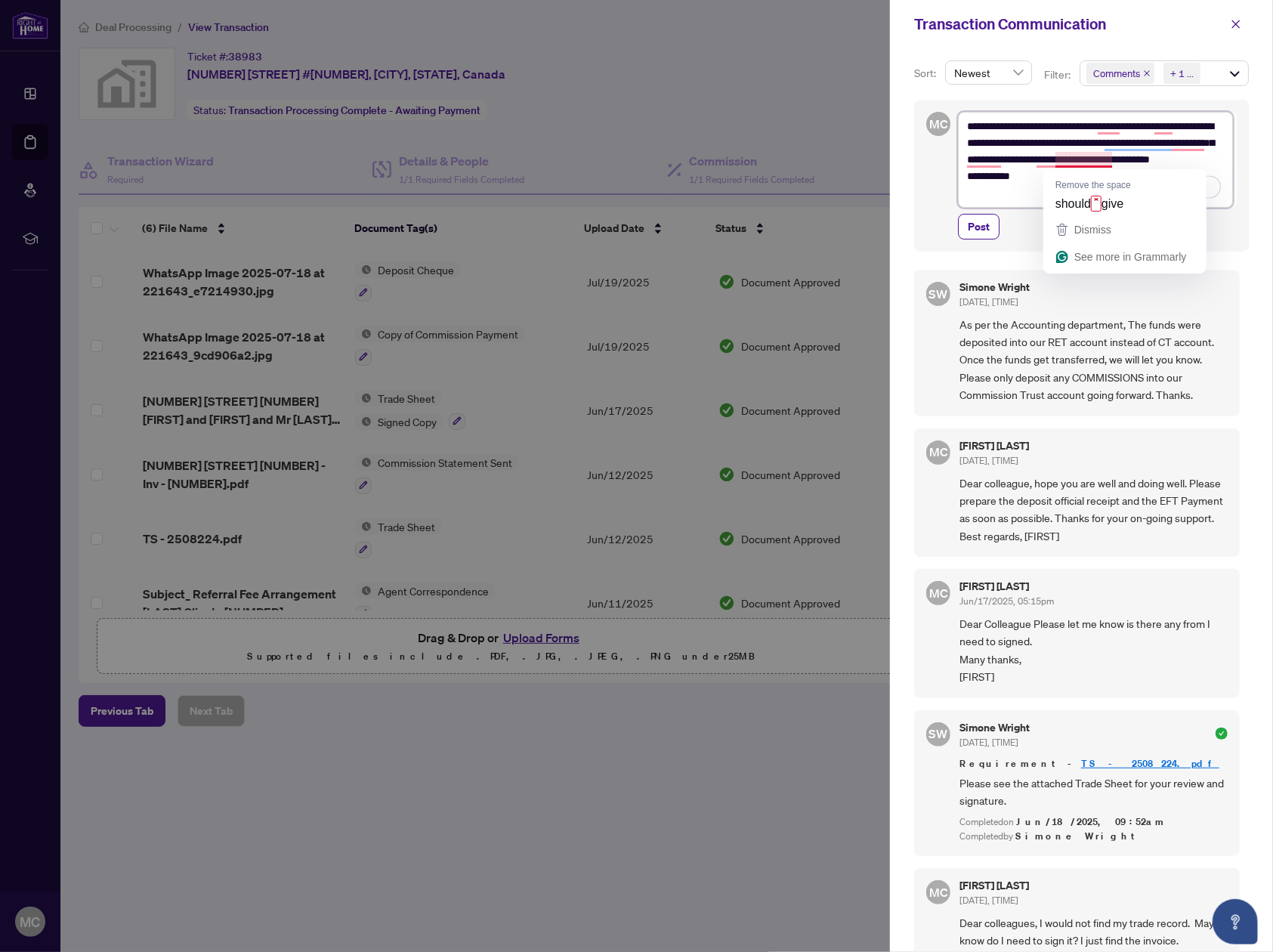 click on "**********" at bounding box center (1095, 159) 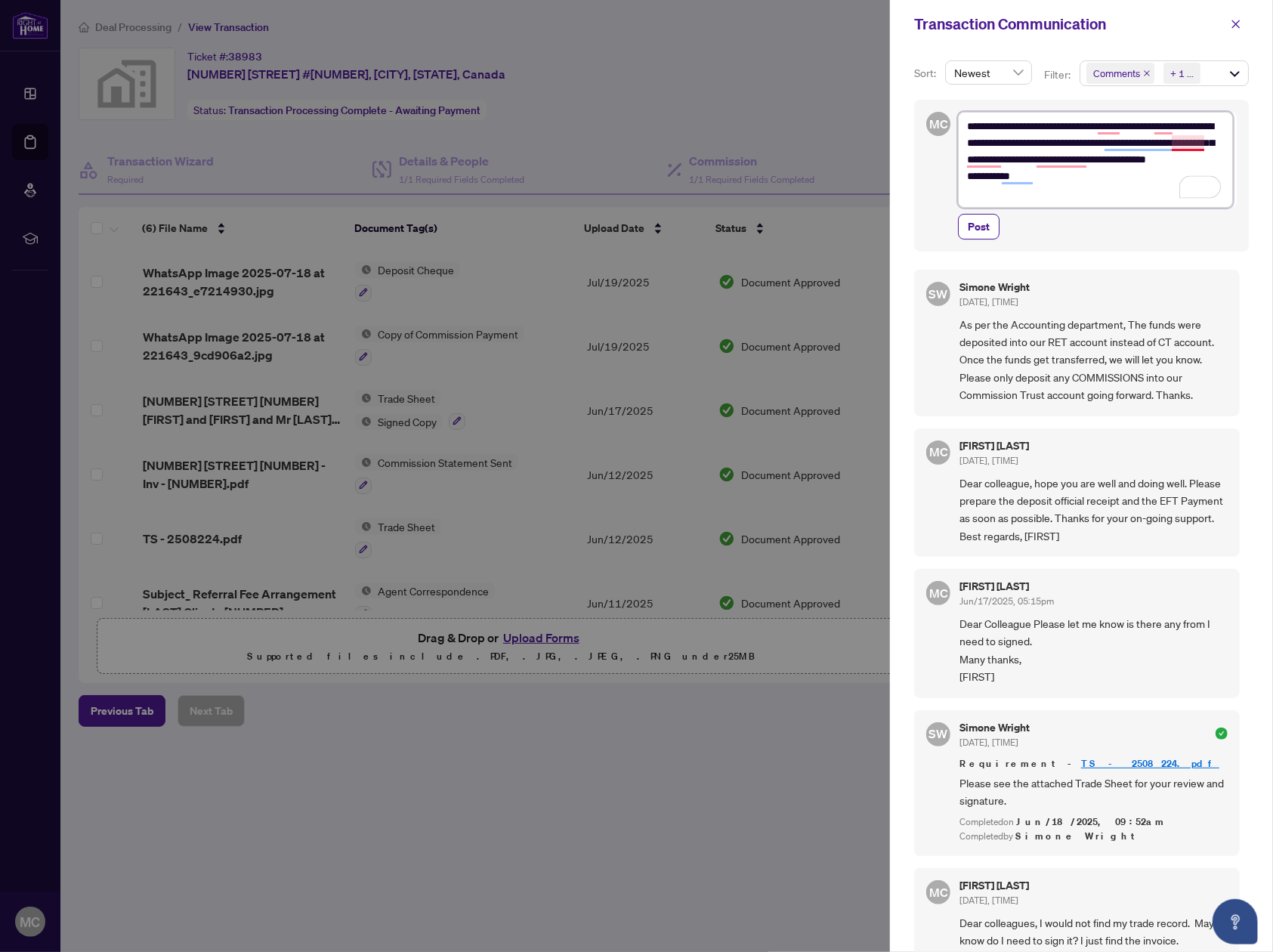 click on "**********" at bounding box center (1095, 159) 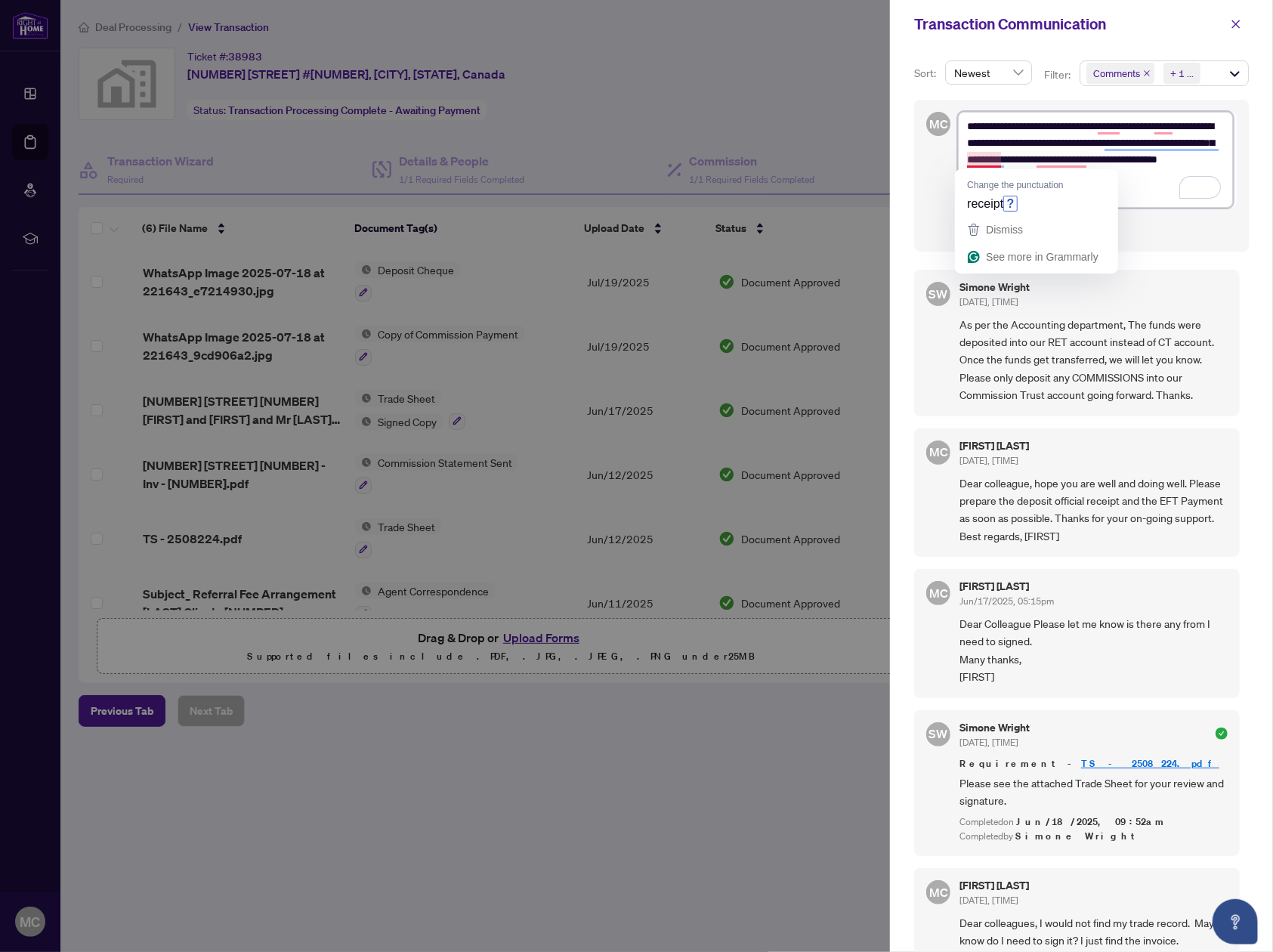 click on "**********" at bounding box center (1095, 159) 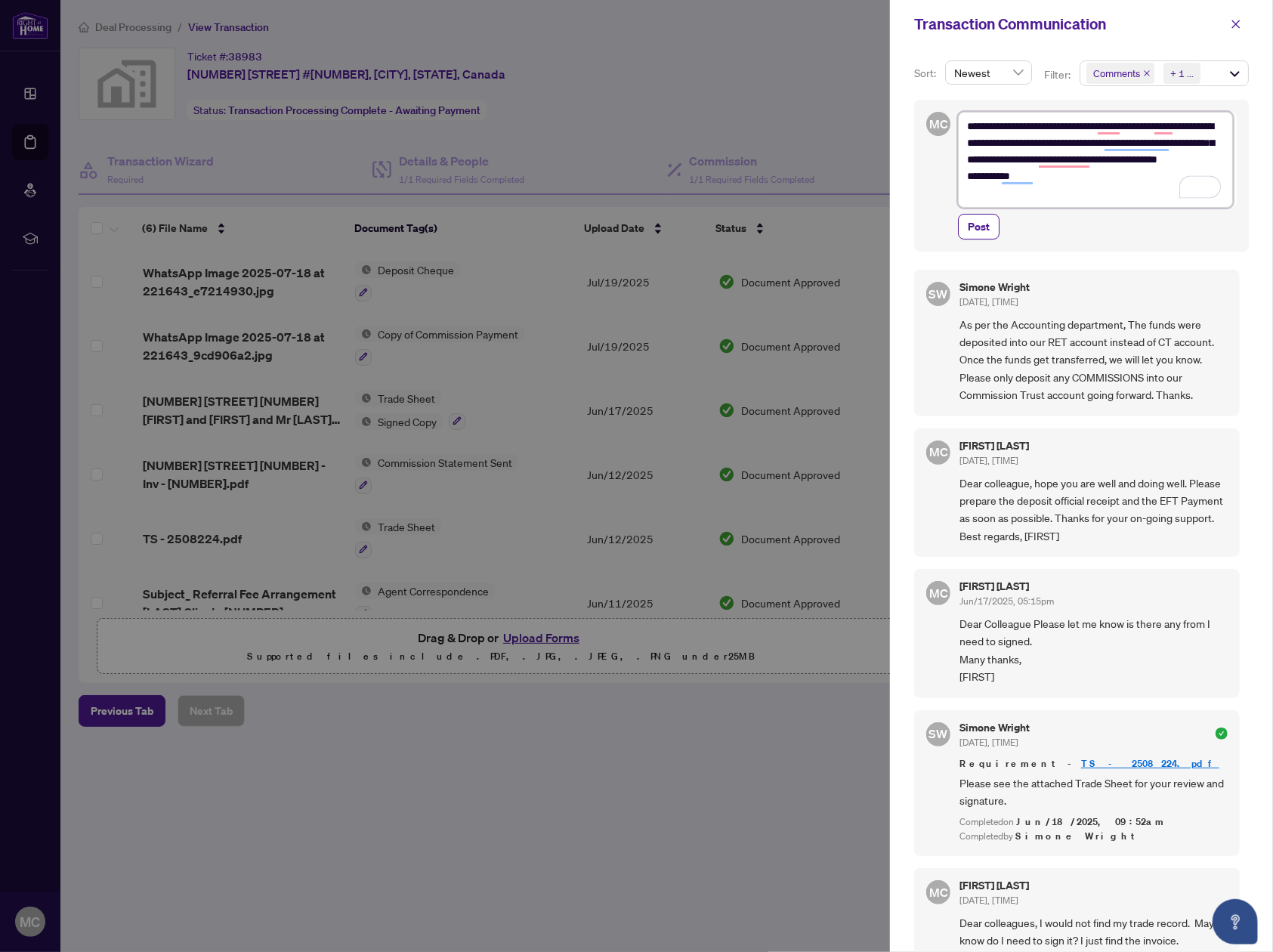 click on "**********" at bounding box center (1095, 159) 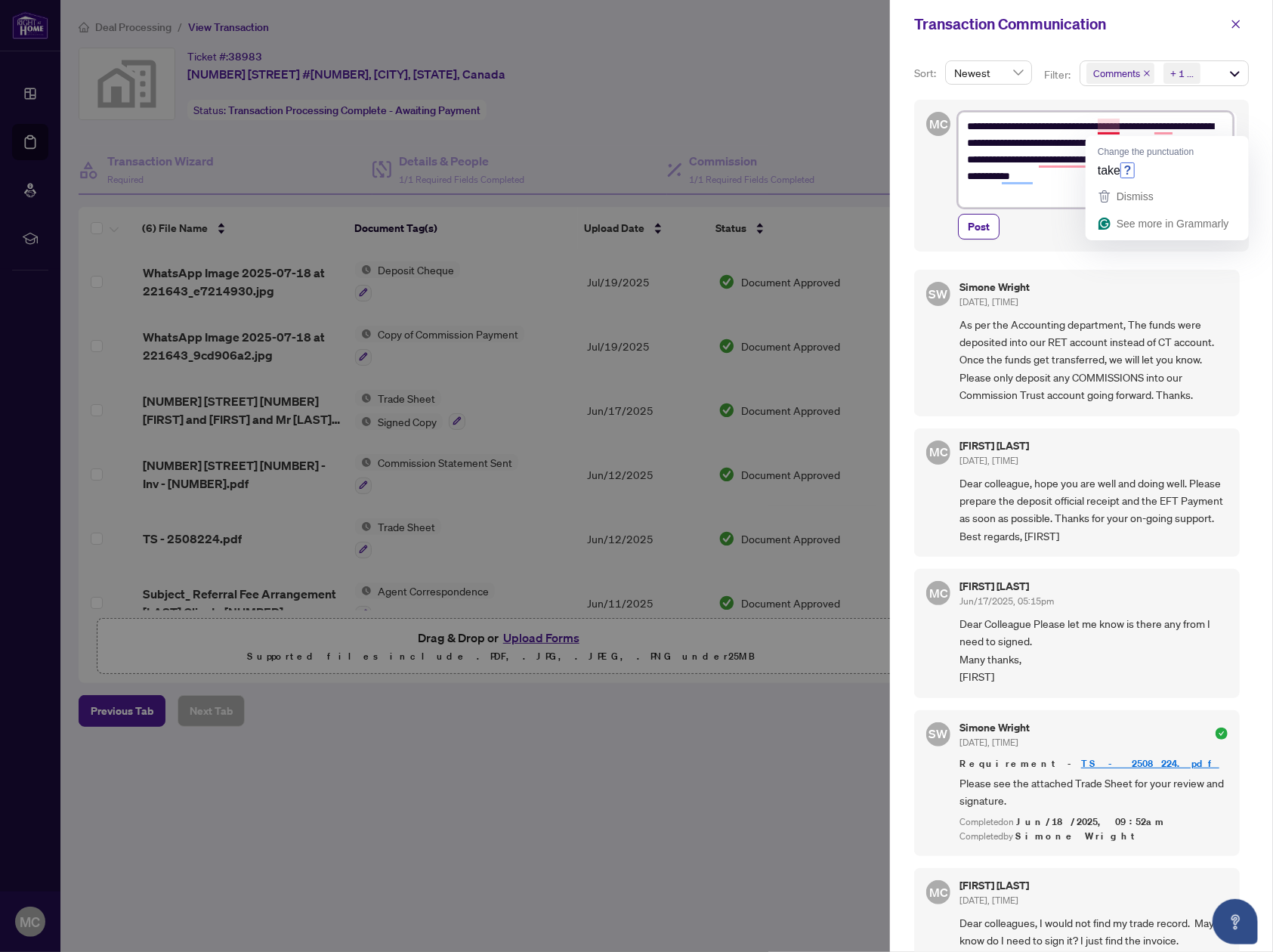click on "**********" at bounding box center (1095, 159) 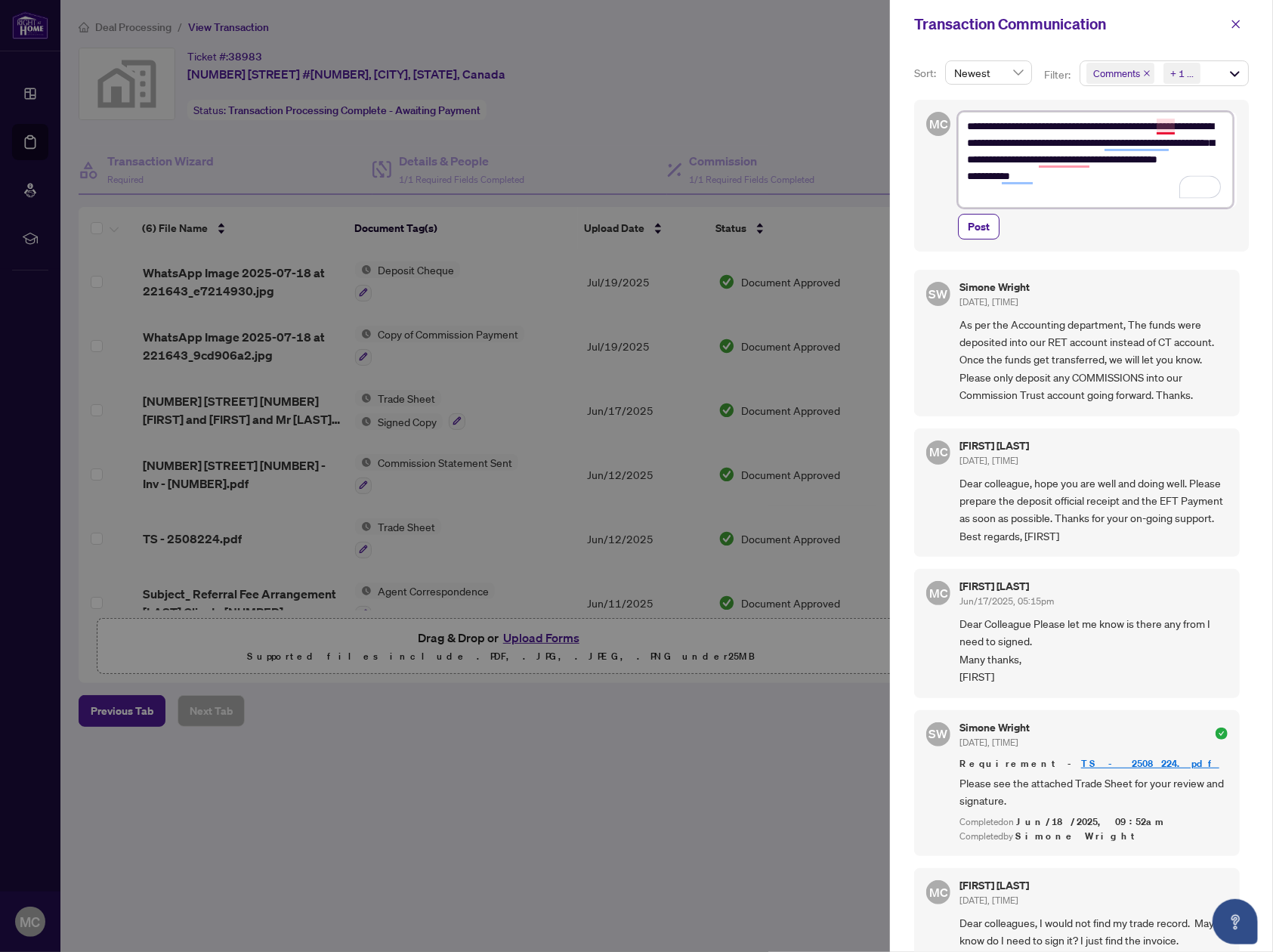 click on "**********" at bounding box center [1095, 159] 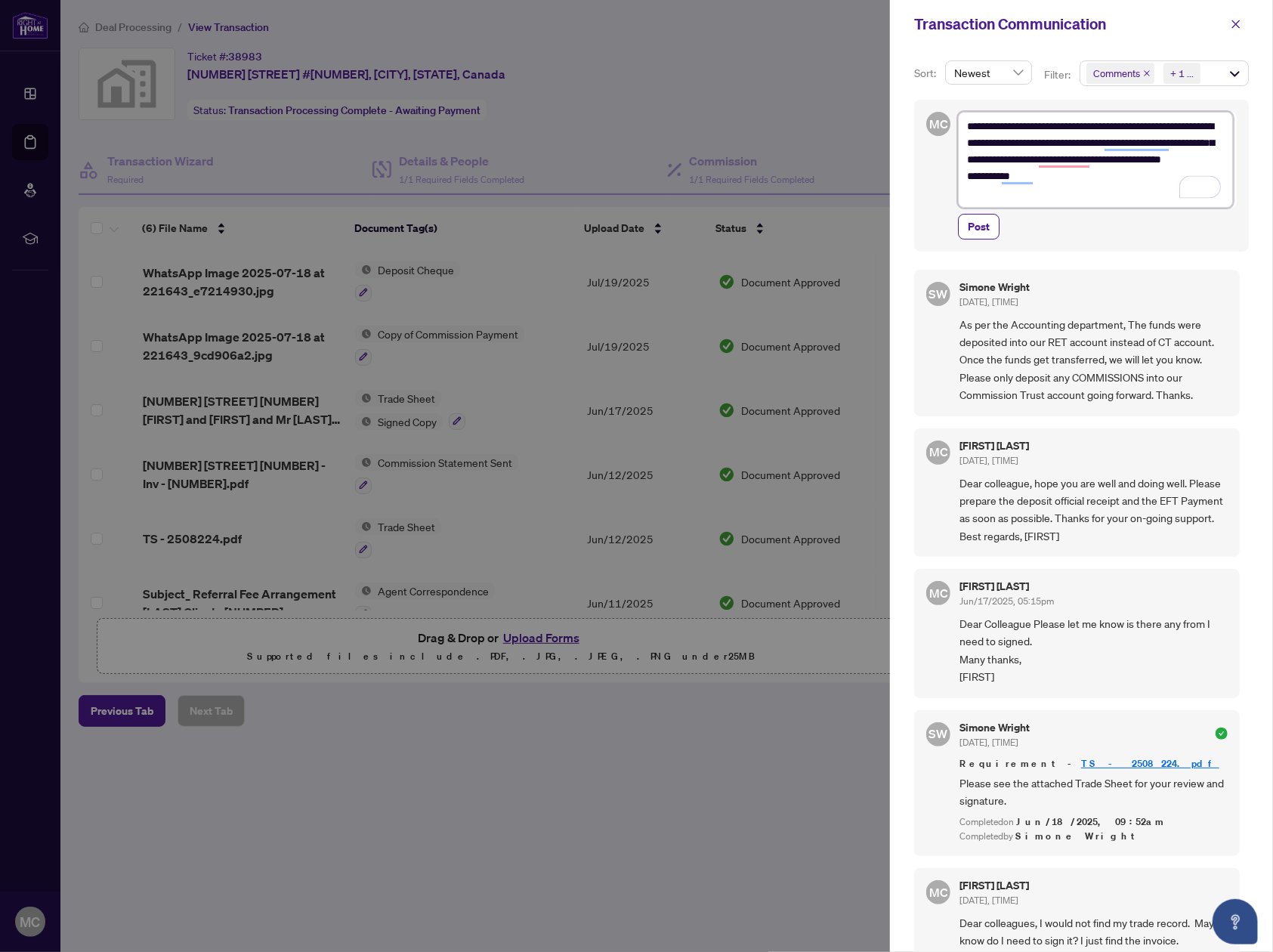 click on "**********" at bounding box center (1095, 159) 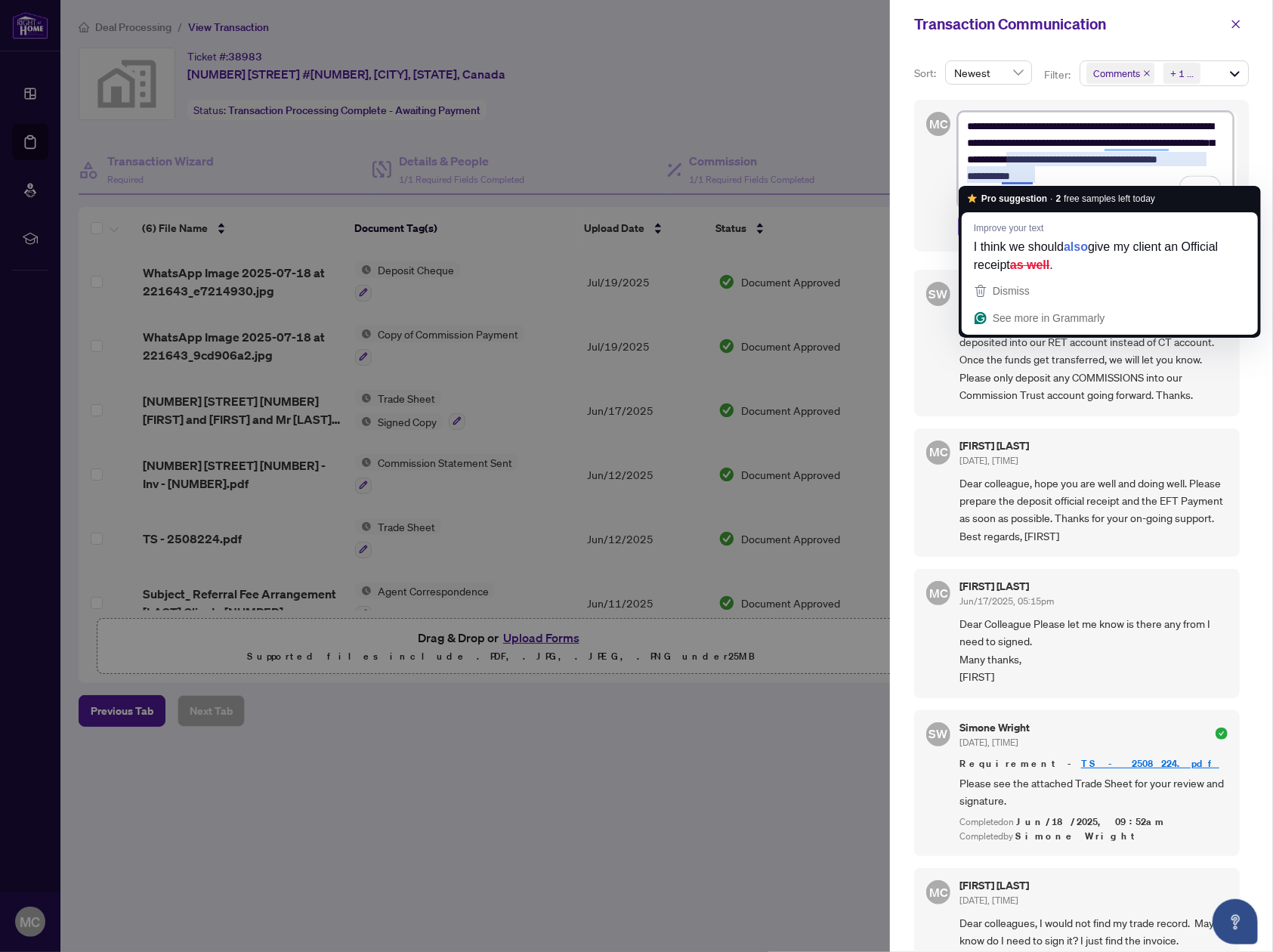 click on "**********" at bounding box center [1095, 159] 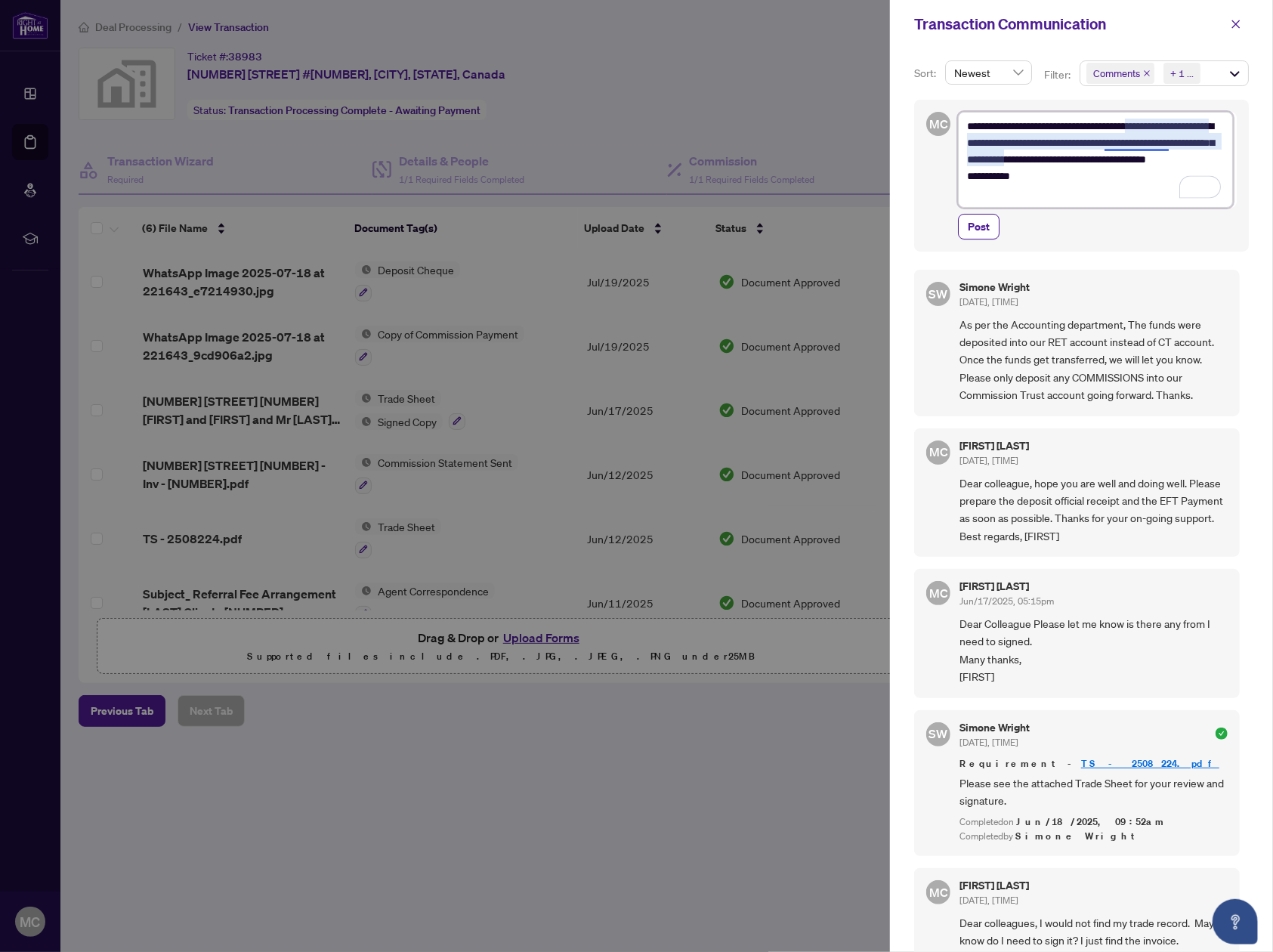 click on "**********" at bounding box center [1095, 159] 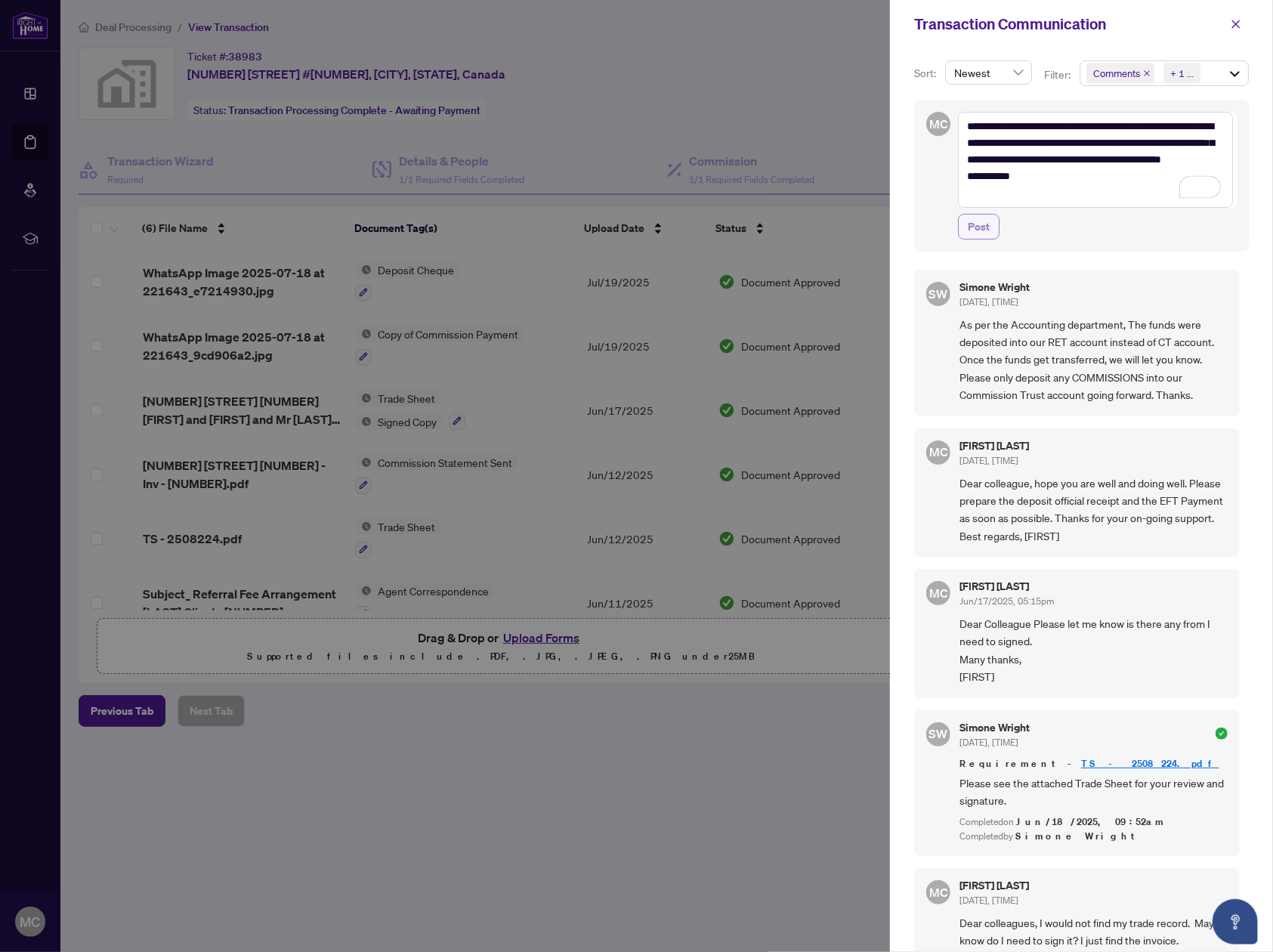 click on "Post" at bounding box center [978, 227] 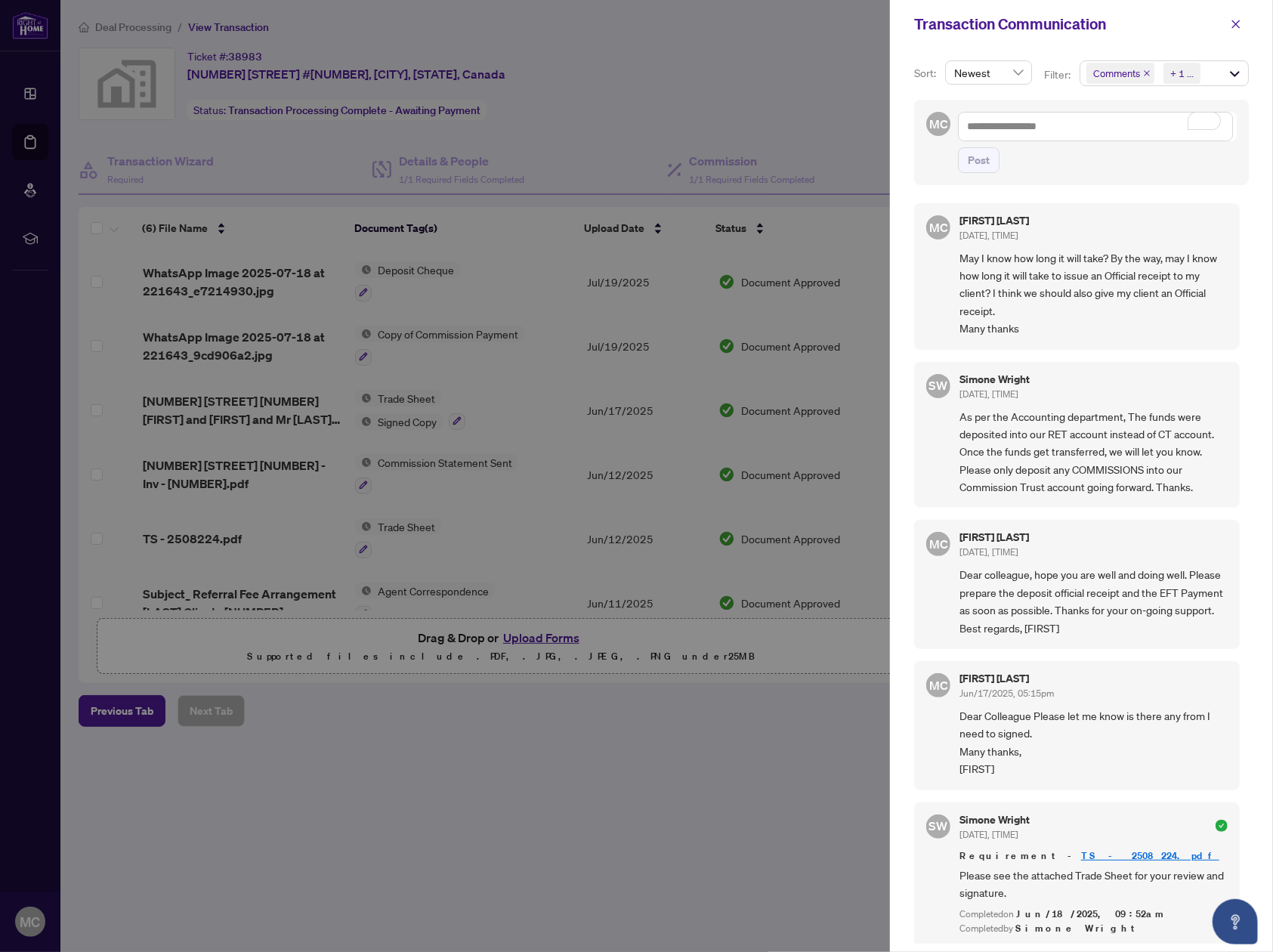 click on "[FIRST] [LAST]   [DATE], [TIME]" at bounding box center (1093, 388) 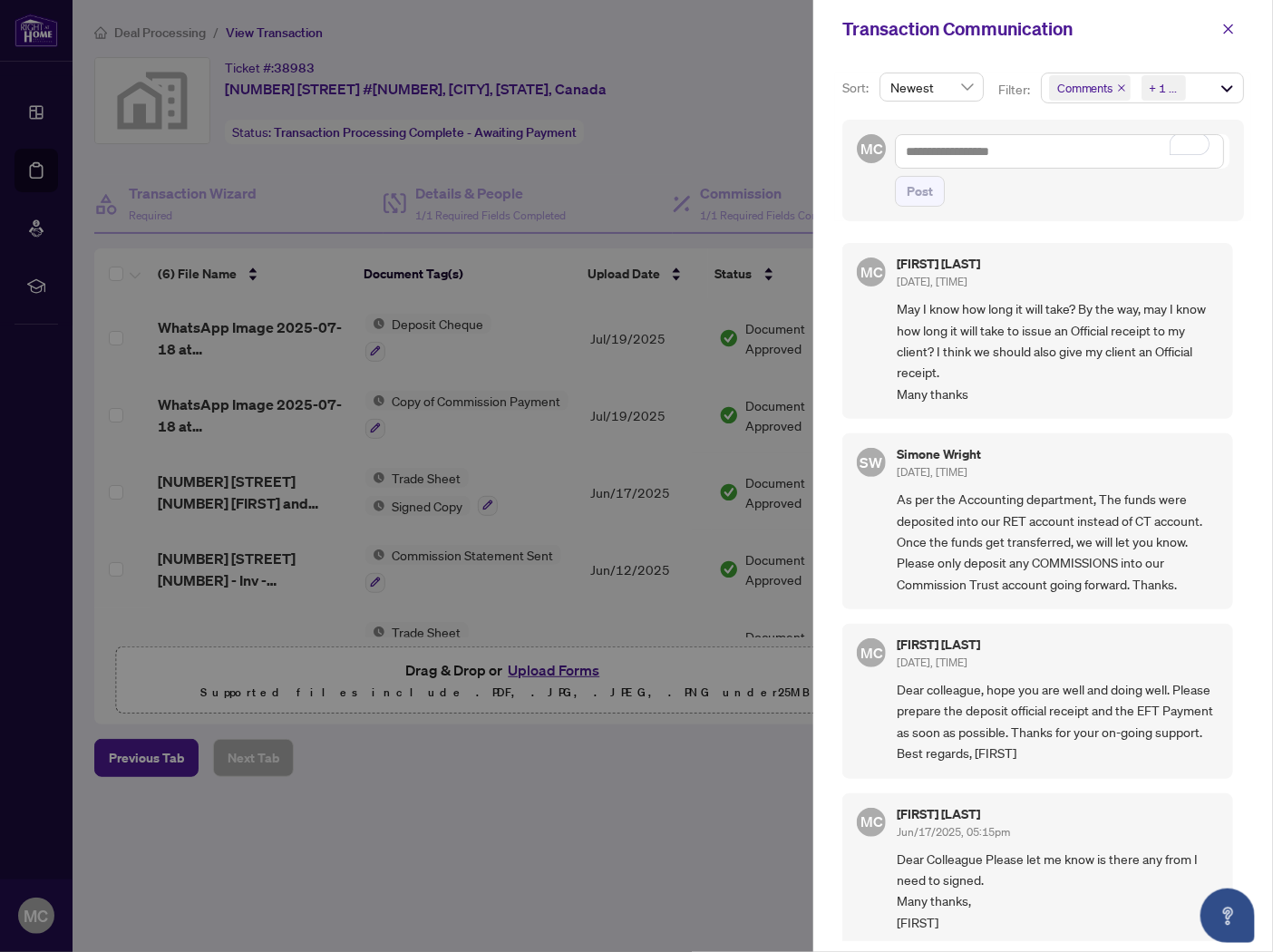 drag, startPoint x: 707, startPoint y: 134, endPoint x: 814, endPoint y: 106, distance: 110.6029 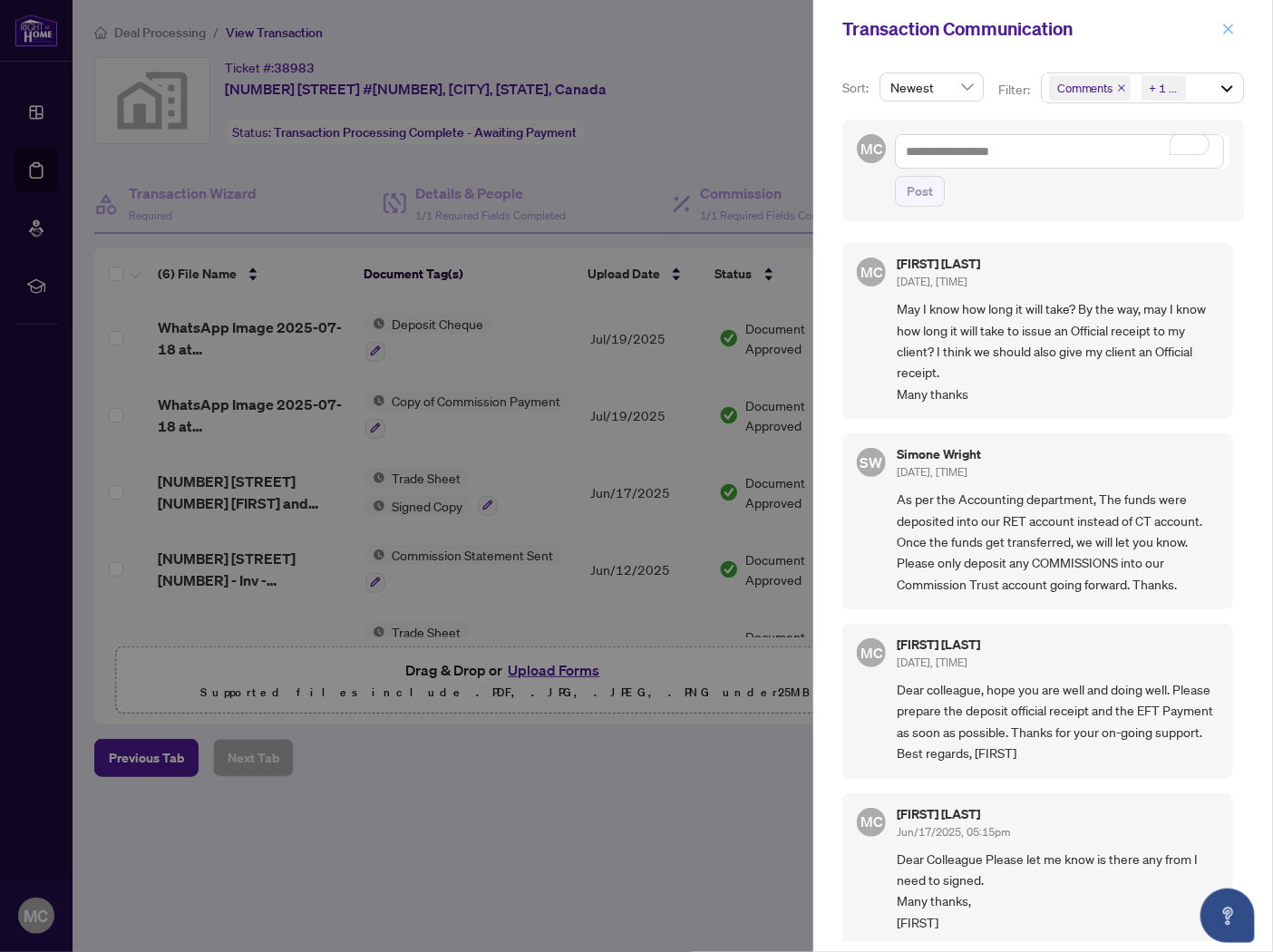 click 